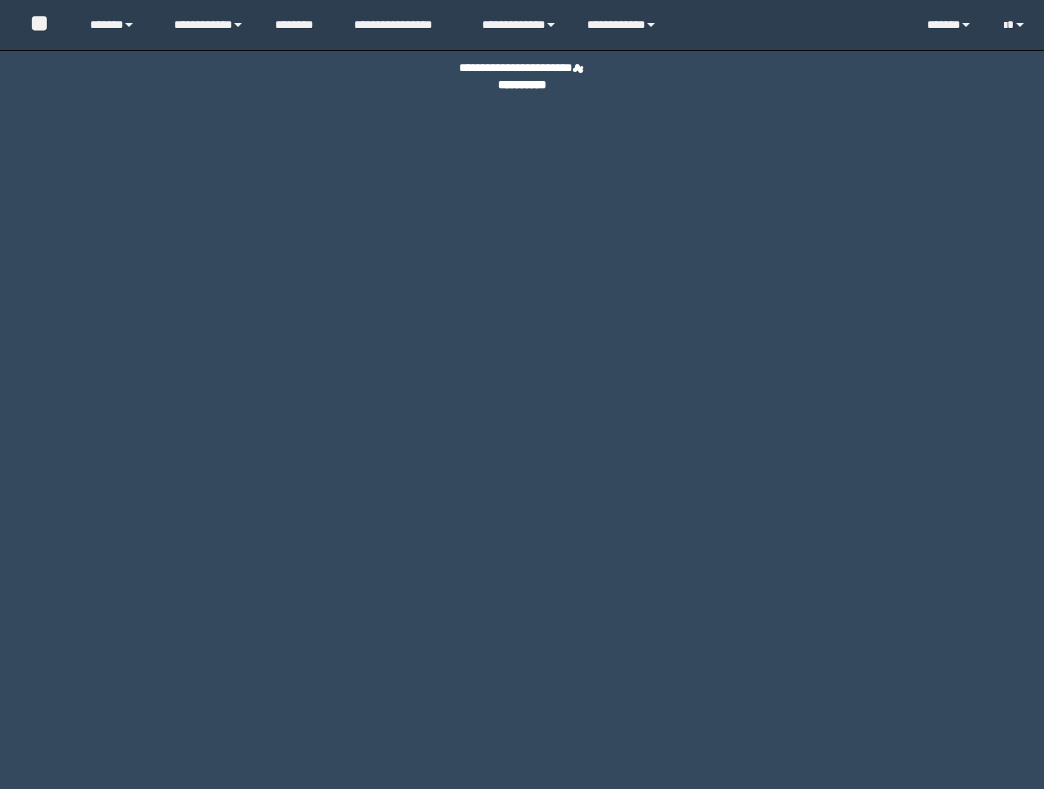 scroll, scrollTop: 0, scrollLeft: 0, axis: both 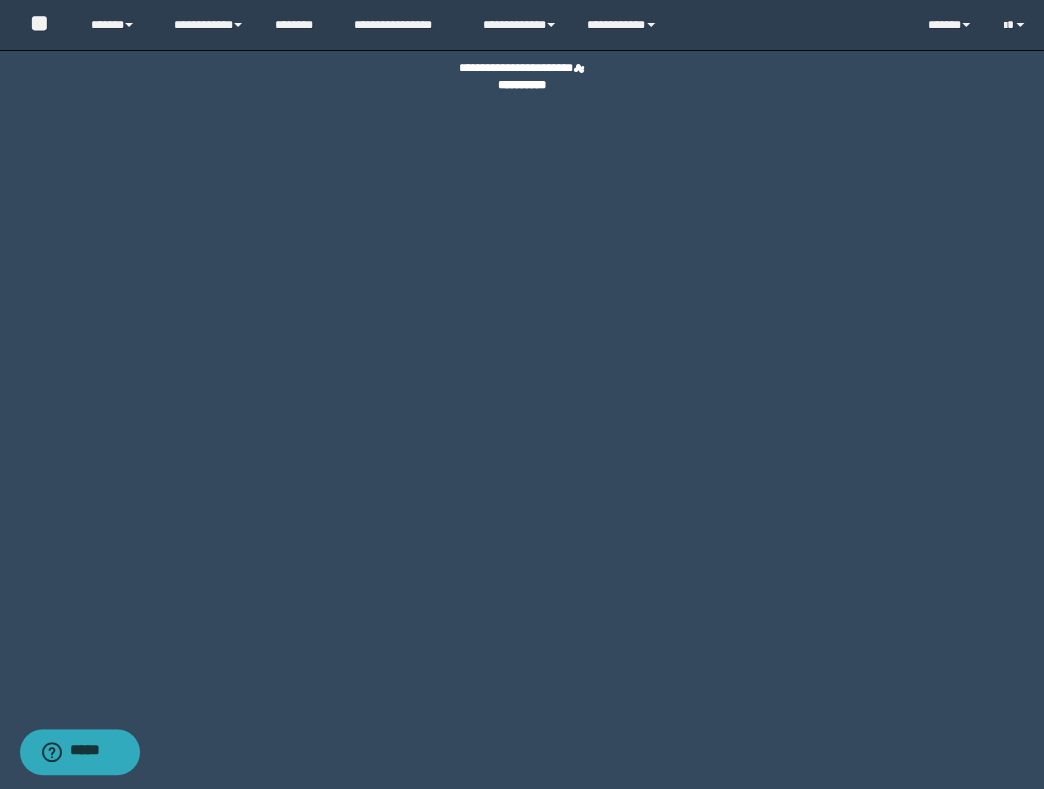 click on "**********" at bounding box center (522, 394) 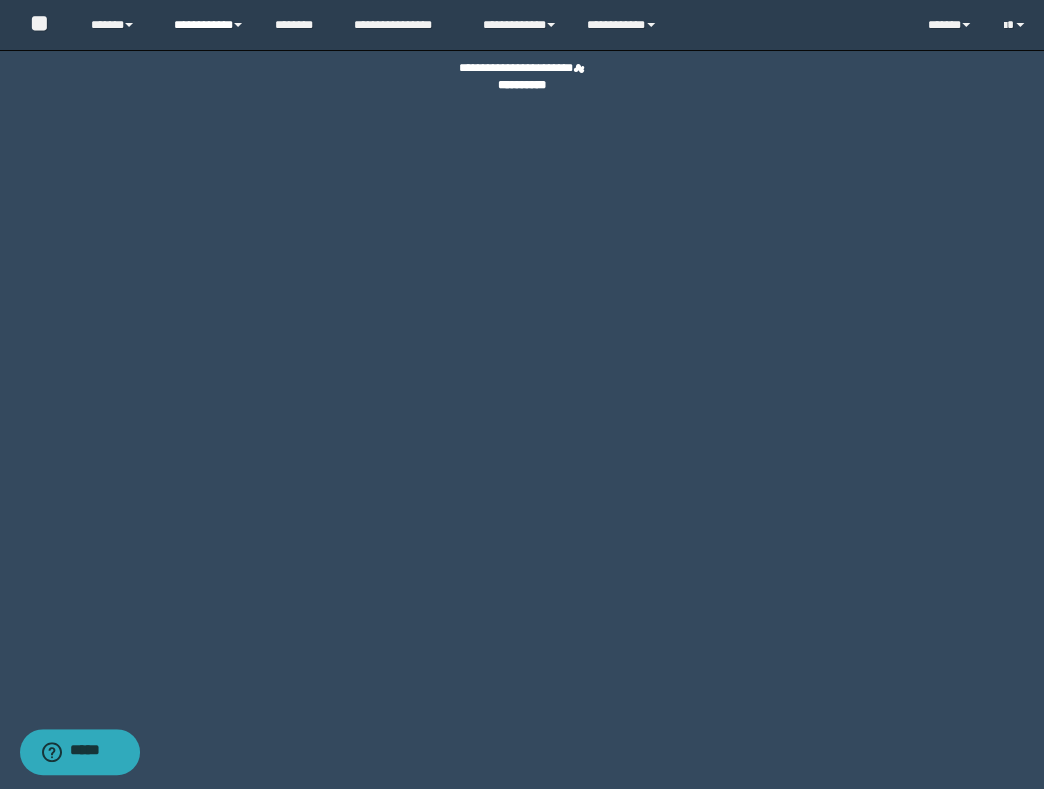 click on "**********" at bounding box center (209, 25) 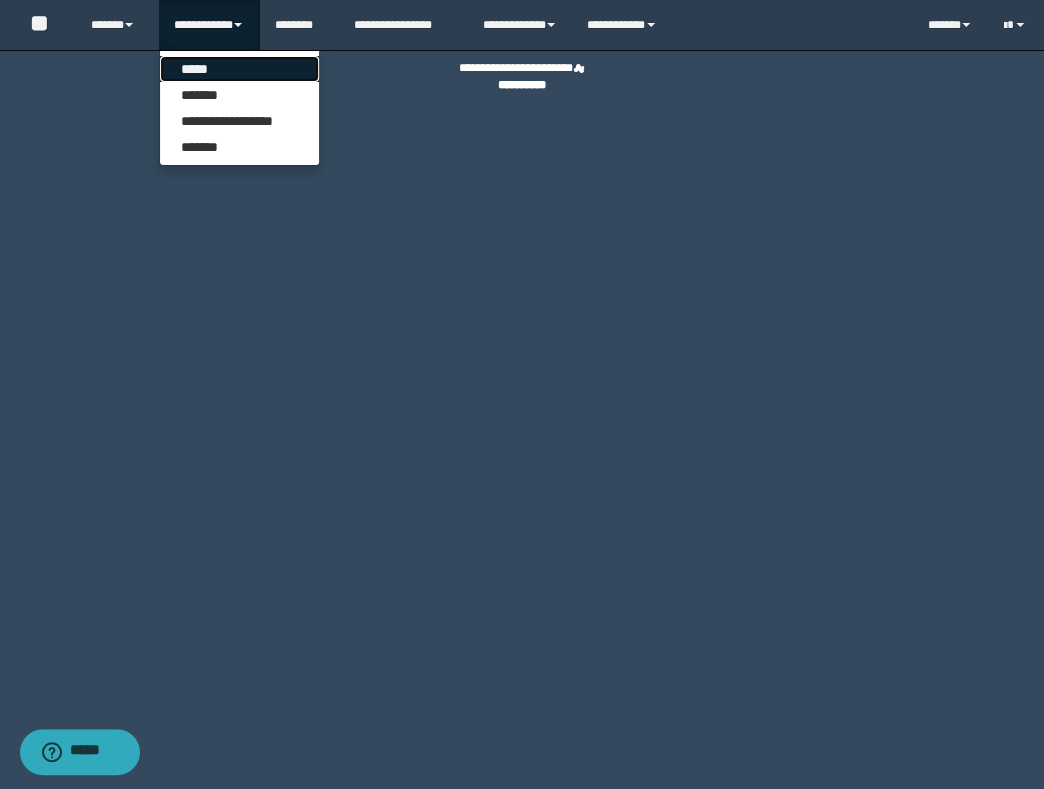 click on "*****" at bounding box center (239, 69) 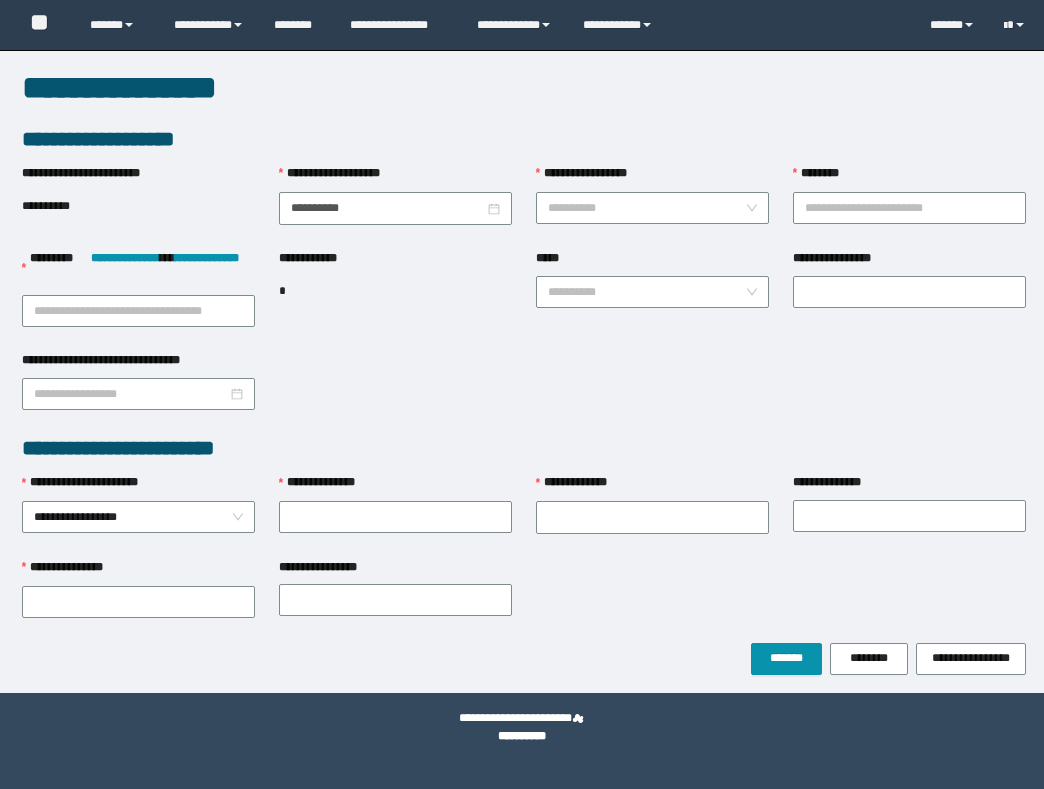 scroll, scrollTop: 0, scrollLeft: 0, axis: both 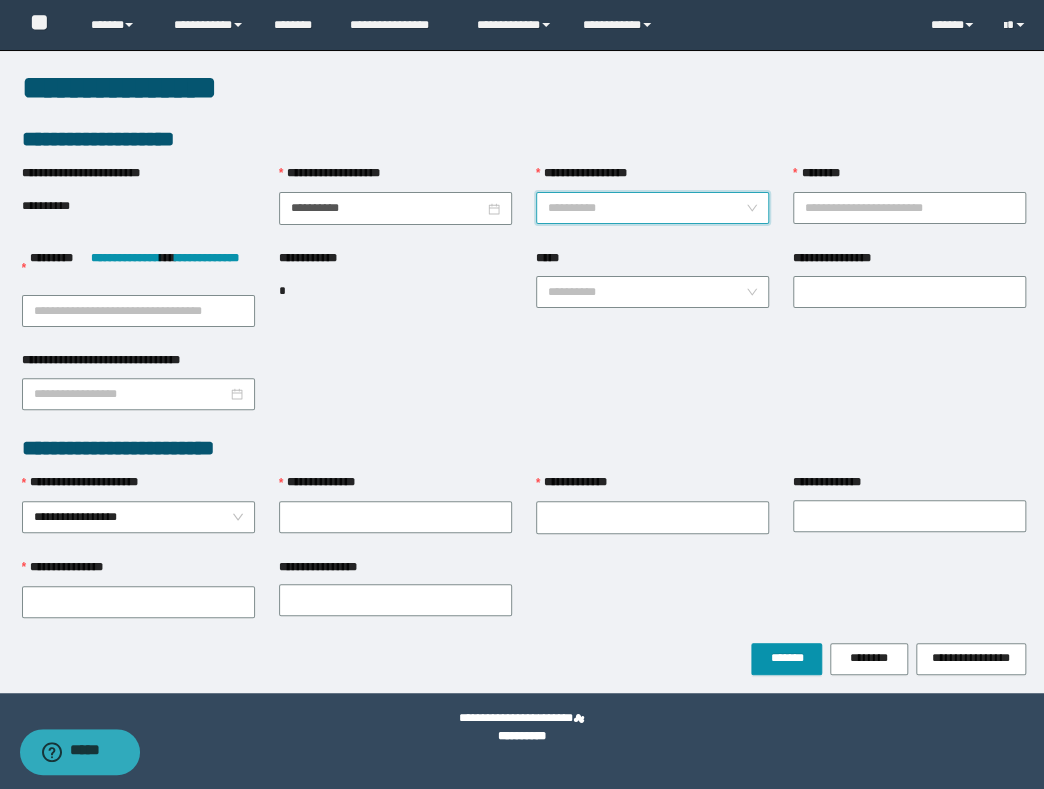 click on "**********" at bounding box center [646, 208] 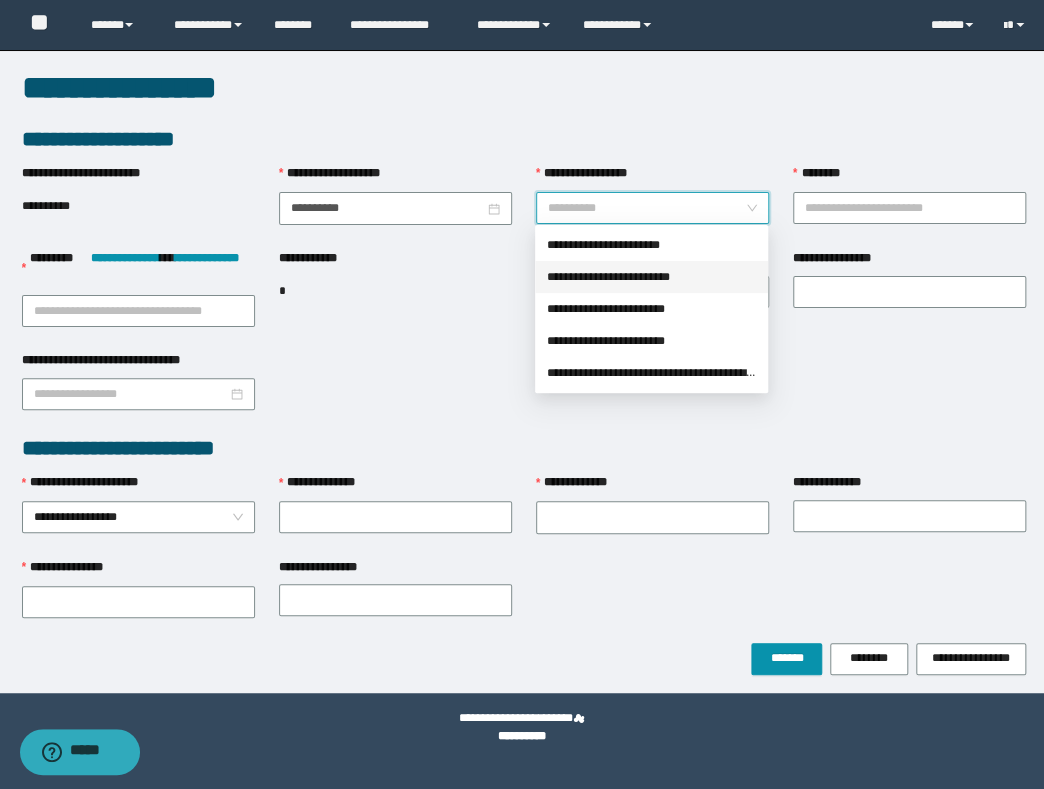 click on "**********" at bounding box center [651, 277] 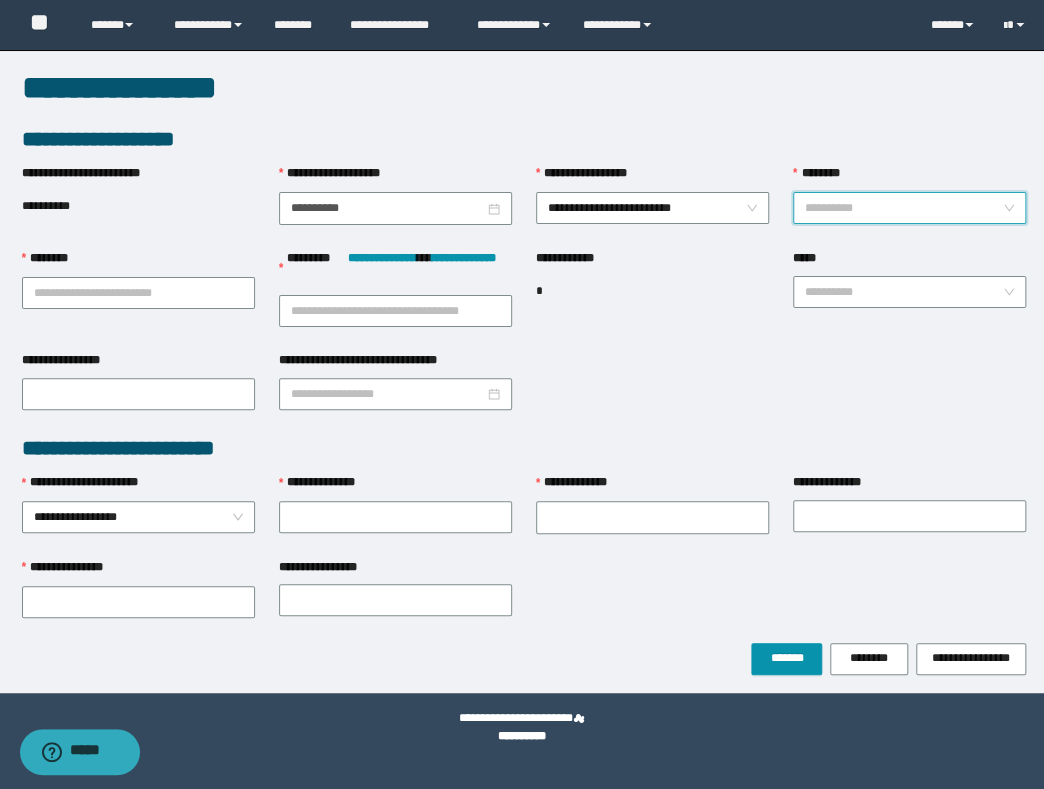 click on "********" at bounding box center [903, 208] 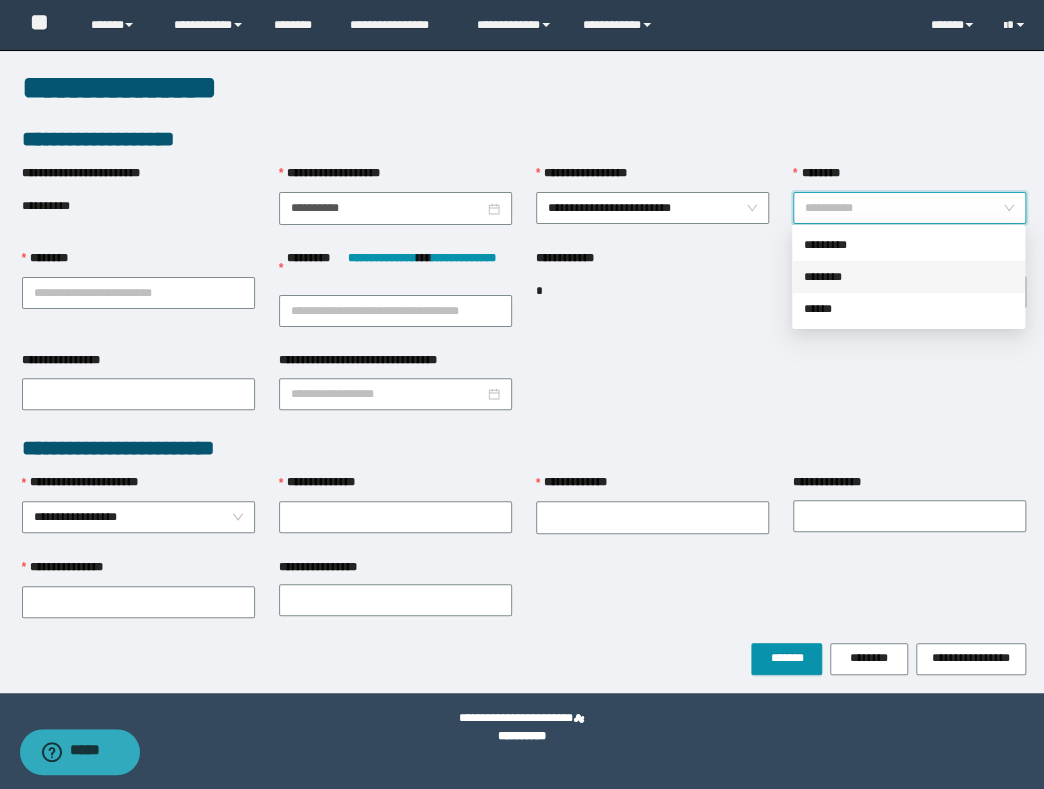 click on "********" at bounding box center [908, 277] 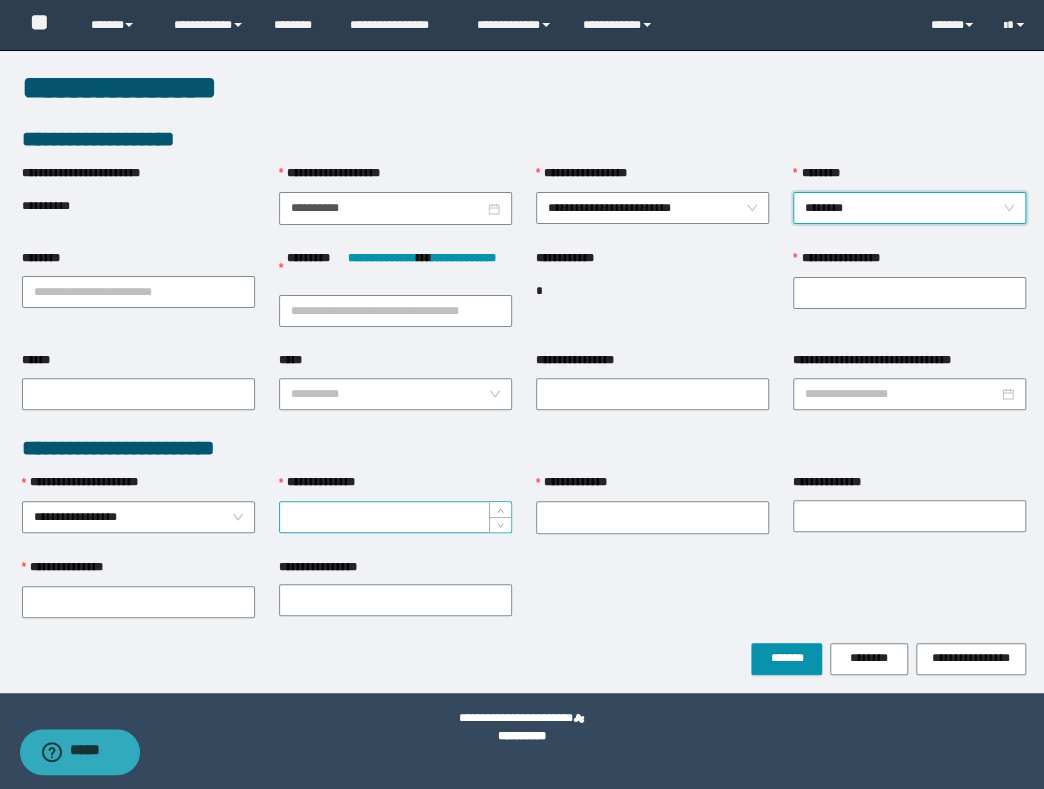 click on "**********" at bounding box center [395, 517] 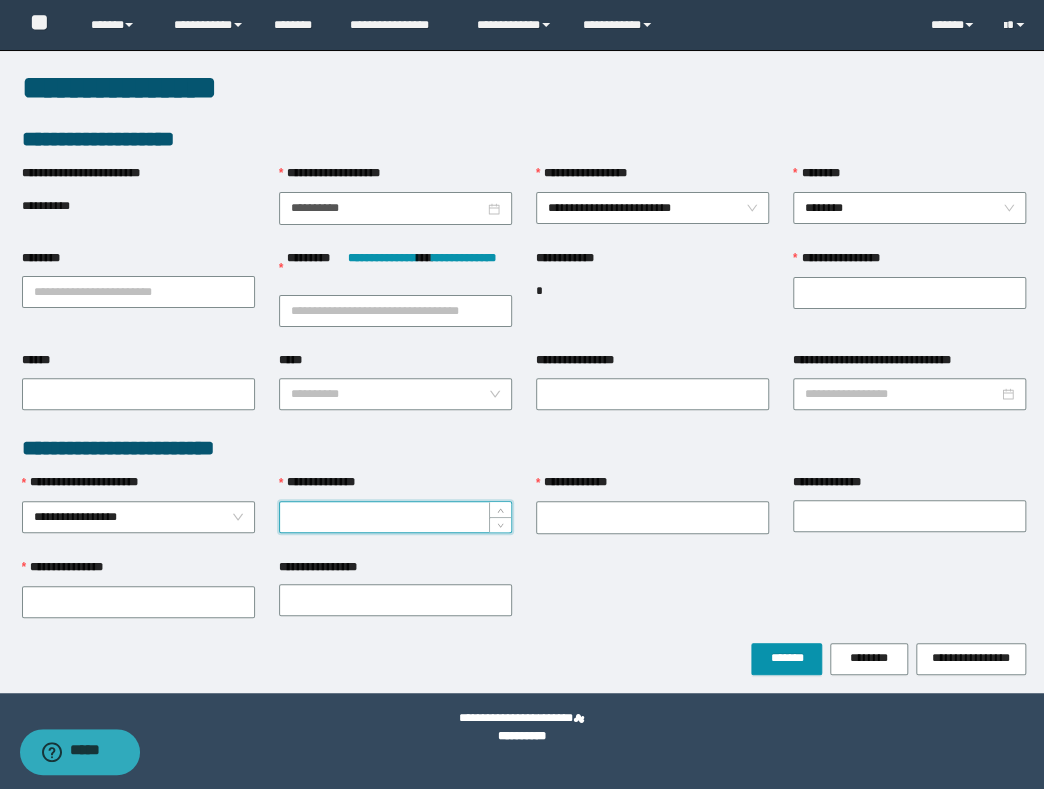 paste on "*******" 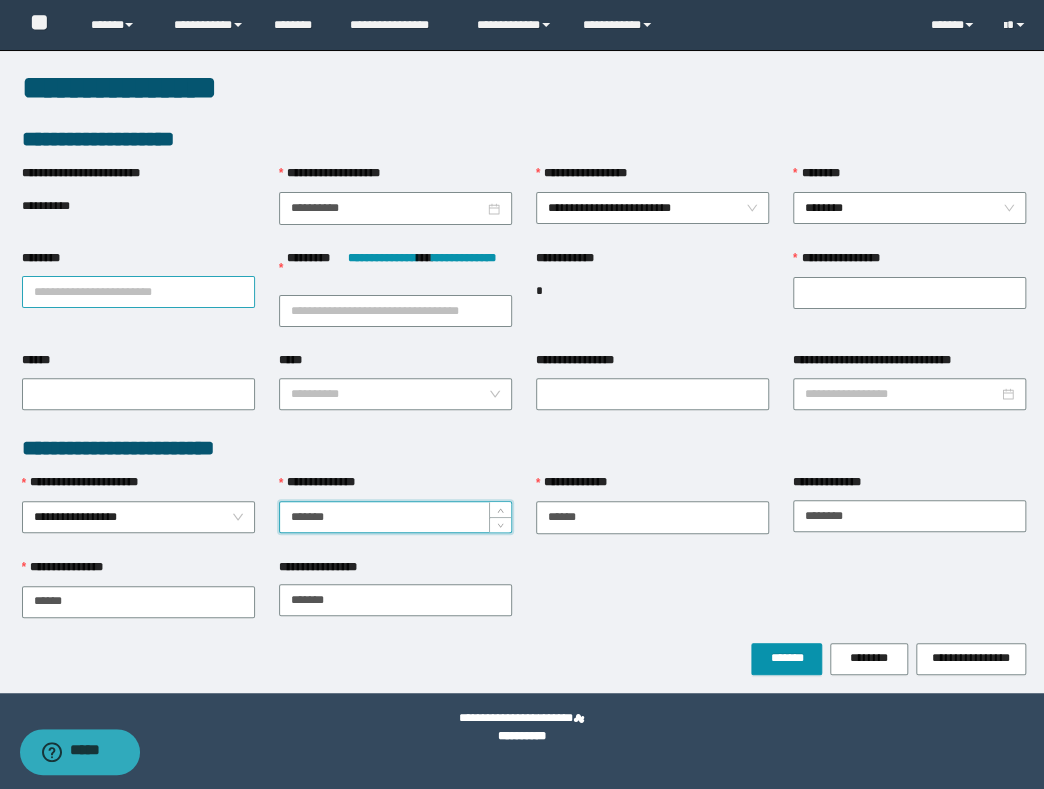 type on "*******" 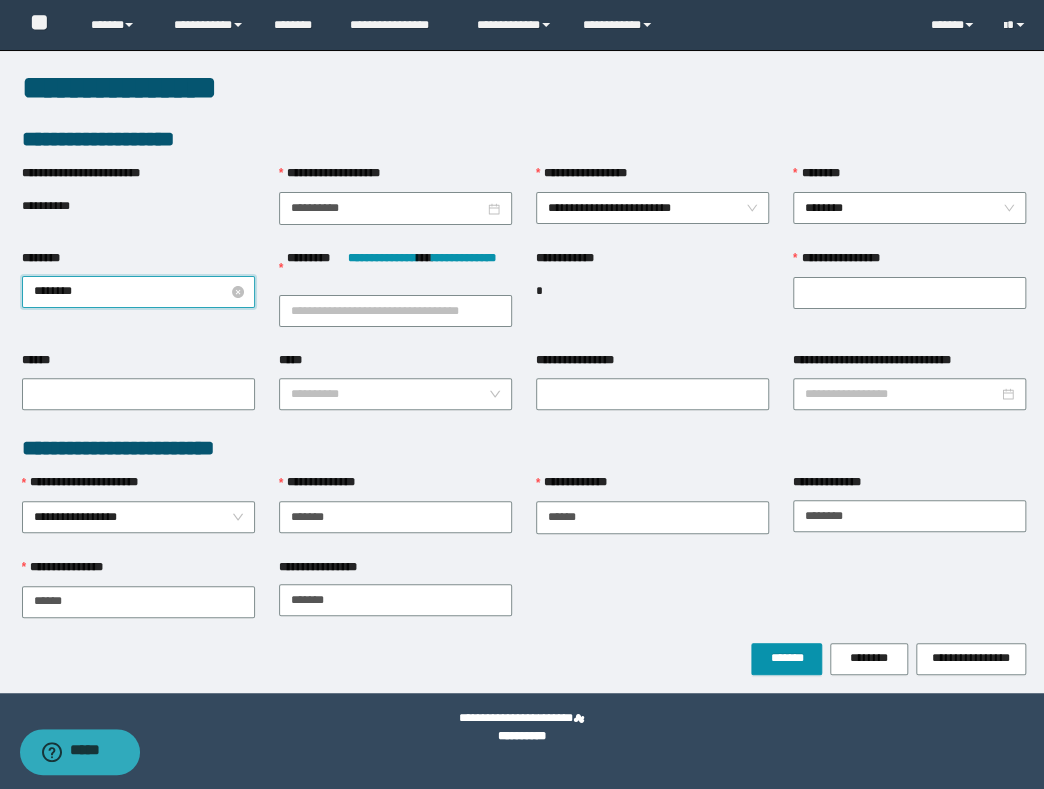 type on "*********" 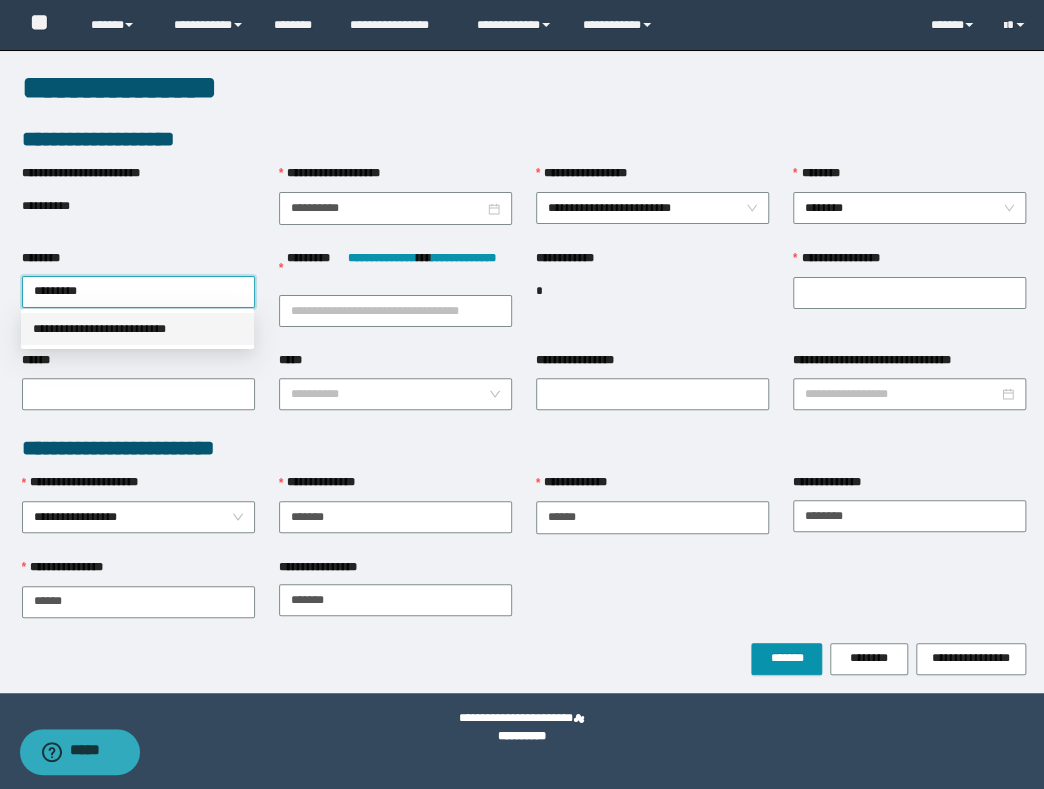 click on "**********" at bounding box center [137, 329] 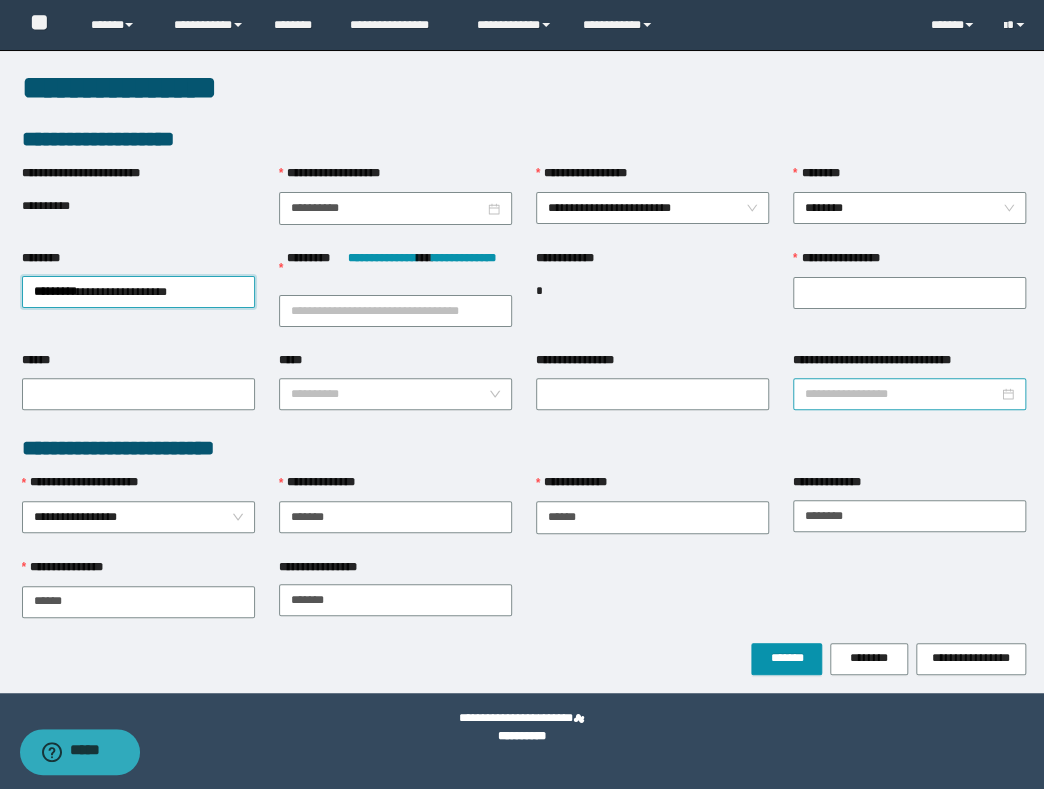 click on "**********" at bounding box center [901, 394] 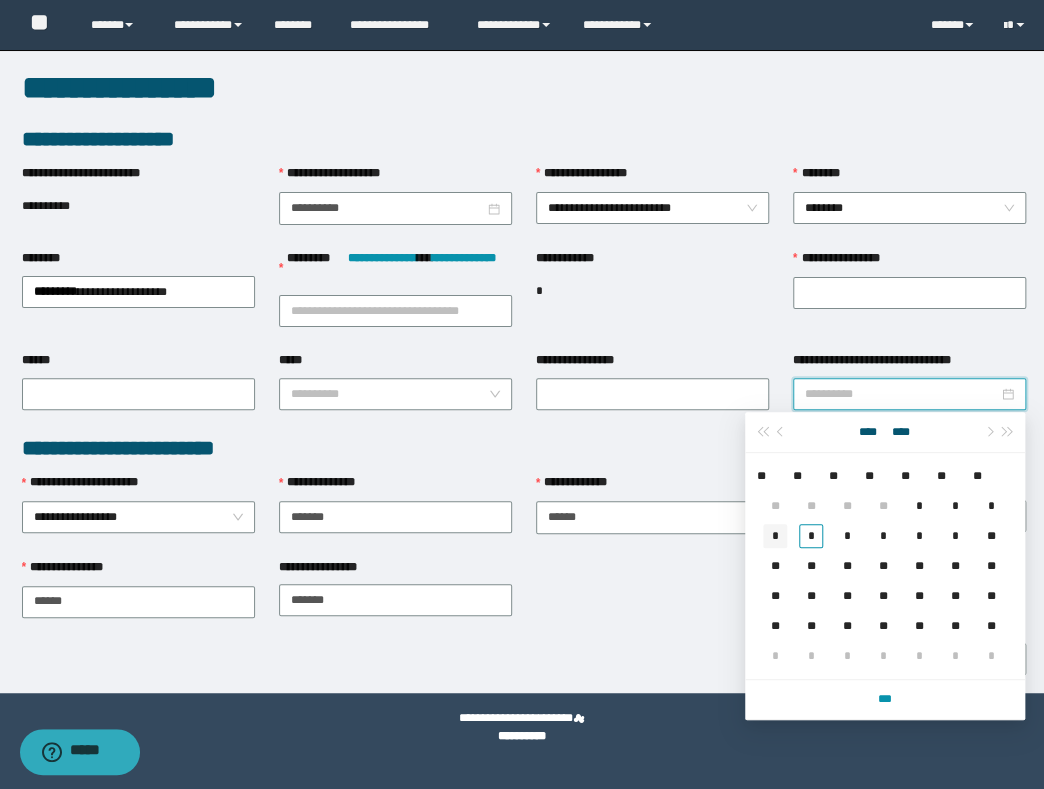 click on "*" at bounding box center (775, 536) 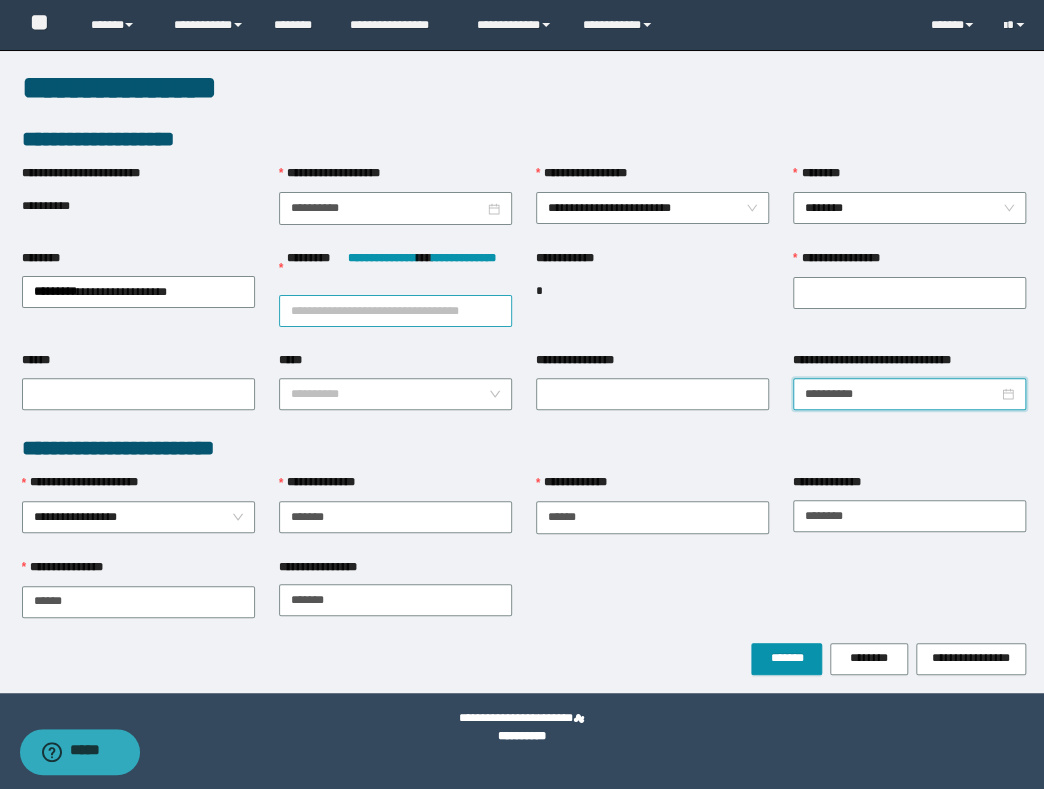 click on "**********" at bounding box center (395, 311) 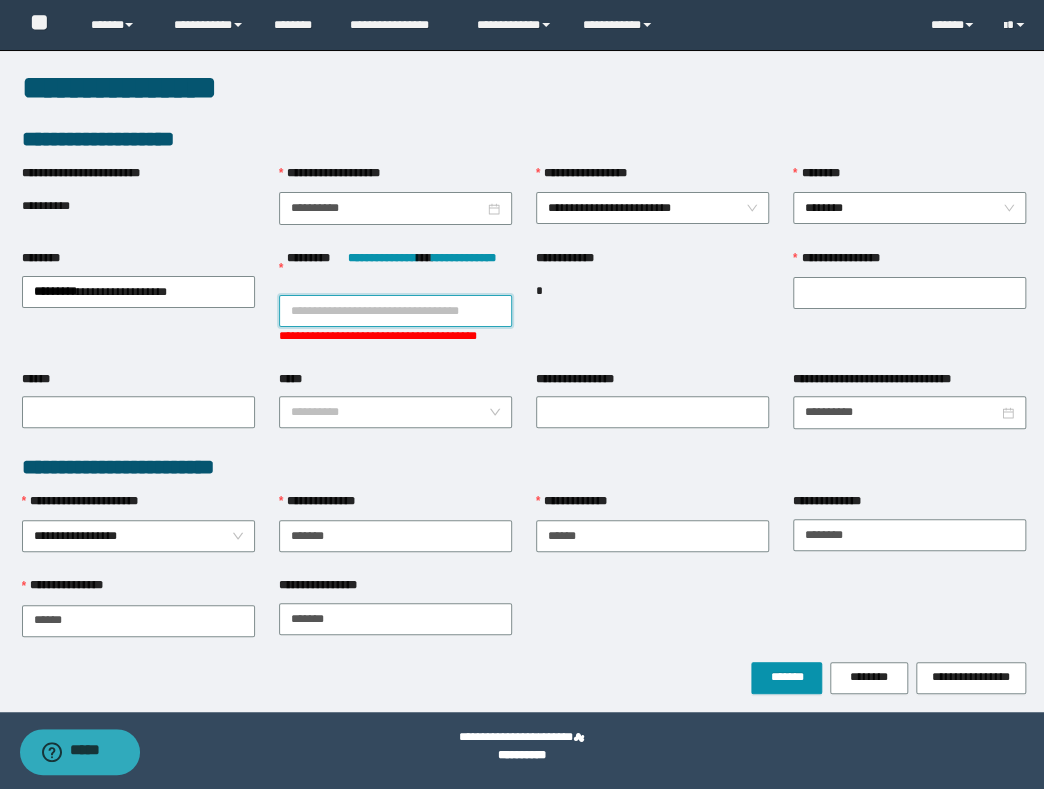 click on "**********" at bounding box center [395, 311] 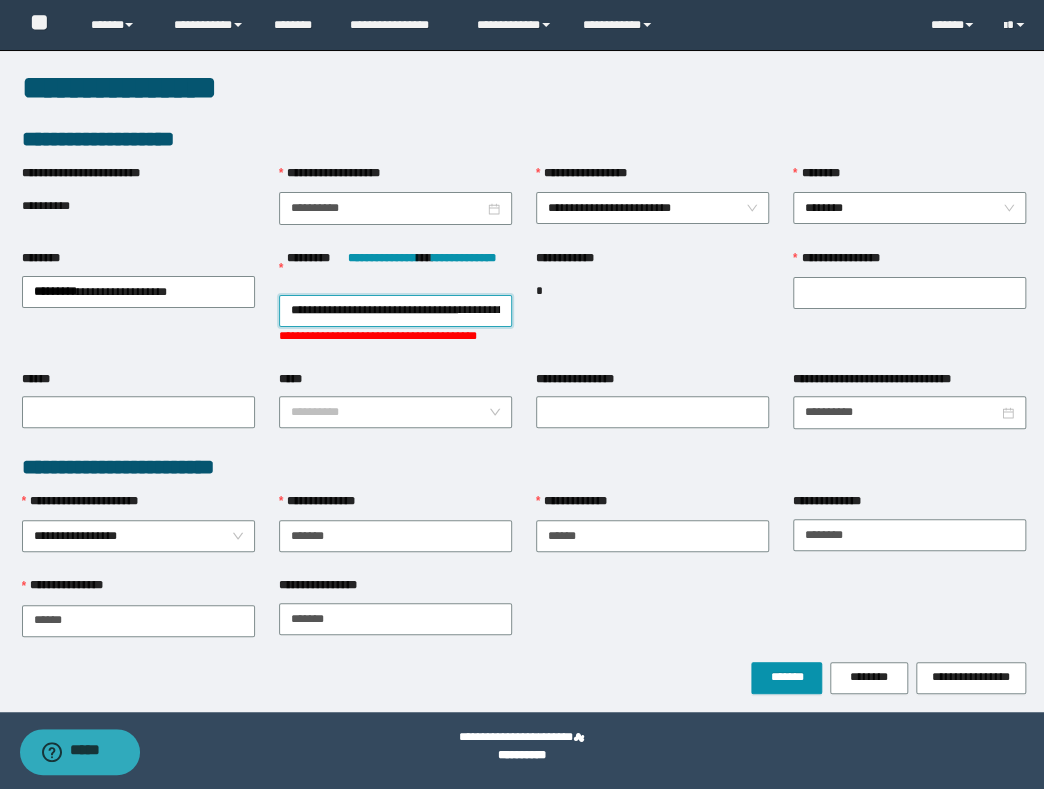 scroll, scrollTop: 0, scrollLeft: 98, axis: horizontal 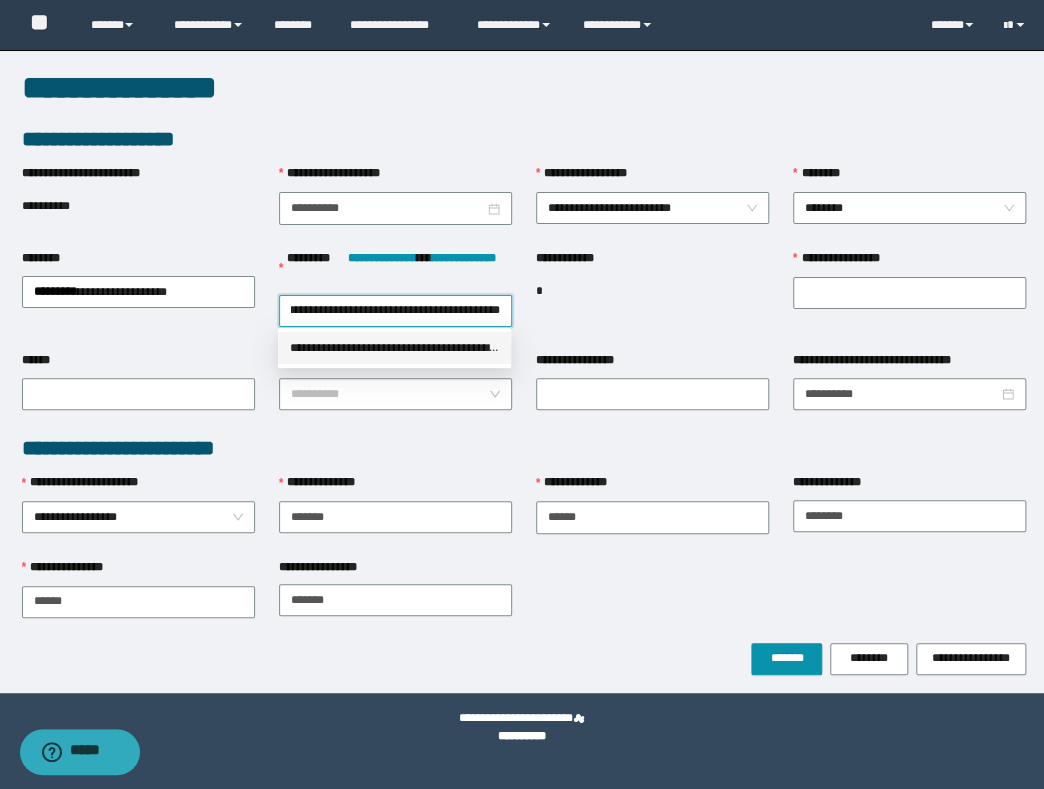 click on "**********" at bounding box center (394, 348) 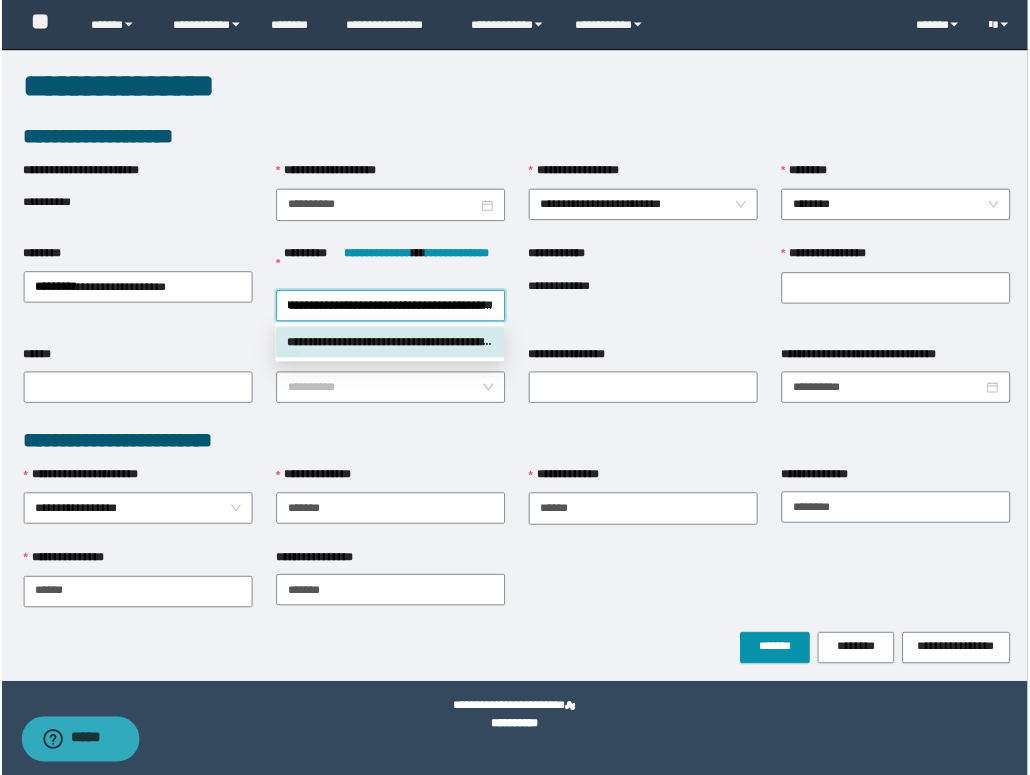 scroll, scrollTop: 0, scrollLeft: 0, axis: both 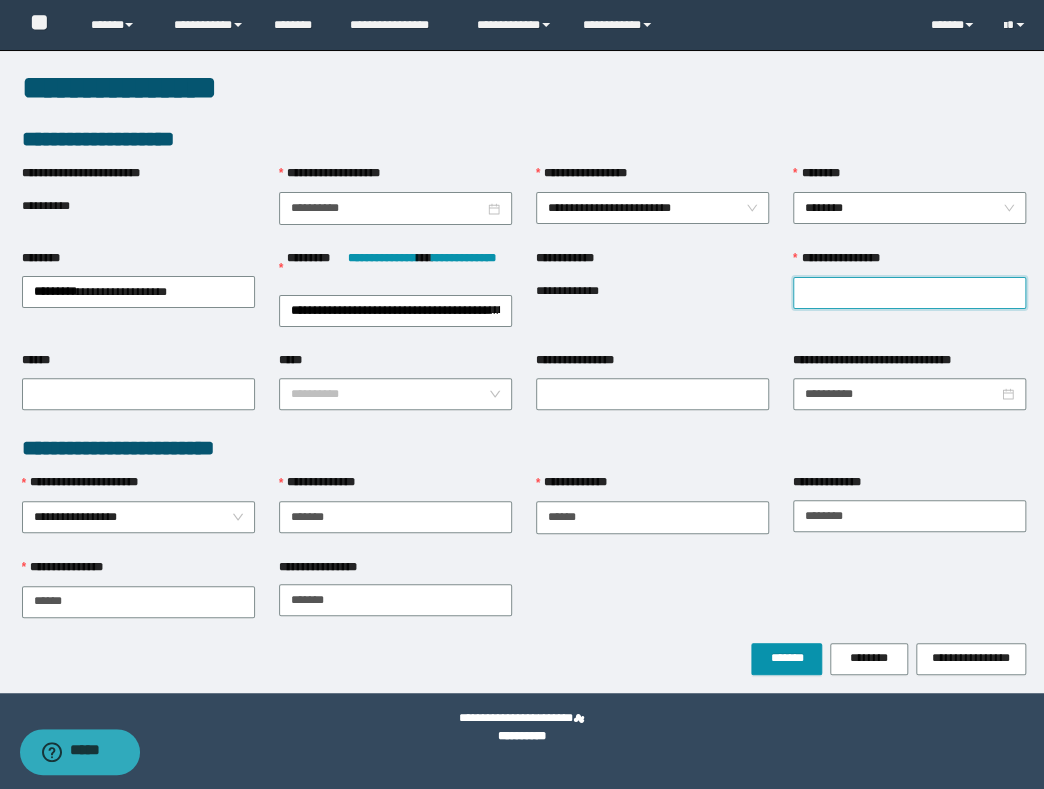 click on "**********" at bounding box center (909, 293) 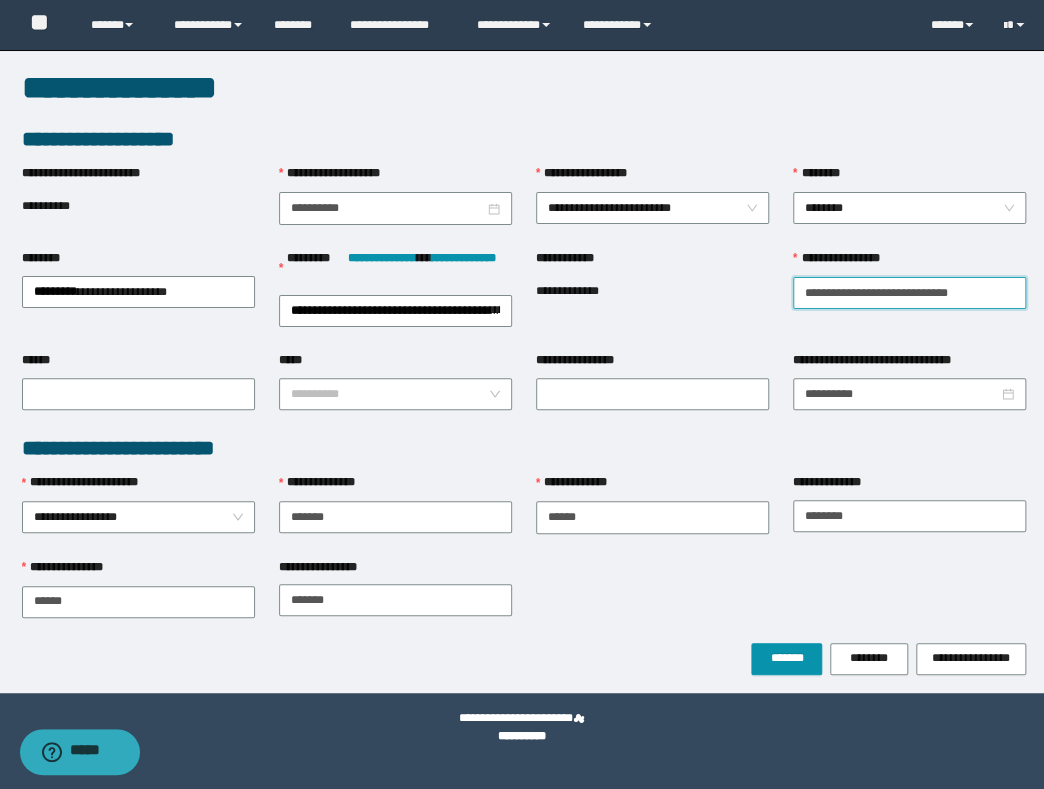 type on "**********" 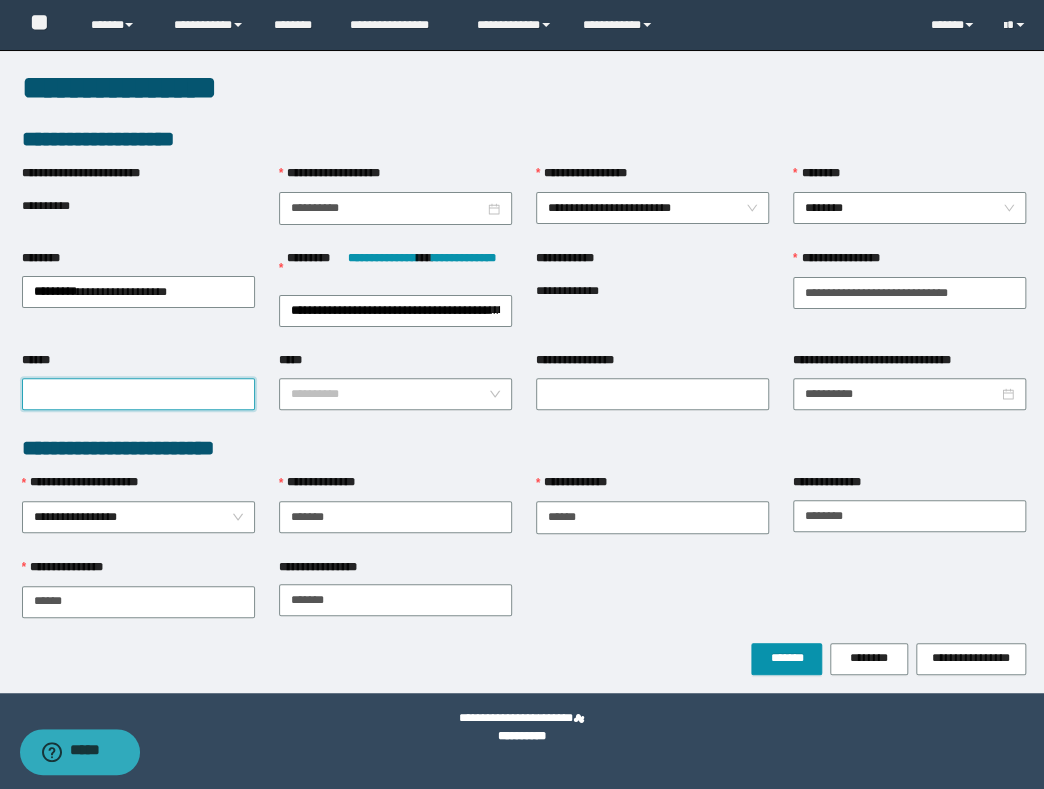 click on "******" at bounding box center (138, 394) 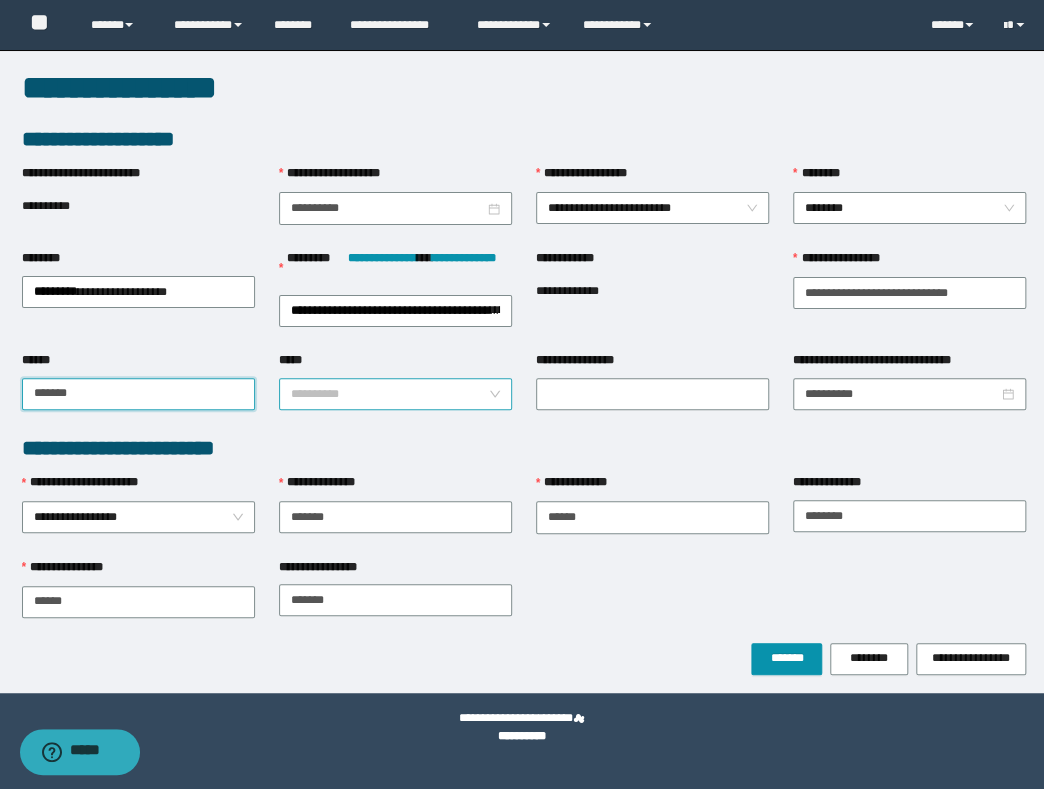 type on "*******" 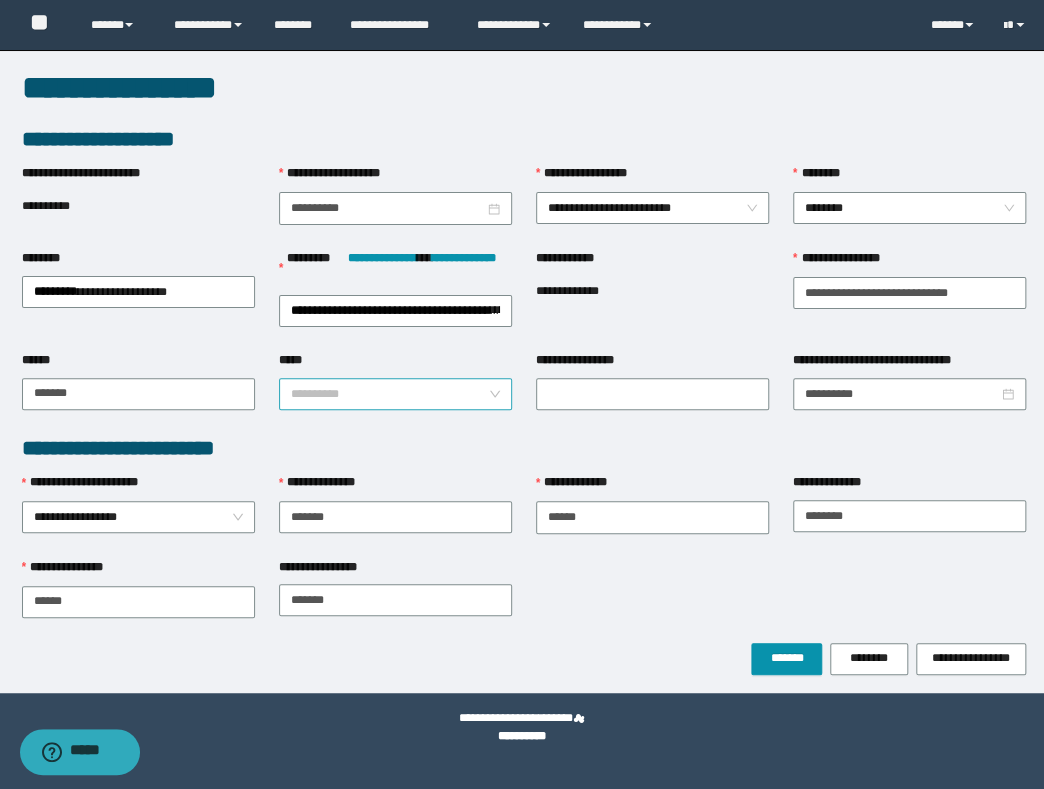 click on "*****" at bounding box center [389, 394] 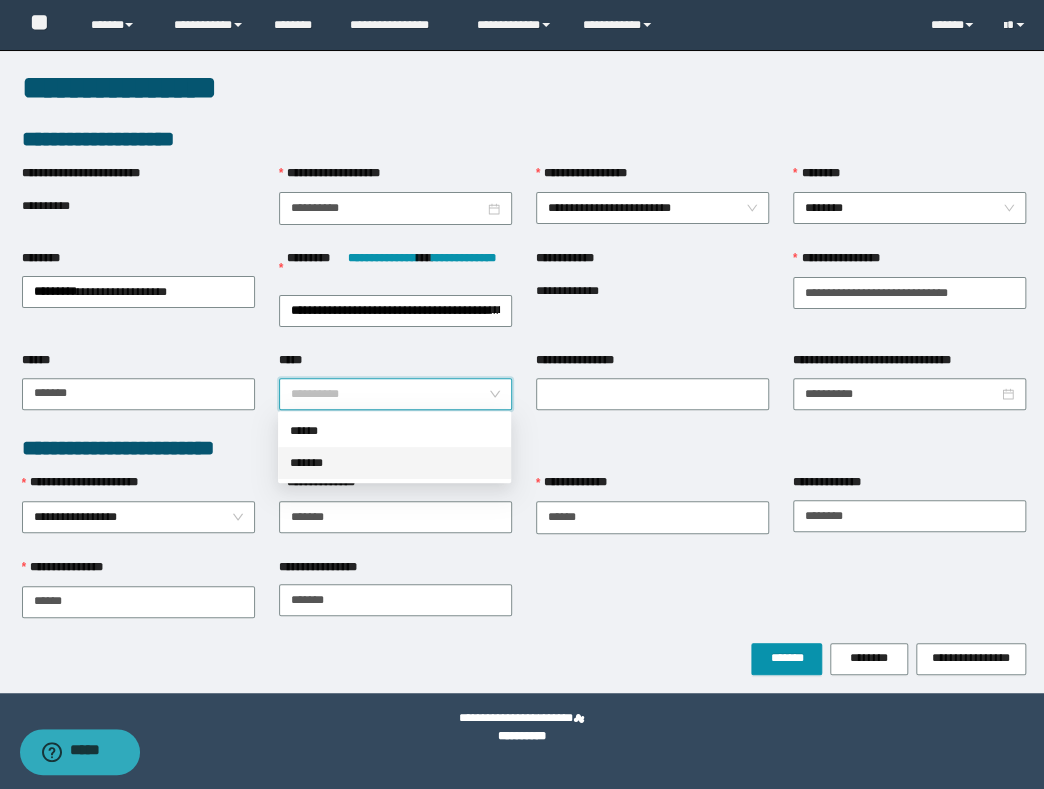 click on "*******" at bounding box center (394, 463) 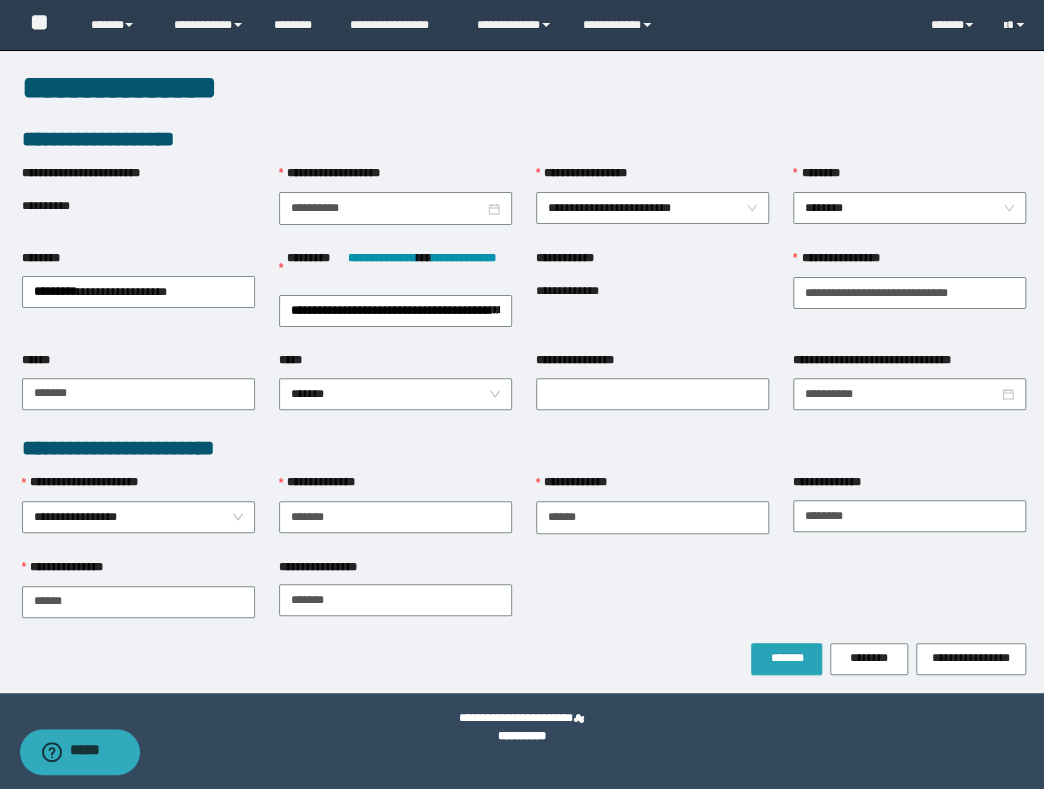 click on "*******" at bounding box center (786, 658) 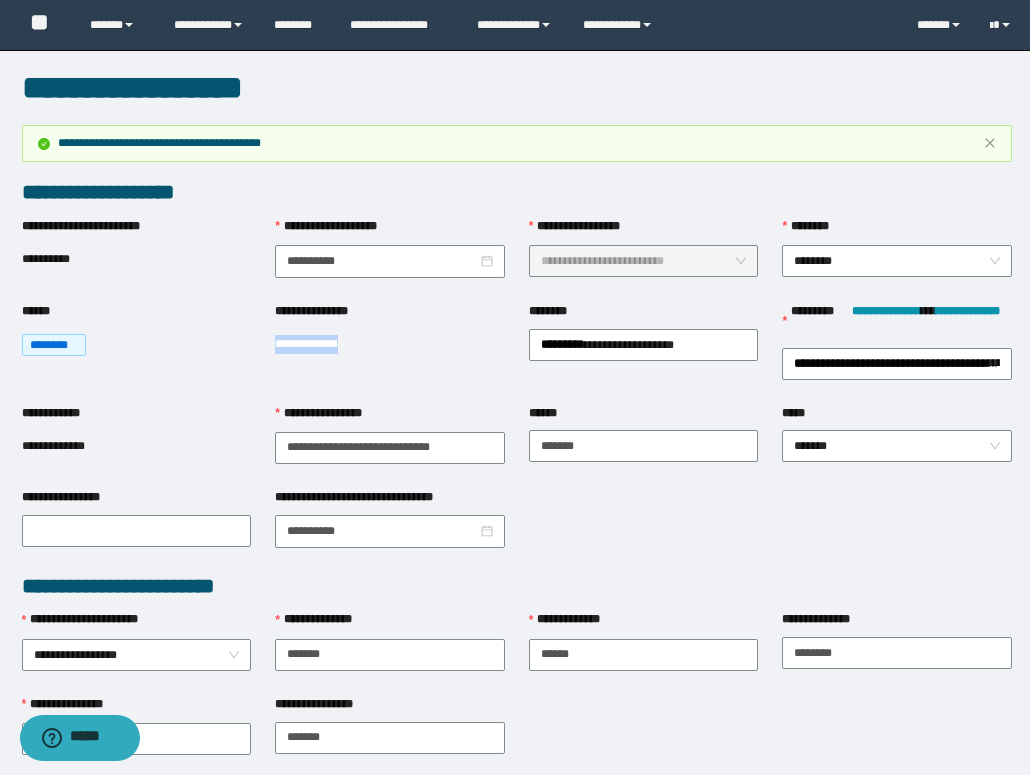 drag, startPoint x: 271, startPoint y: 340, endPoint x: 367, endPoint y: 344, distance: 96.0833 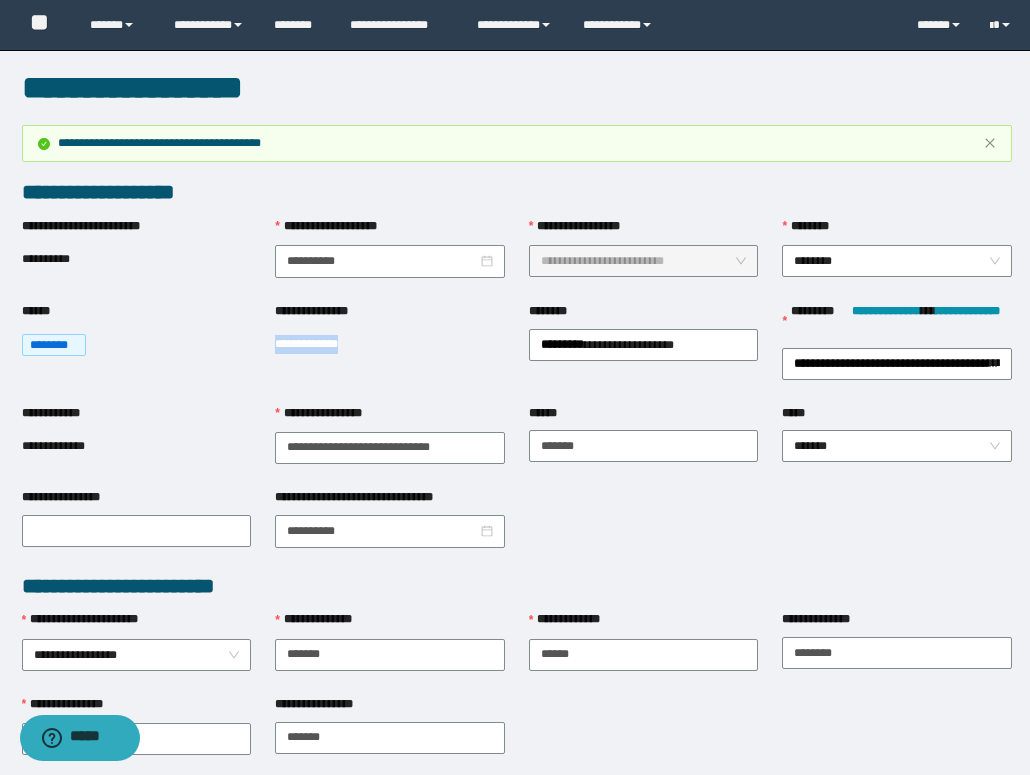 copy on "**********" 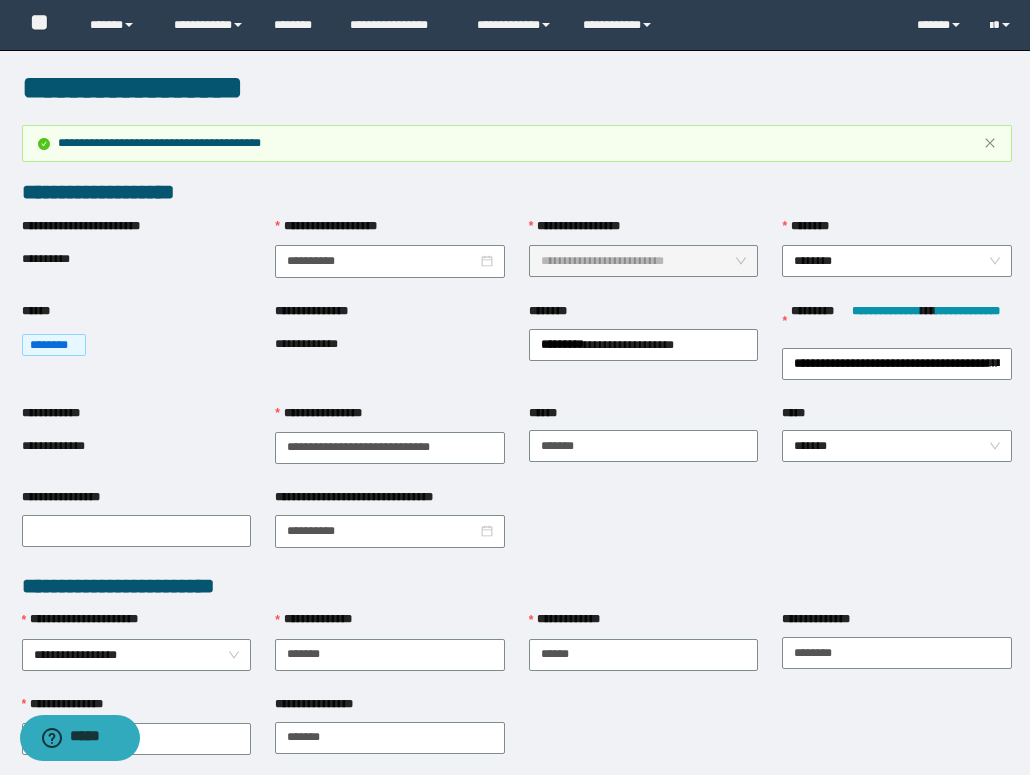 click on "**********" at bounding box center (517, 394) 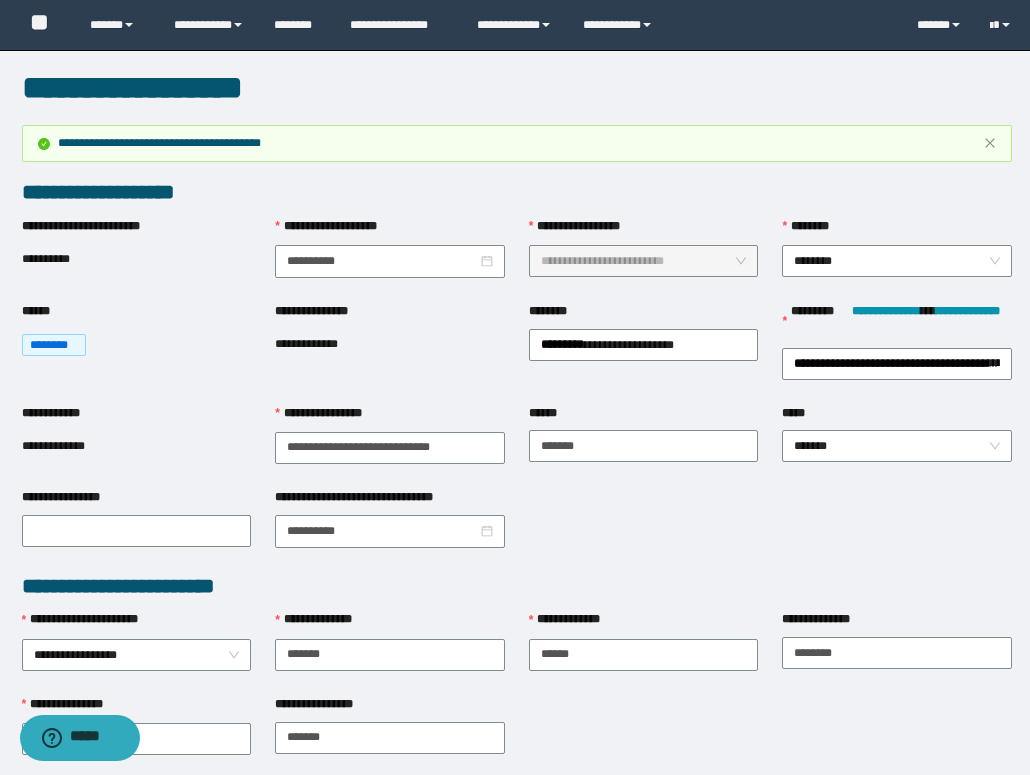 click on "**********" at bounding box center [517, 394] 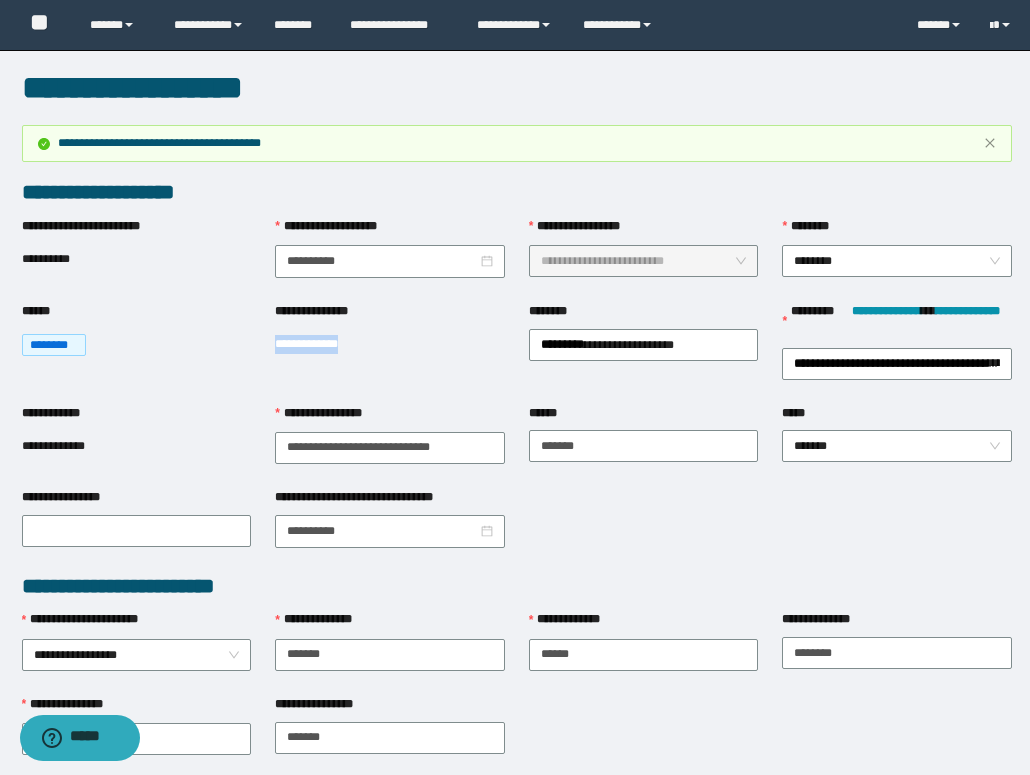 drag, startPoint x: 277, startPoint y: 340, endPoint x: 363, endPoint y: 347, distance: 86.28442 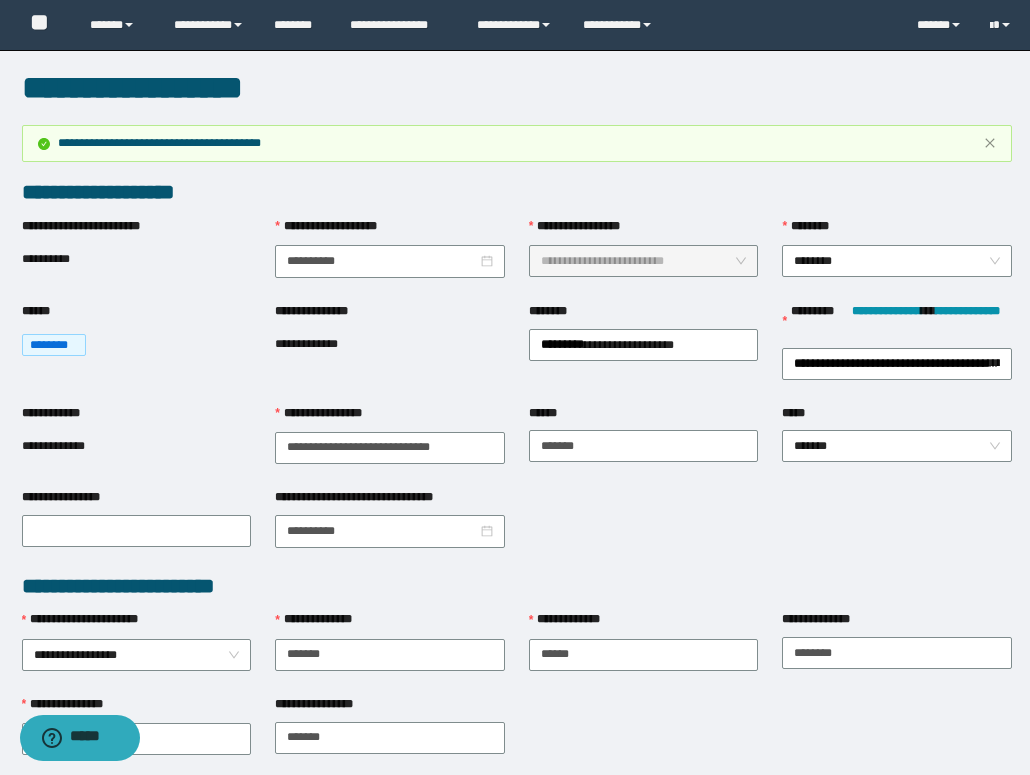 click on "**********" at bounding box center [517, 394] 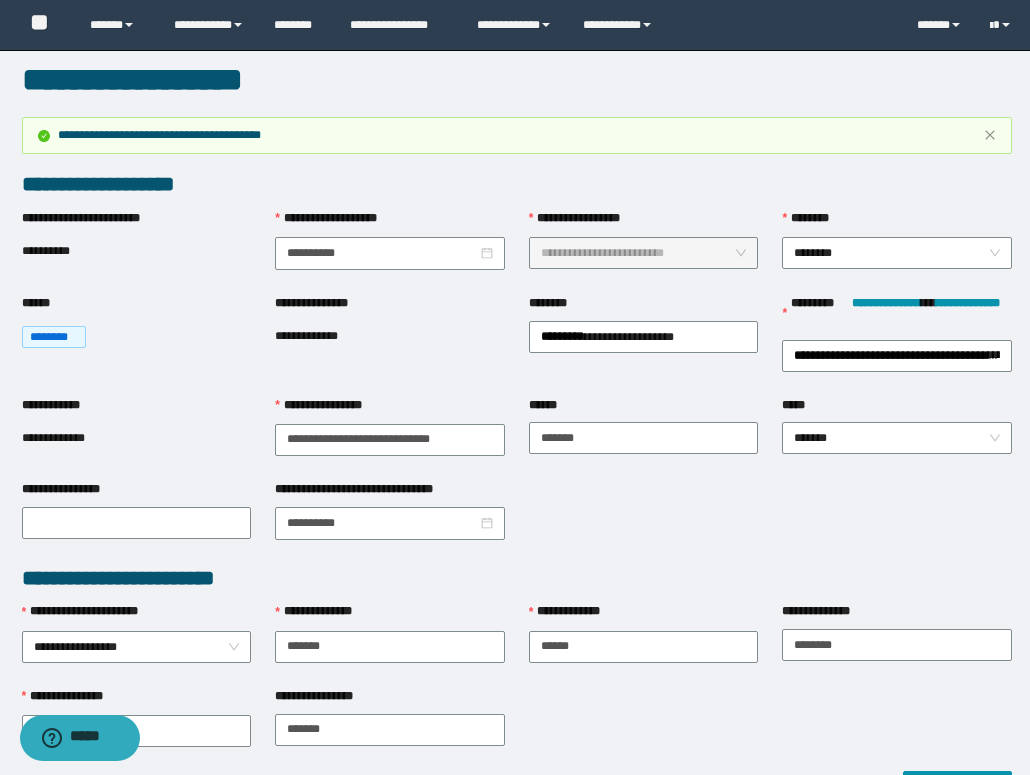 scroll, scrollTop: 0, scrollLeft: 0, axis: both 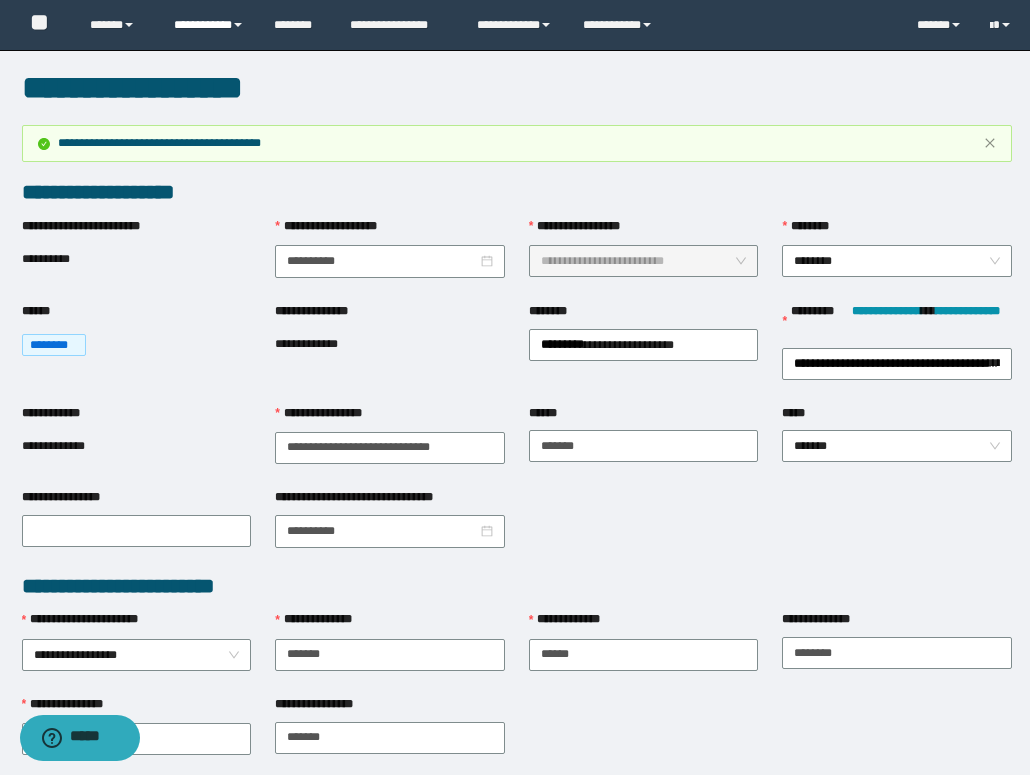 click on "**********" at bounding box center [209, 25] 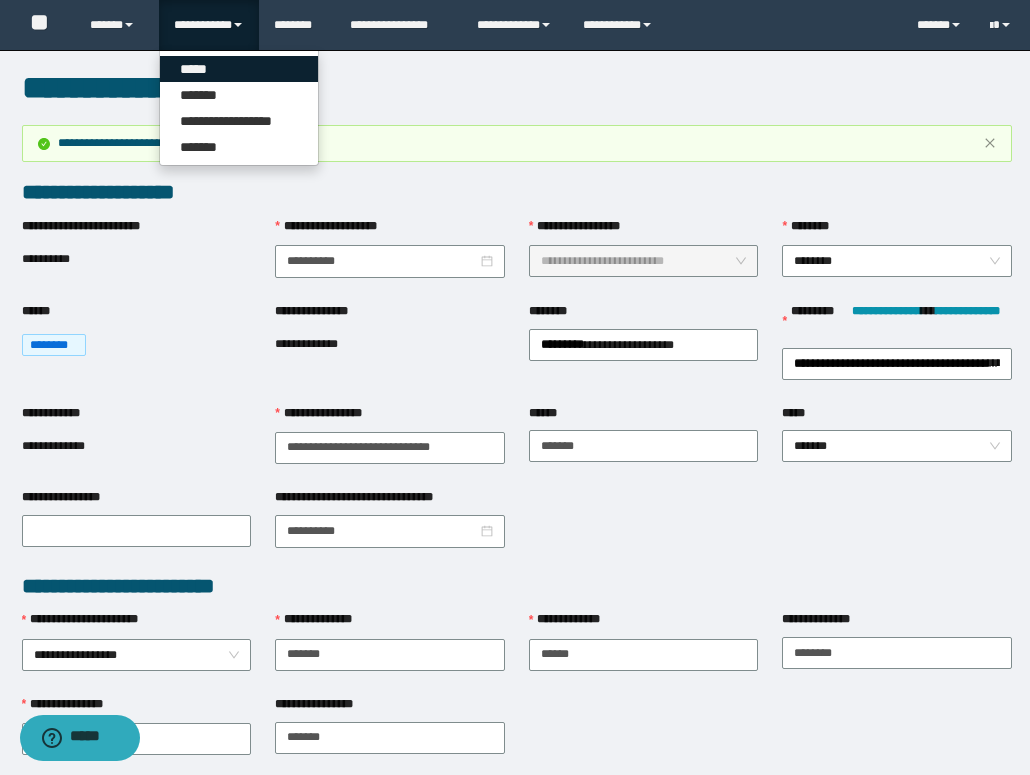 click on "*****" at bounding box center (239, 69) 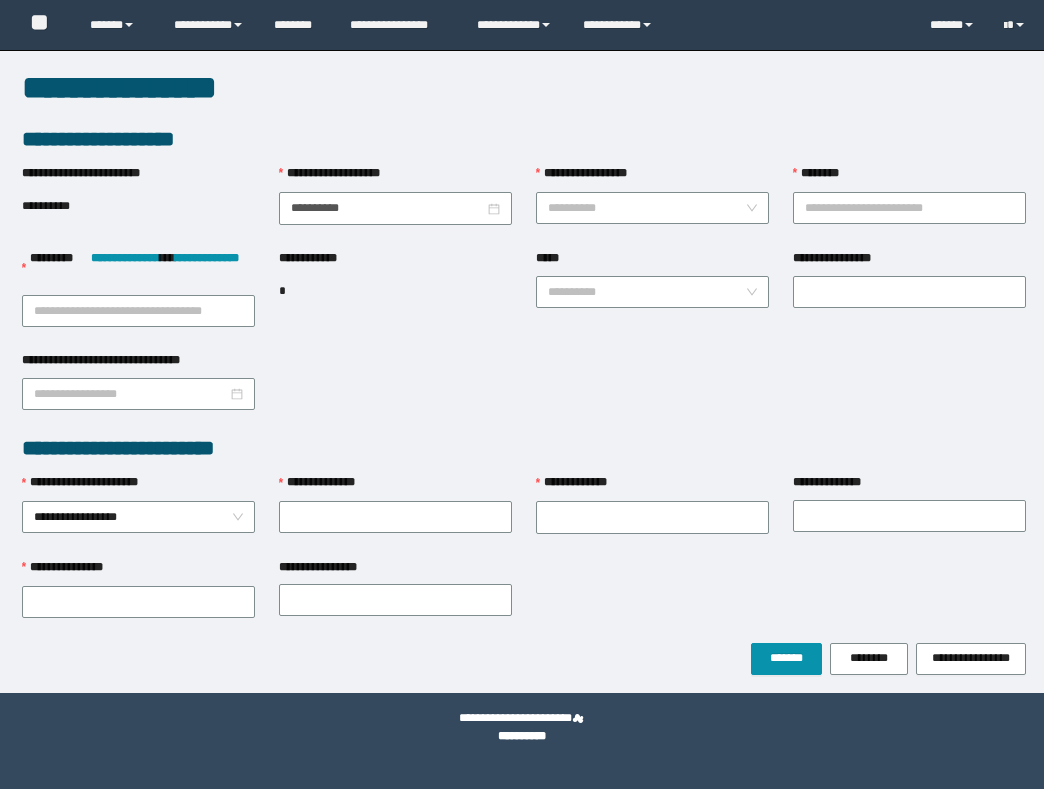 scroll, scrollTop: 0, scrollLeft: 0, axis: both 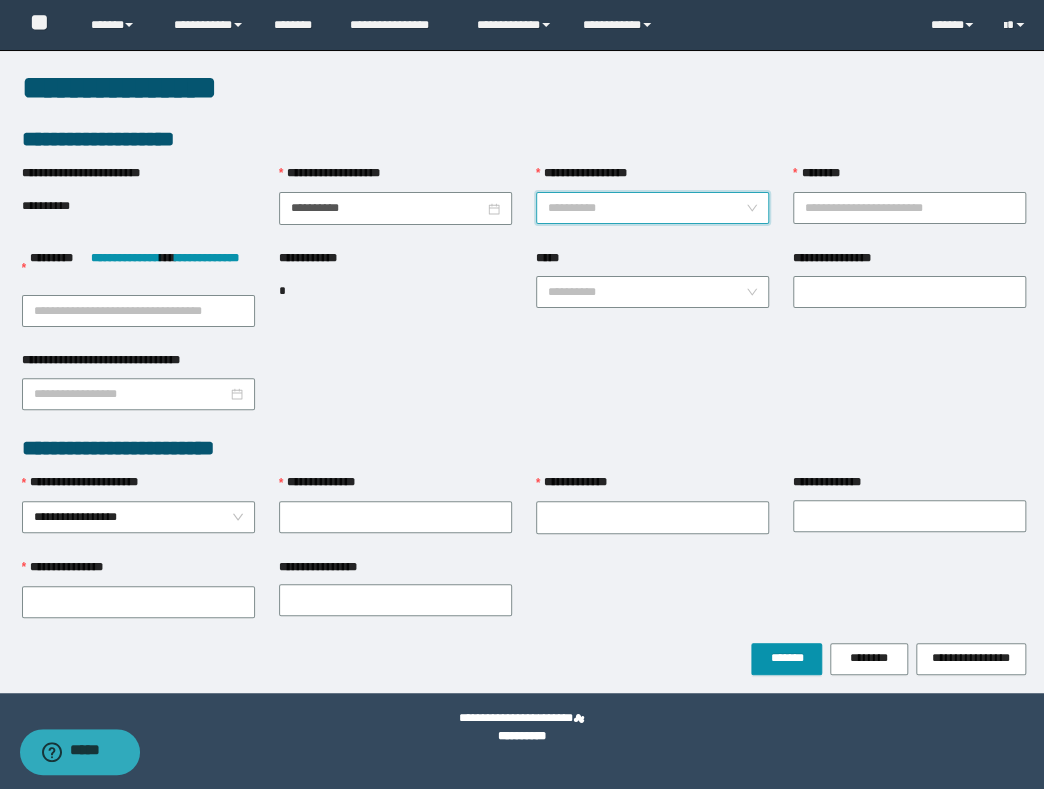 click on "**********" at bounding box center [646, 208] 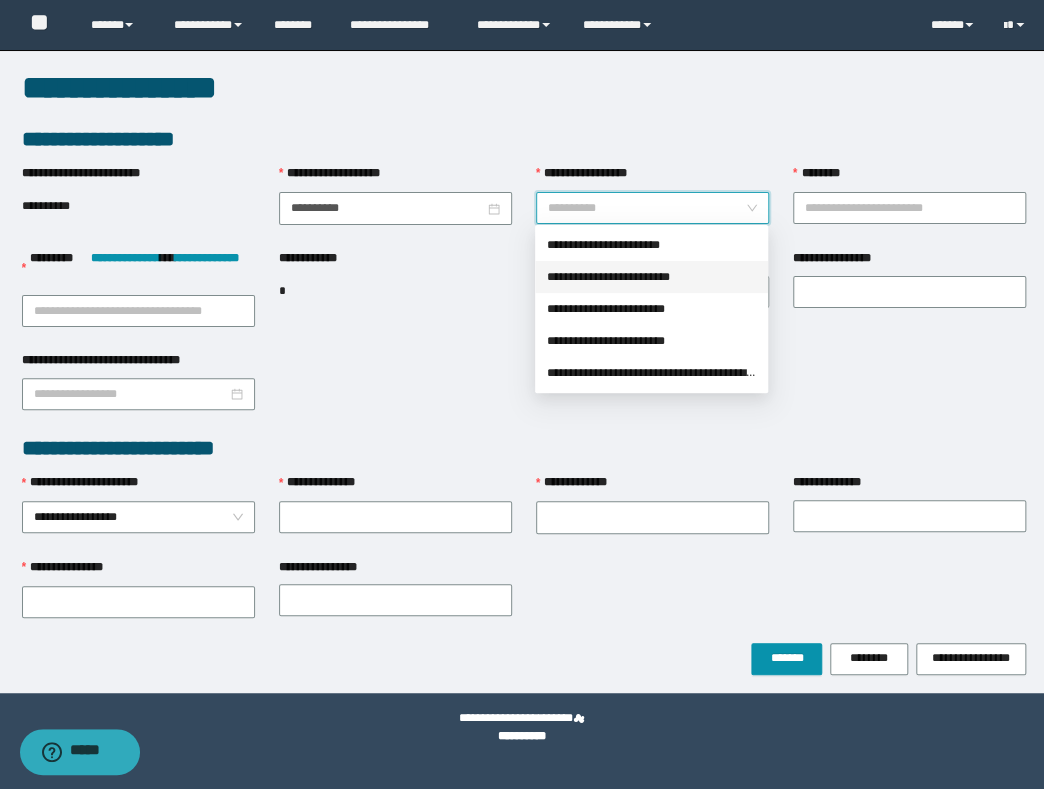 click on "**********" at bounding box center (651, 277) 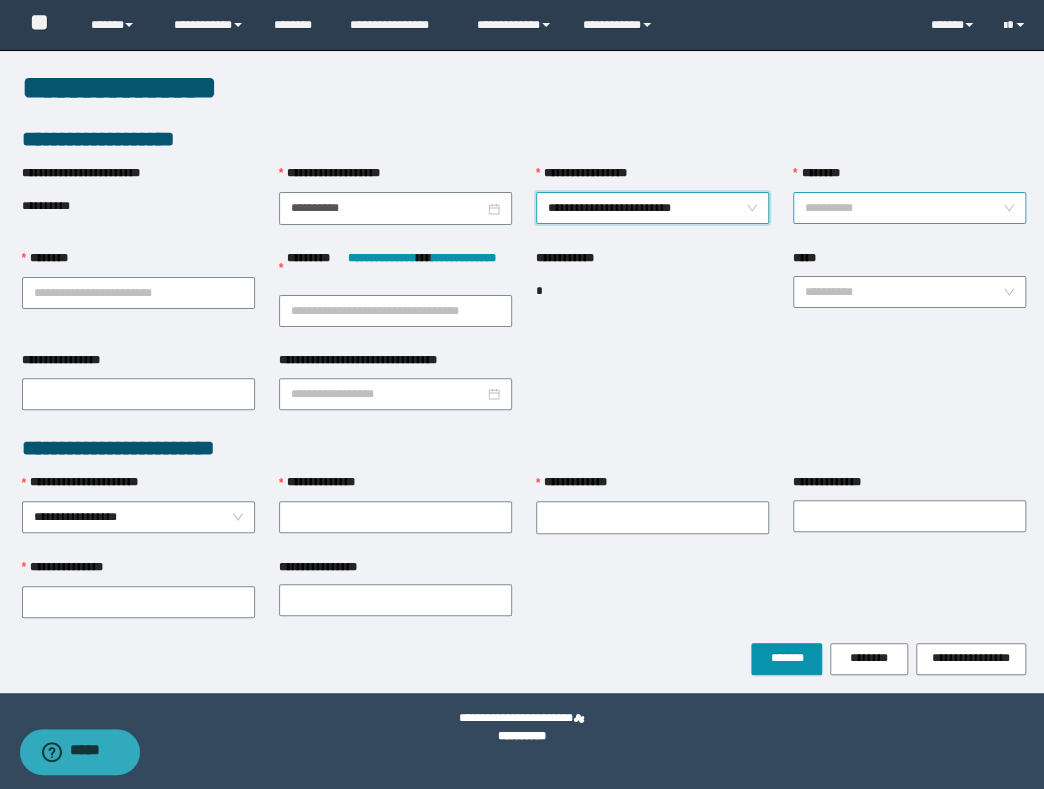 click on "********" at bounding box center (903, 208) 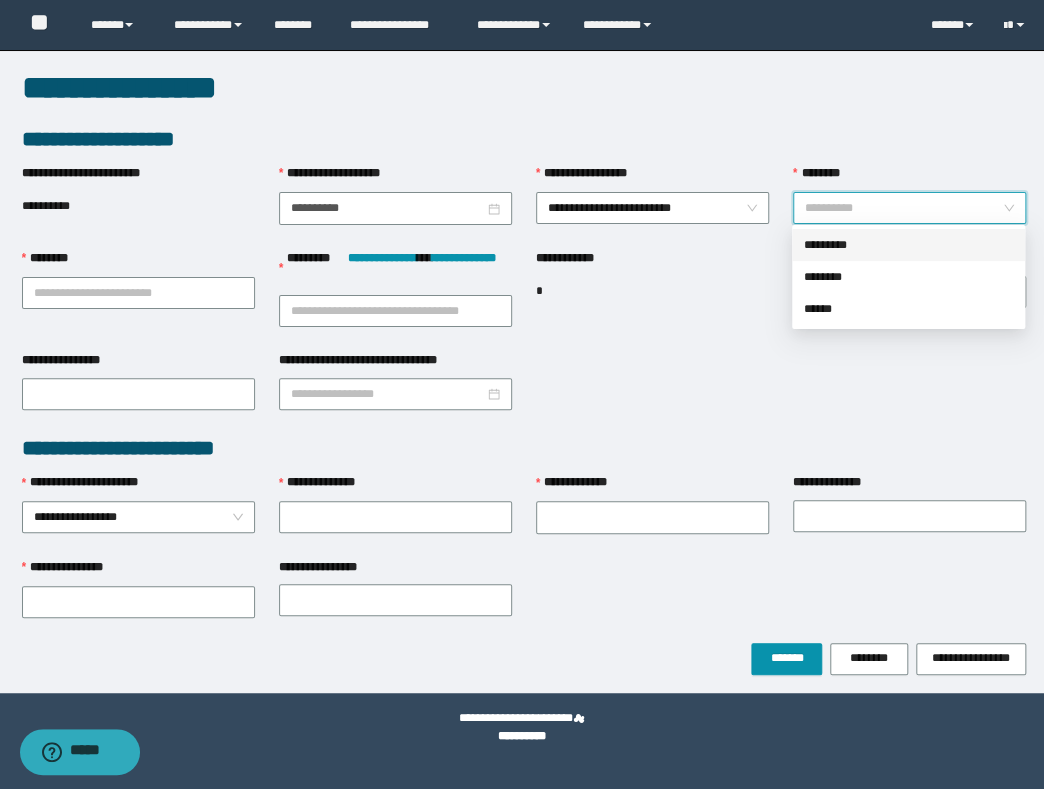 click on "*********" at bounding box center (908, 245) 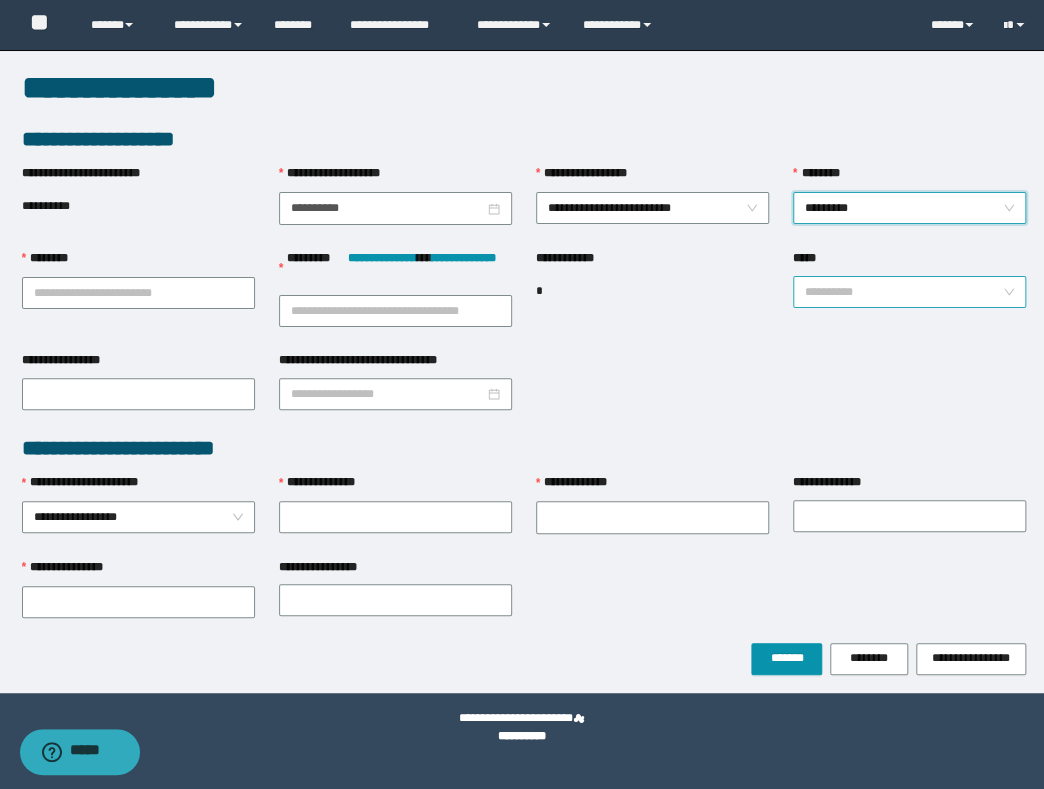 click on "*****" at bounding box center [903, 292] 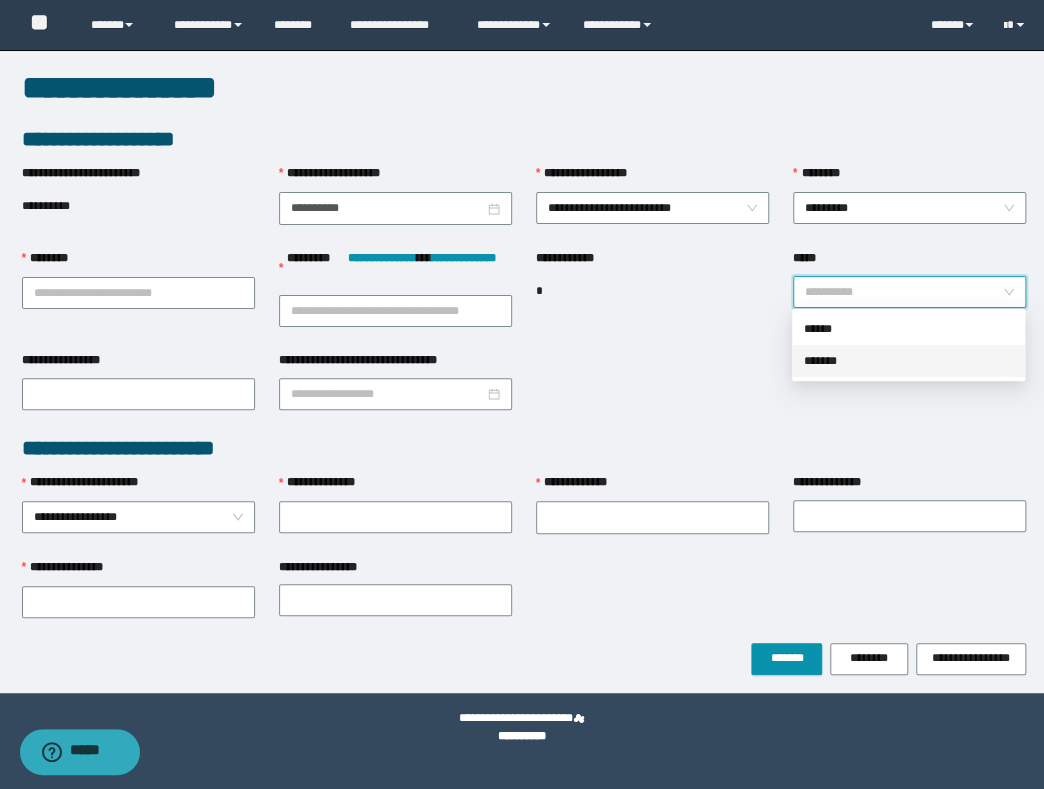 click on "*******" at bounding box center (908, 361) 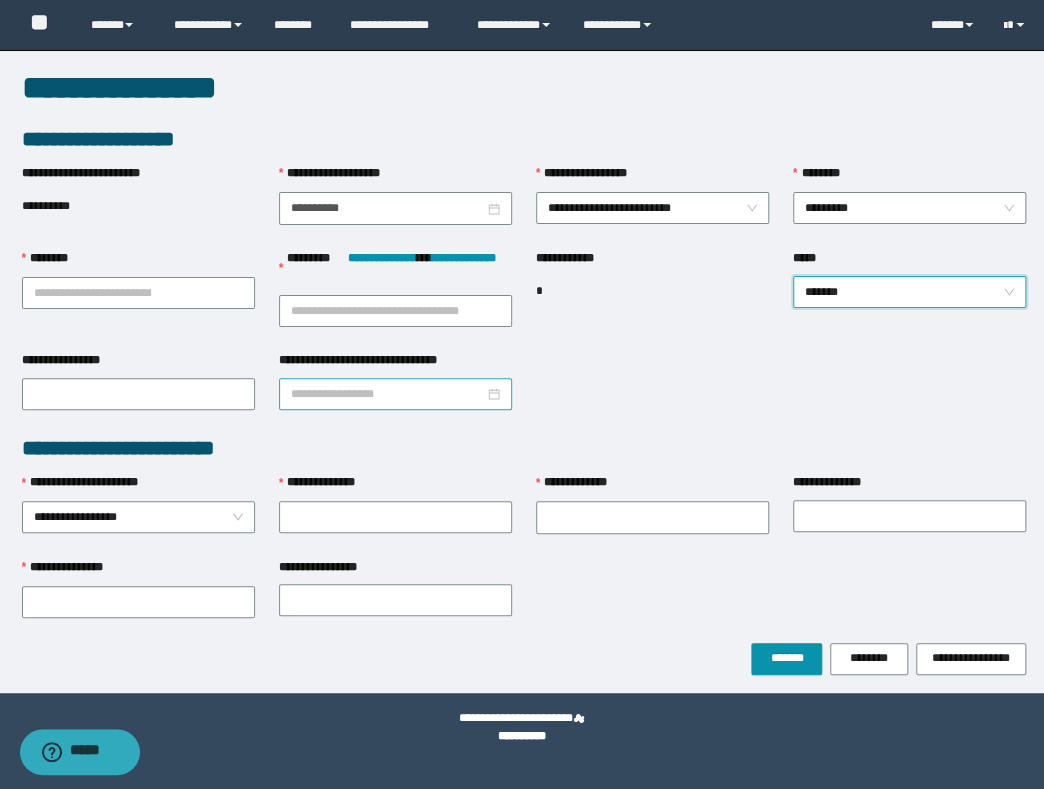click on "**********" at bounding box center (387, 394) 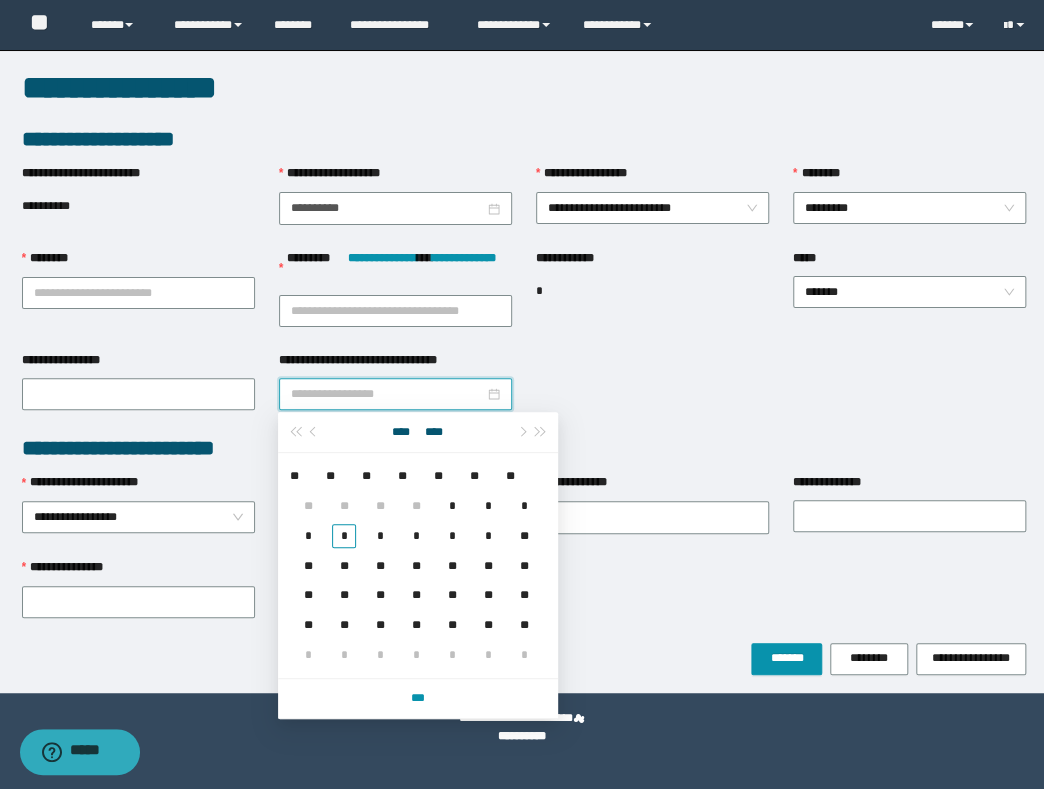 drag, startPoint x: 428, startPoint y: 468, endPoint x: 439, endPoint y: 489, distance: 23.70654 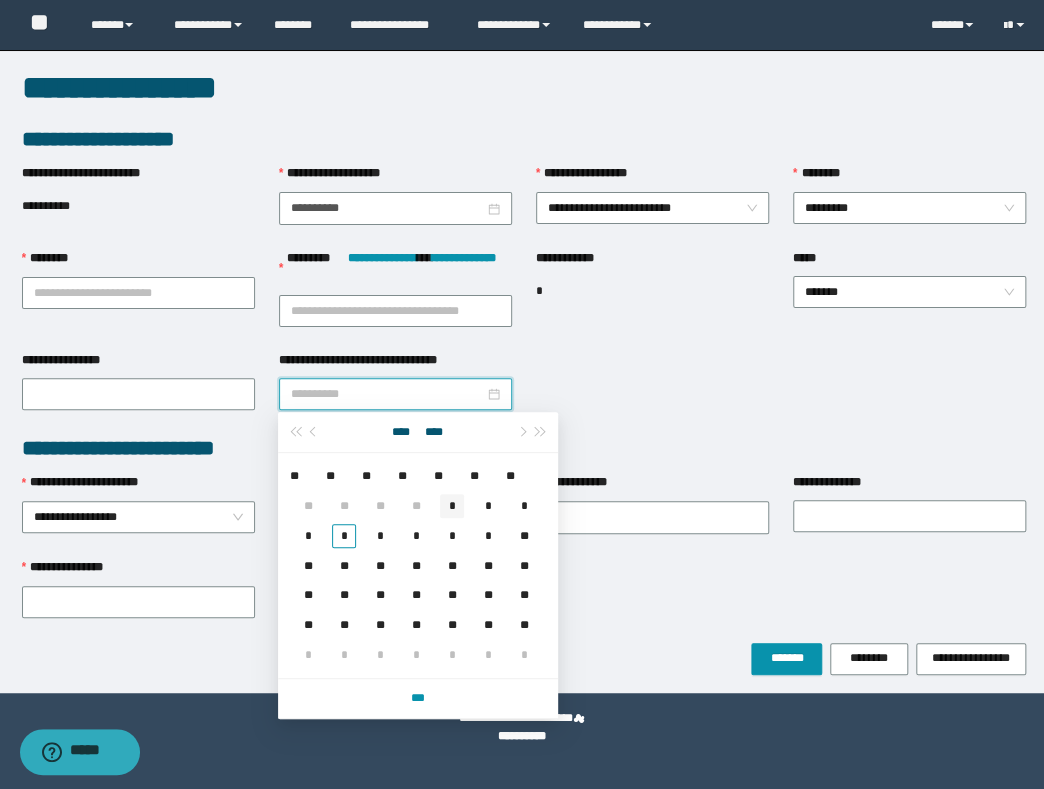 click on "*" at bounding box center (452, 506) 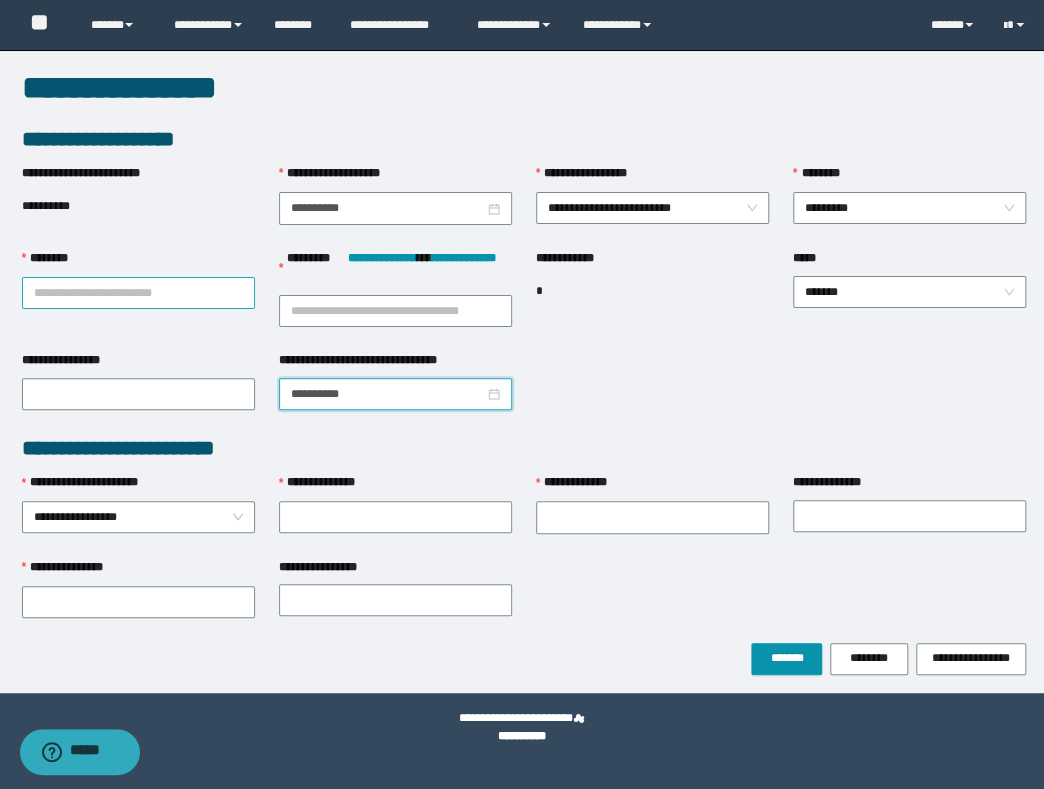 click on "********" at bounding box center (138, 293) 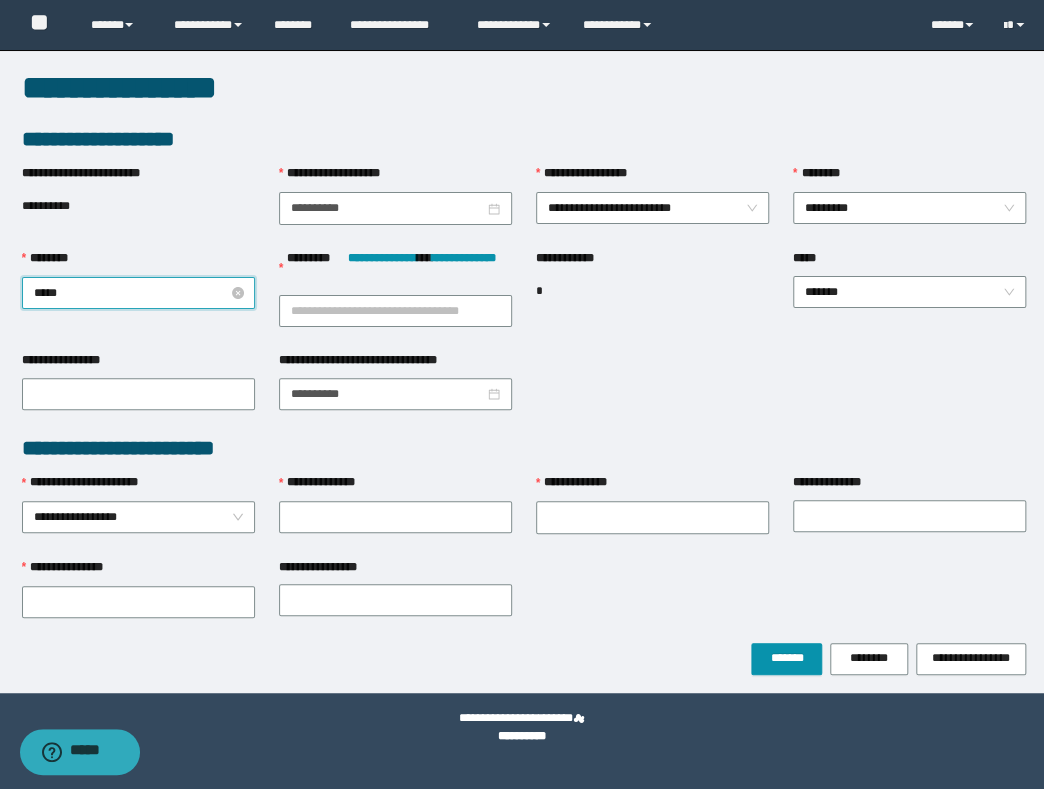 type on "******" 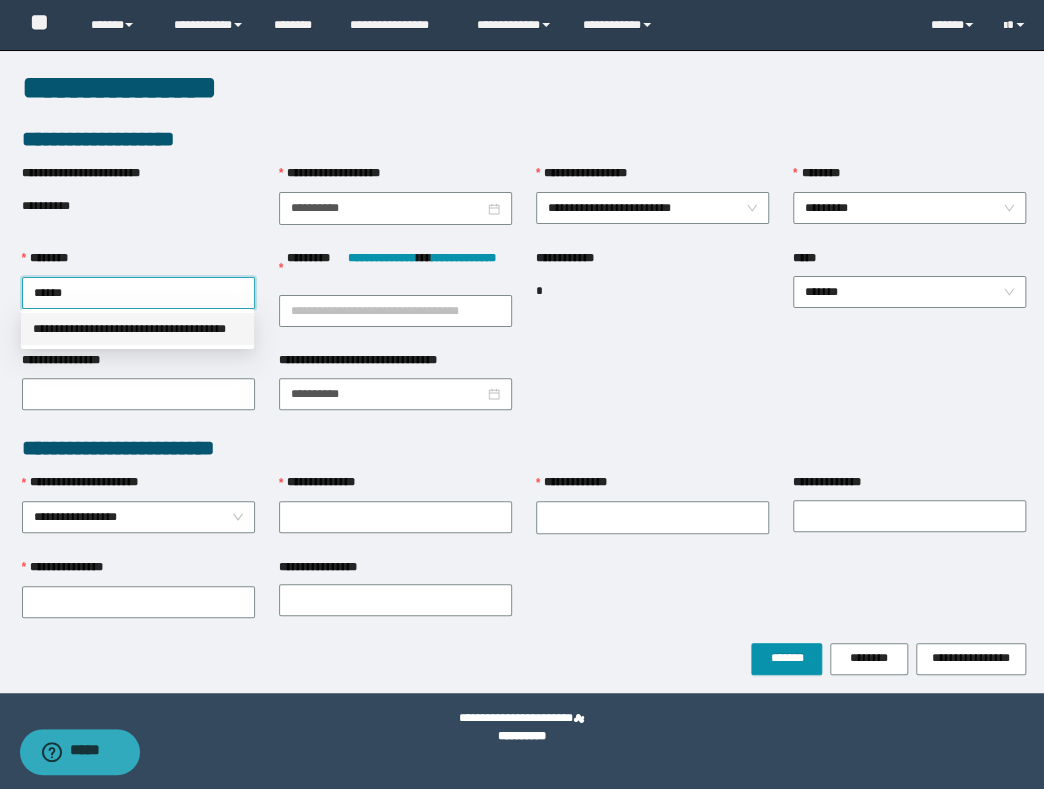 click on "**********" at bounding box center (137, 329) 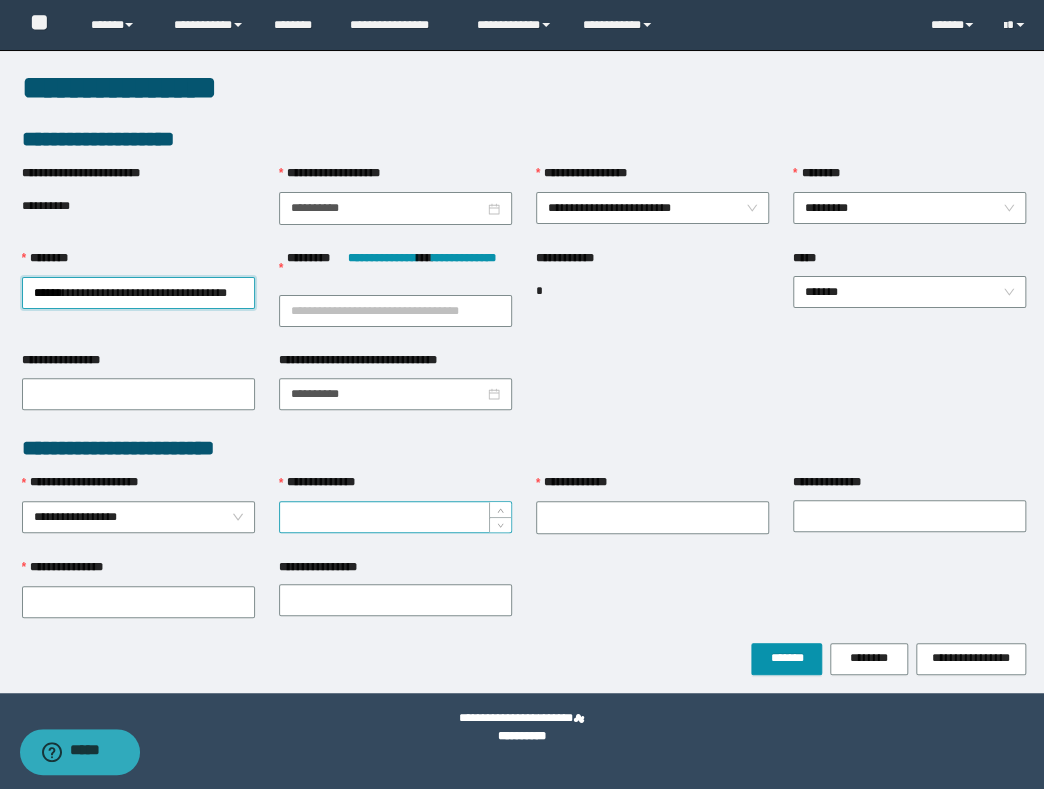 click on "**********" at bounding box center [395, 517] 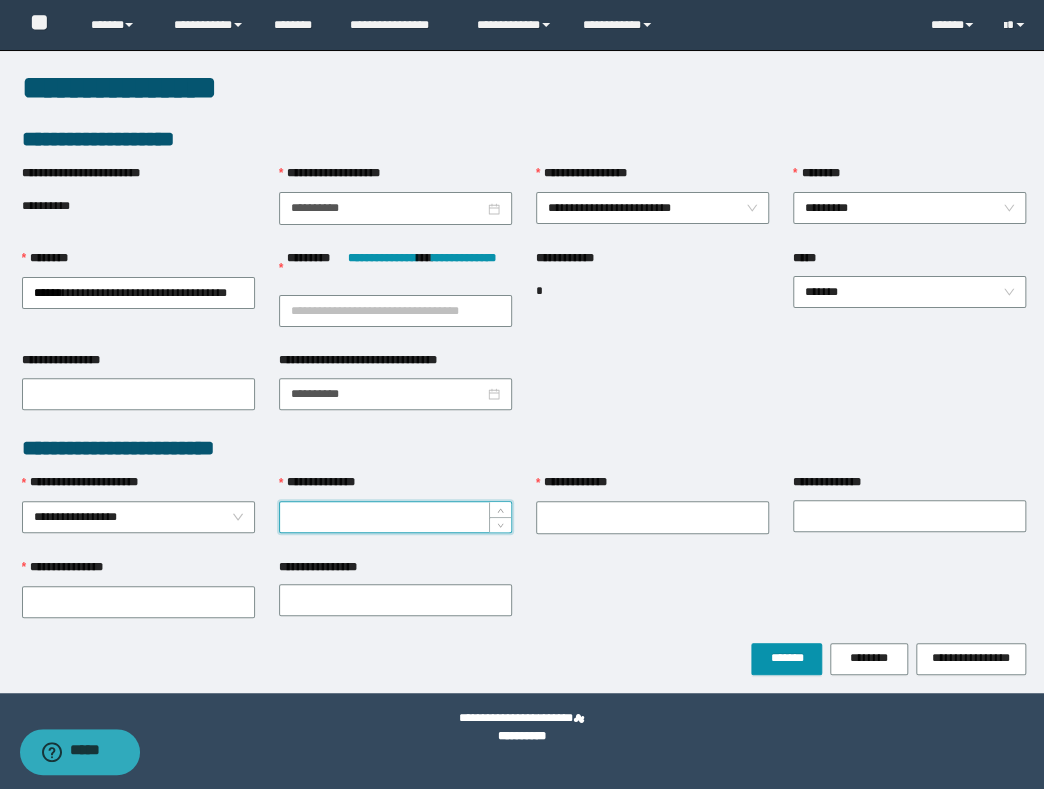 paste on "**********" 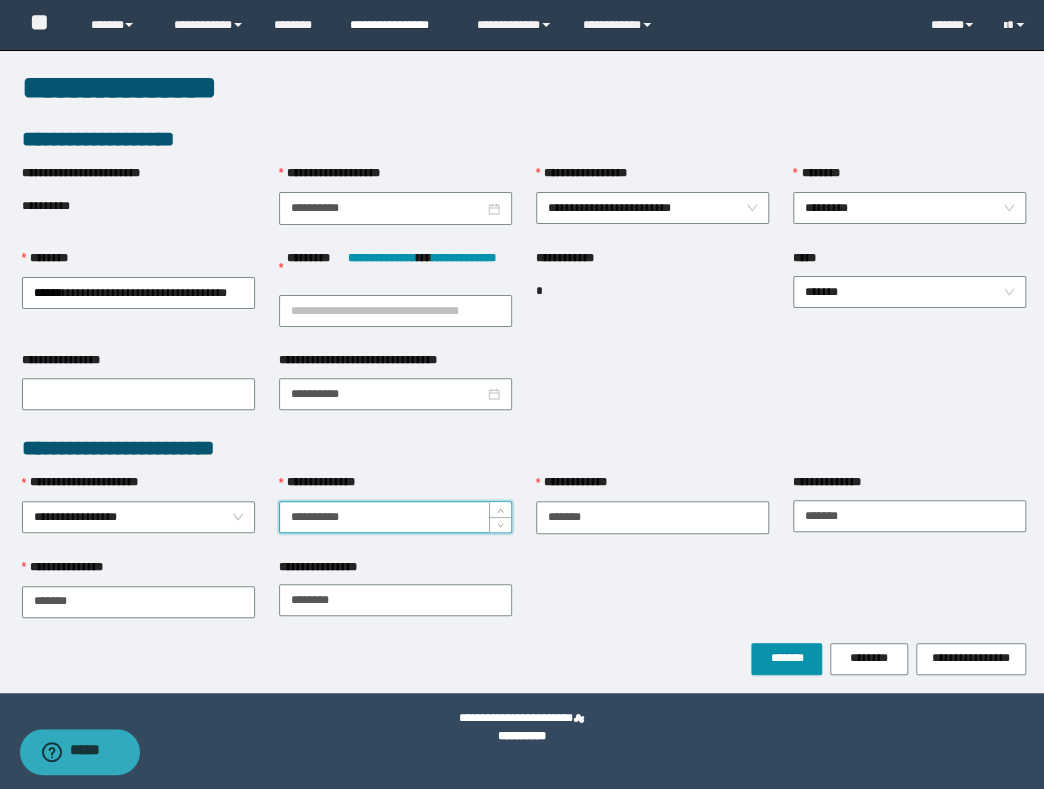 type on "**********" 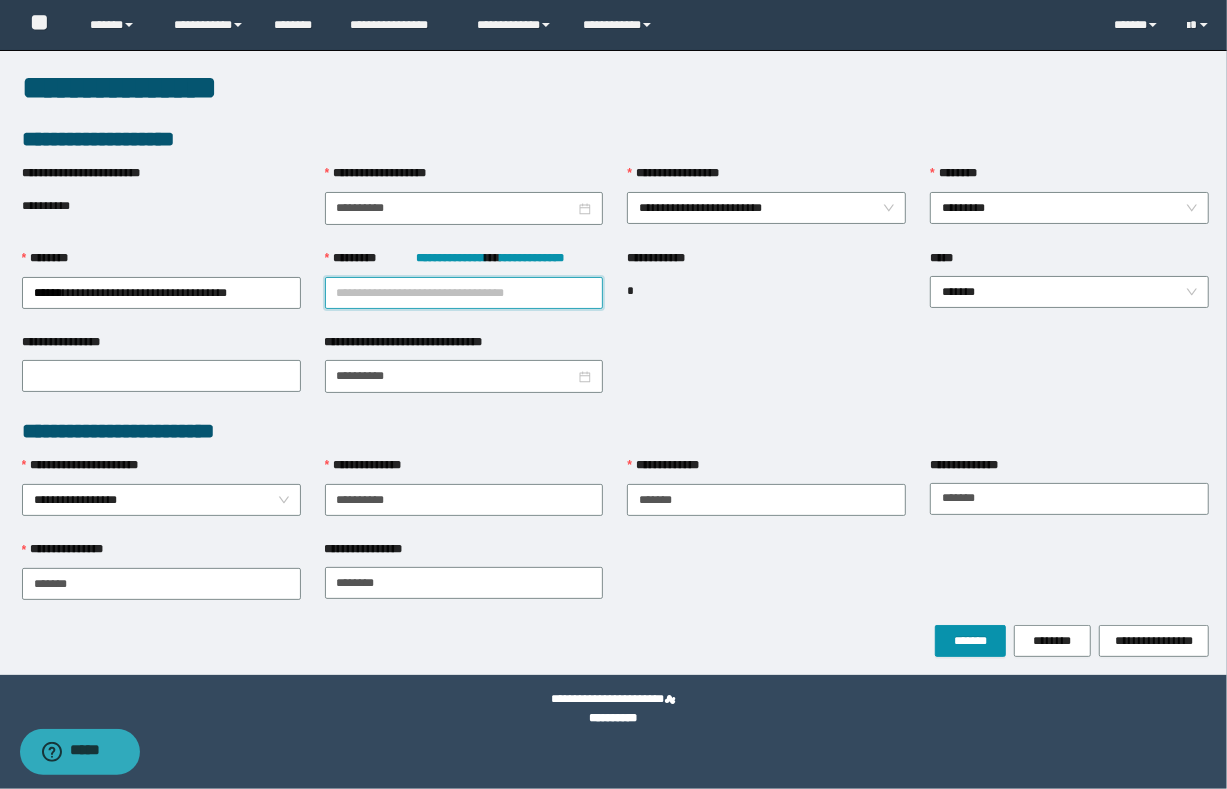 click on "**********" at bounding box center (464, 293) 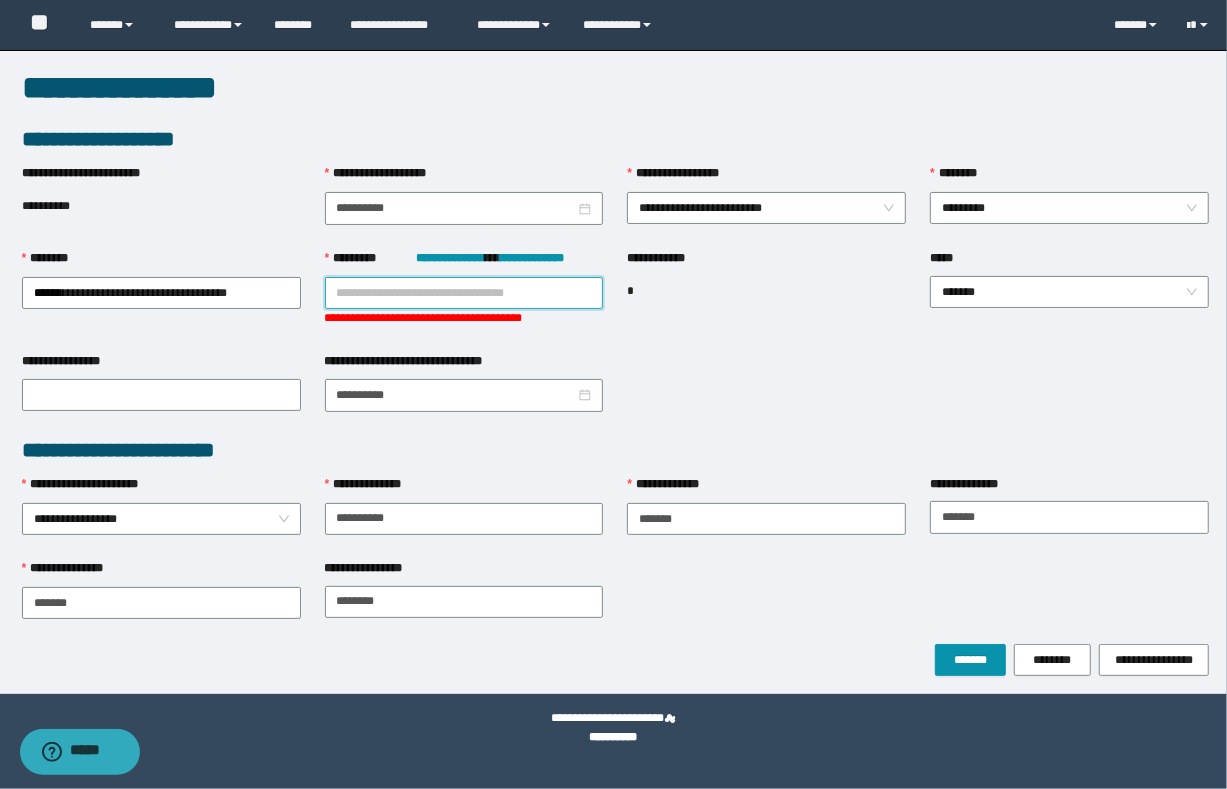click on "**********" at bounding box center [464, 293] 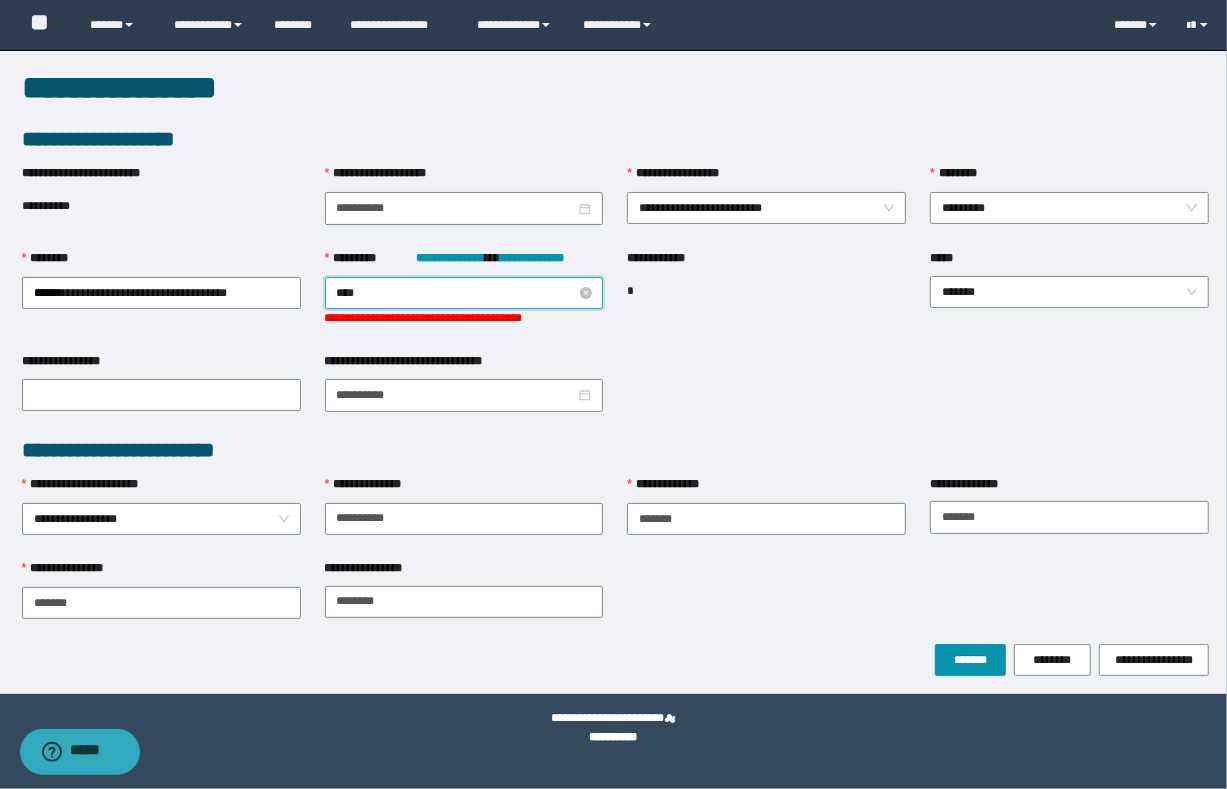 type on "*****" 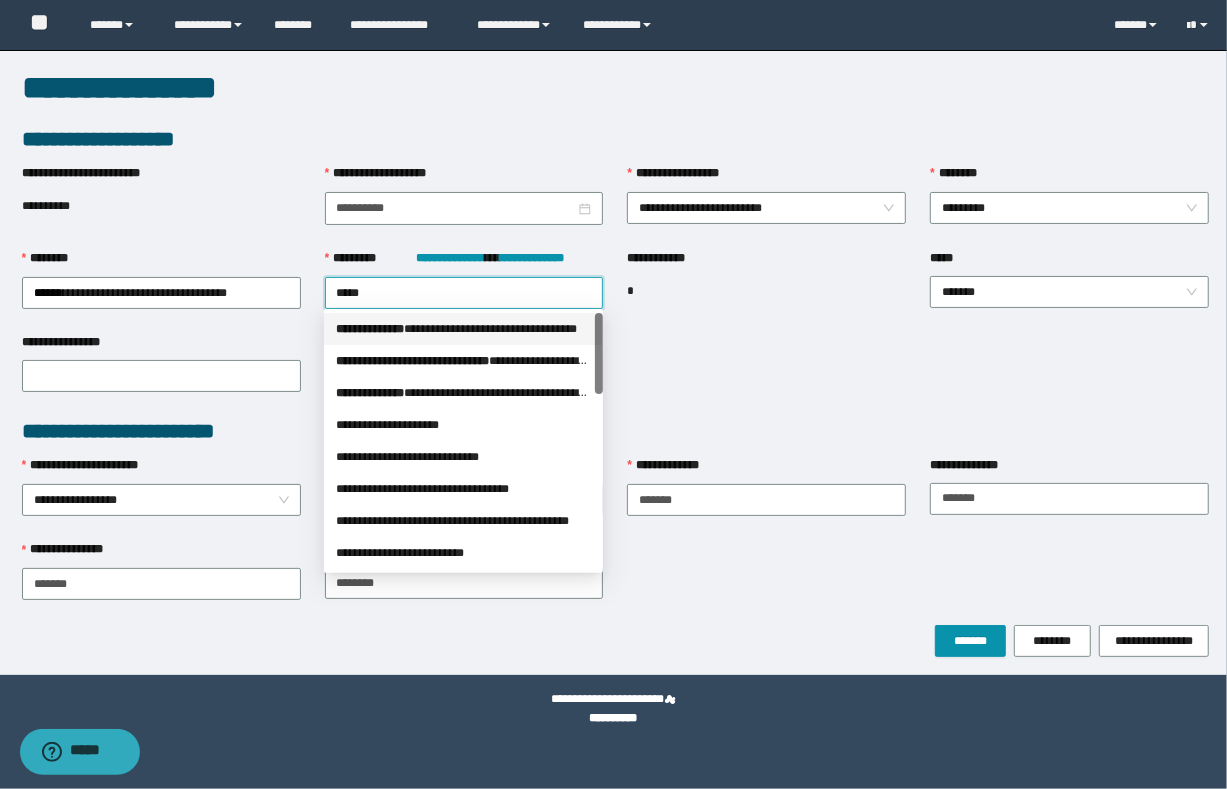 click on "*** *   *********" at bounding box center [370, 329] 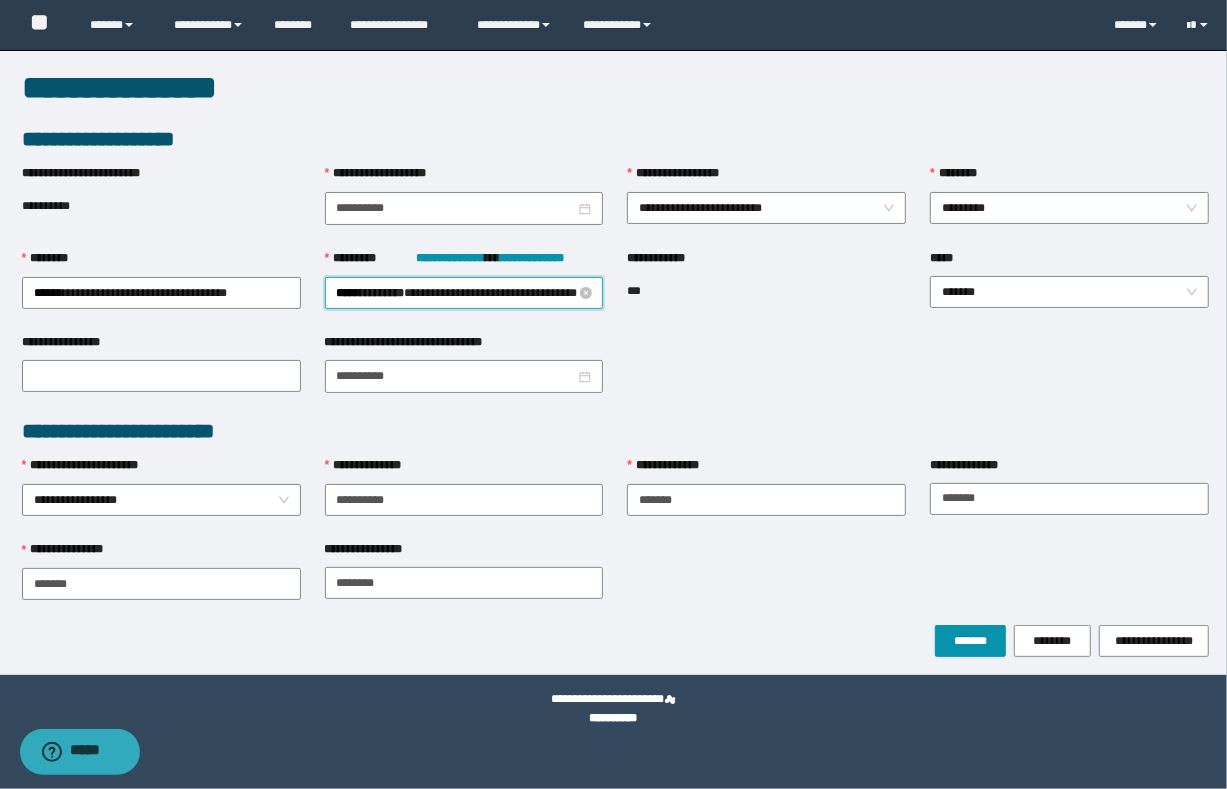 click on "*** *   *********" at bounding box center (371, 293) 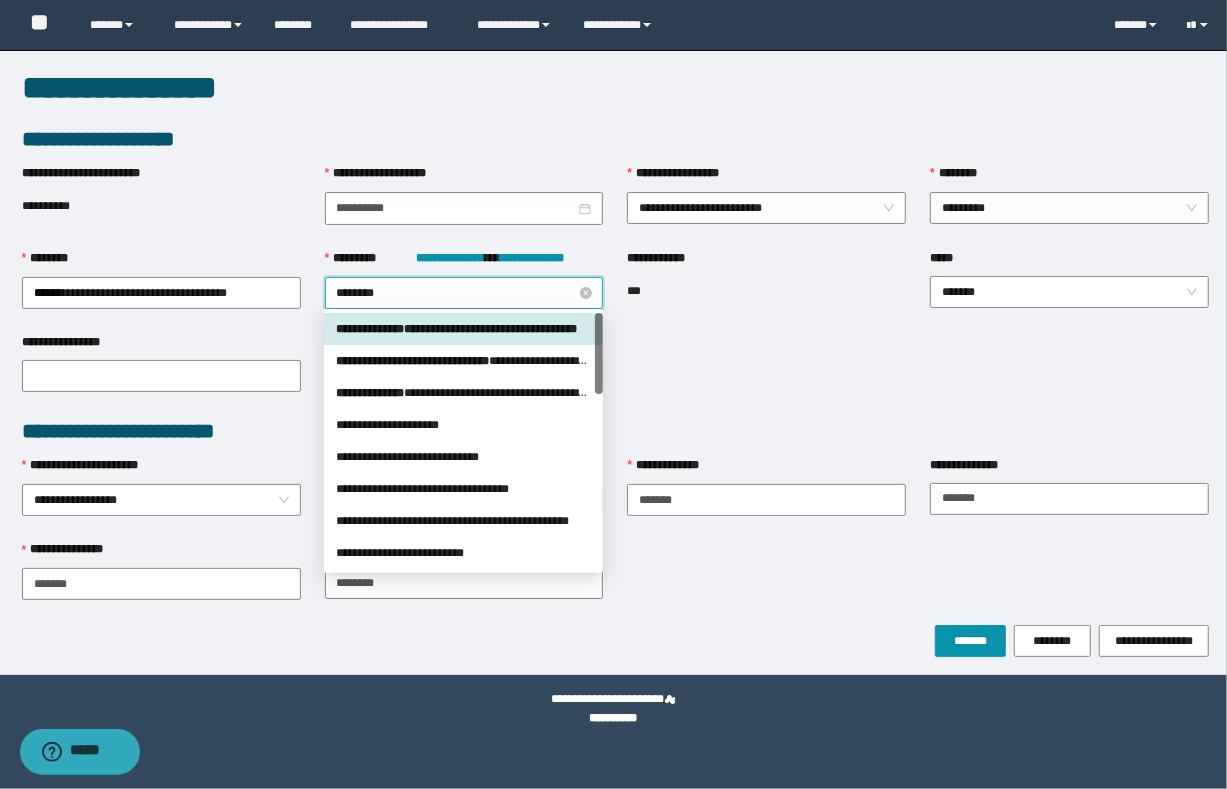 type on "*********" 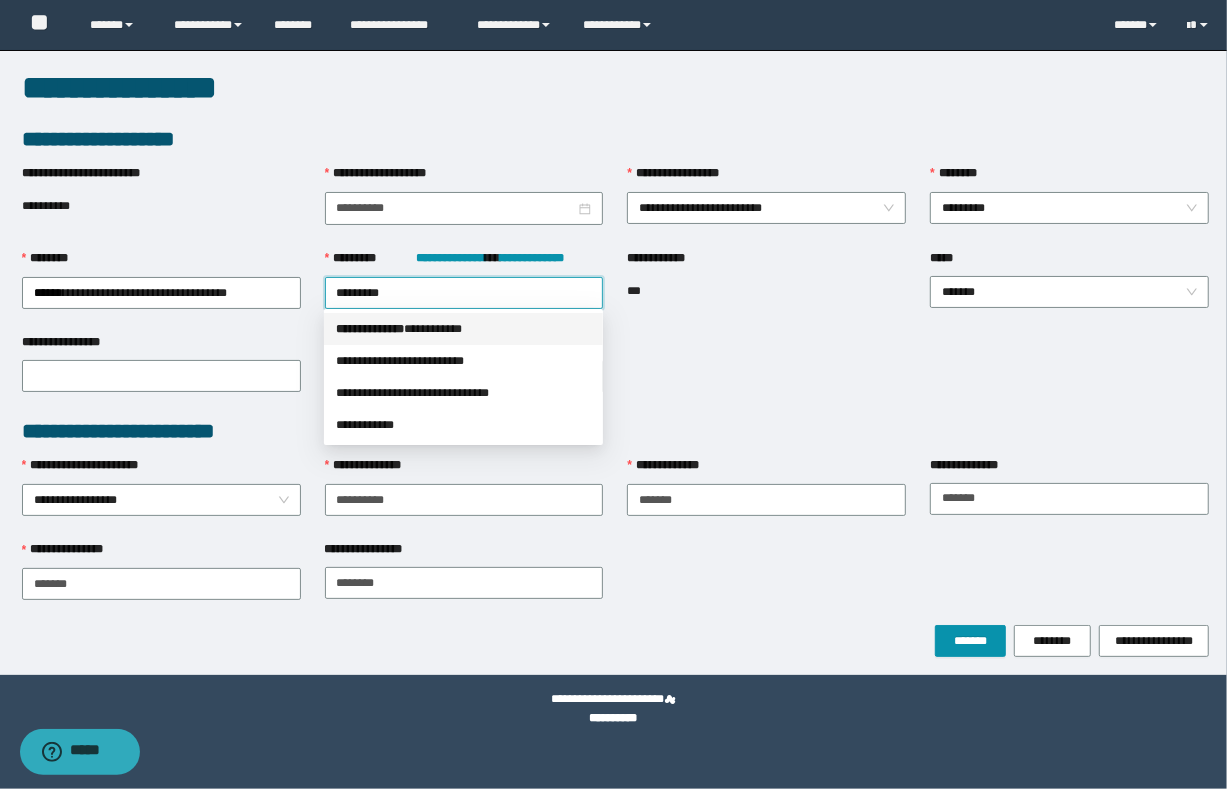 click on "*** *   *********" at bounding box center (370, 329) 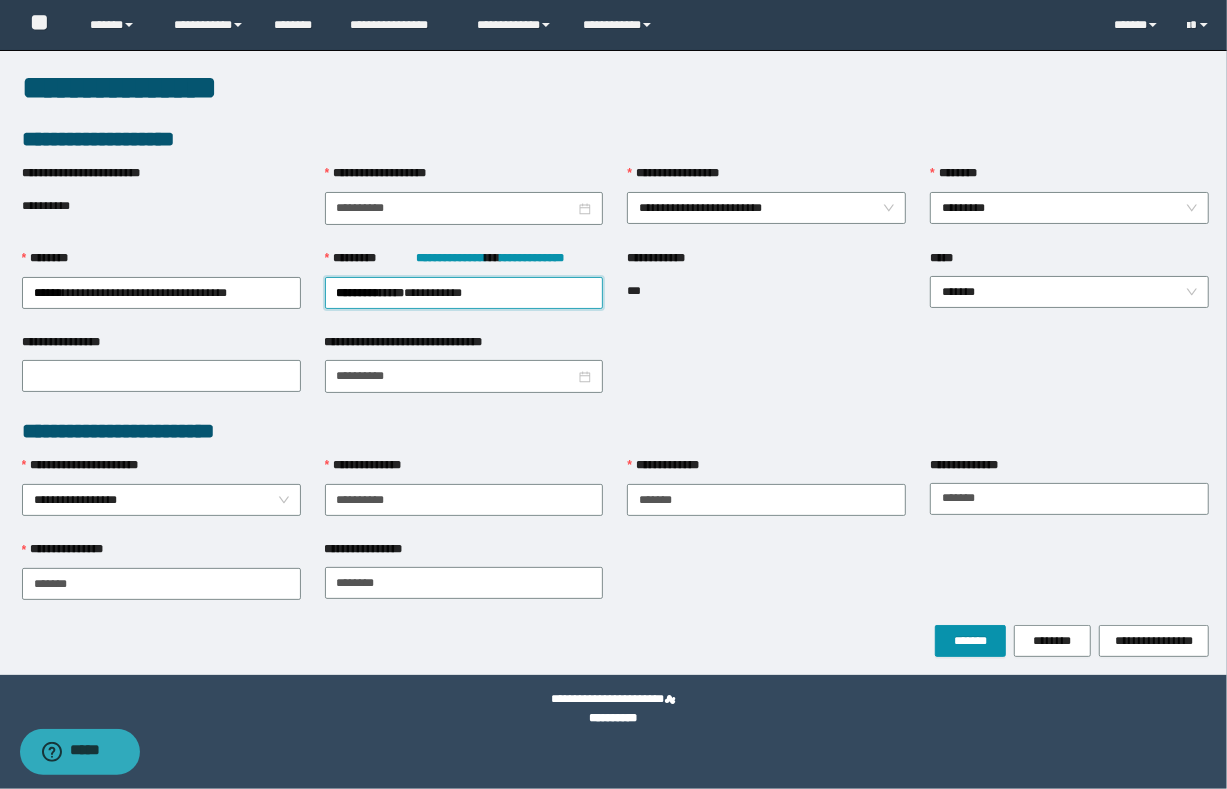 click on "**********" at bounding box center [616, 640] 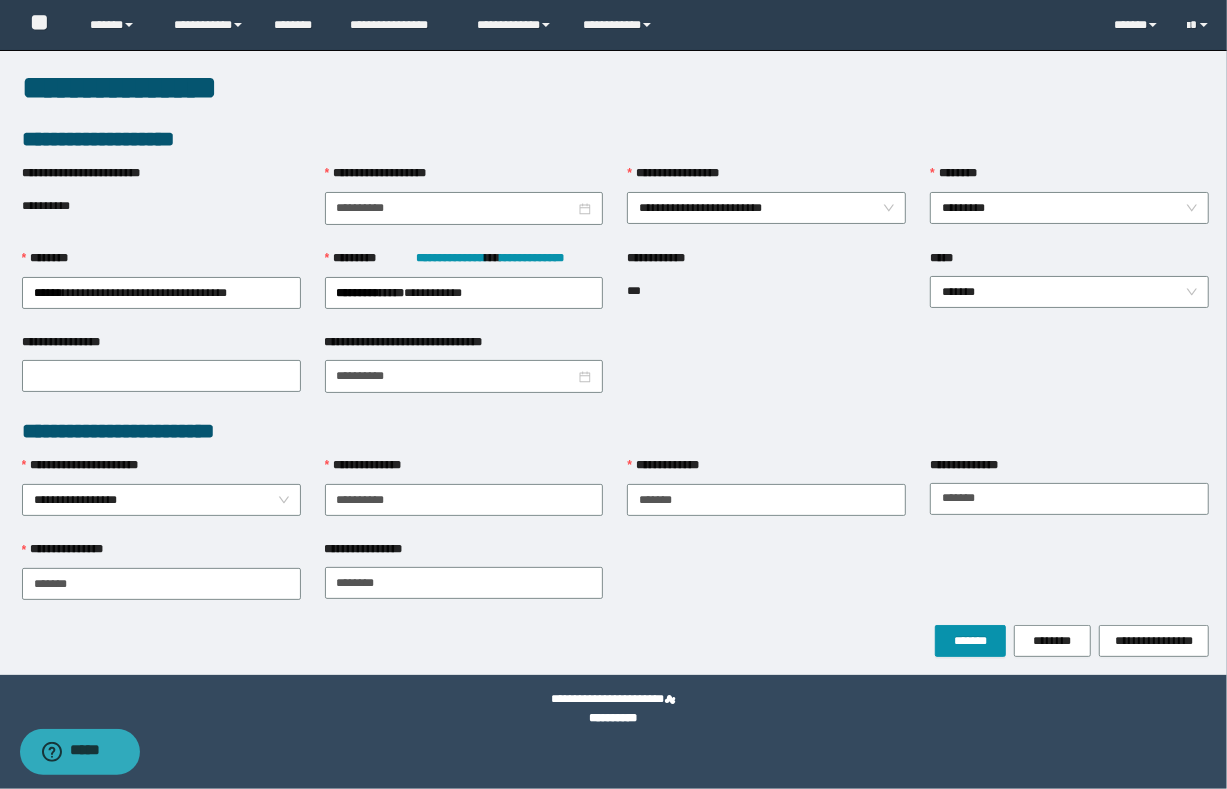 click on "**********" at bounding box center (616, 641) 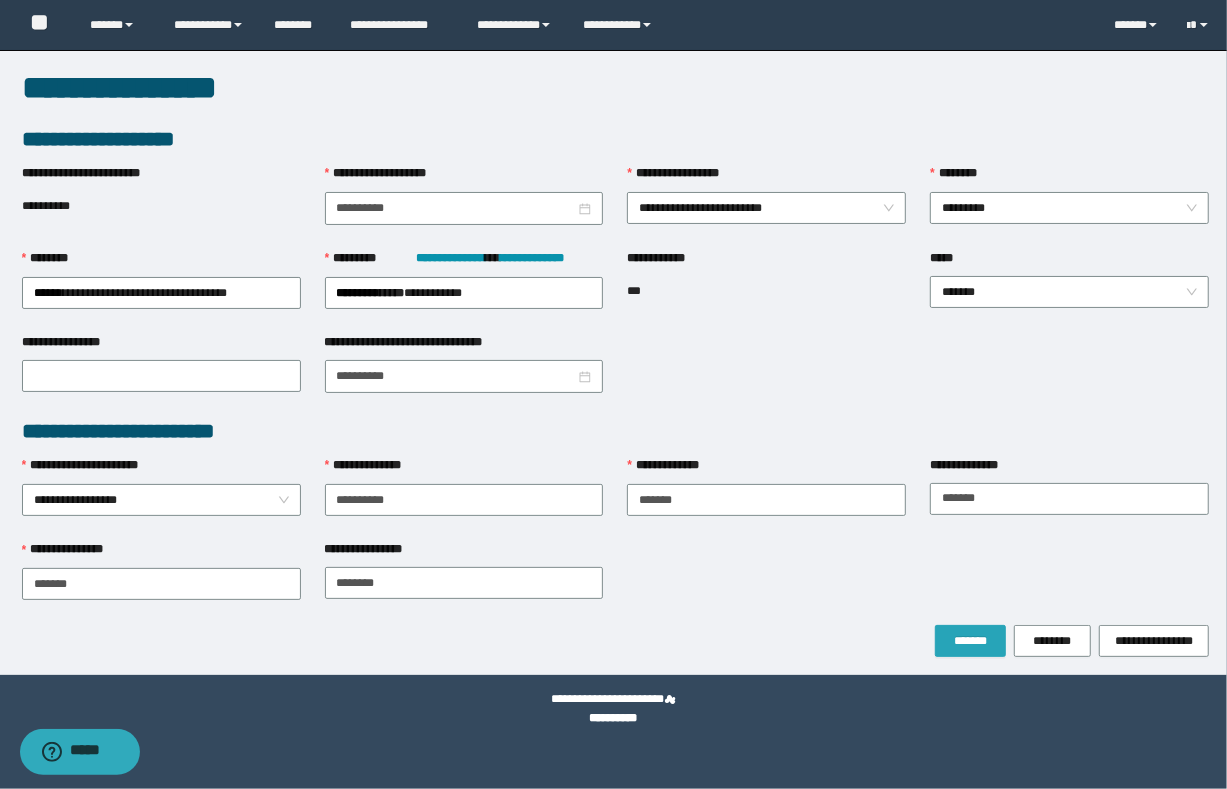 click on "*******" at bounding box center (970, 641) 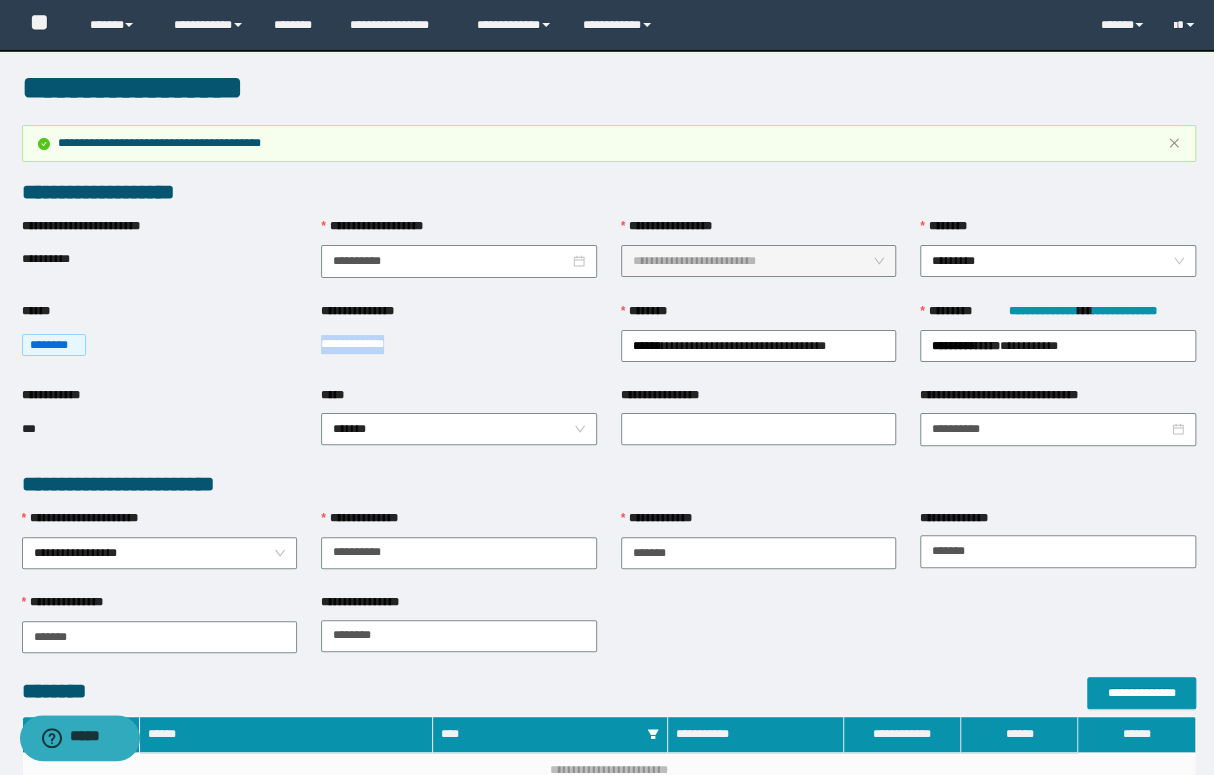 drag, startPoint x: 315, startPoint y: 346, endPoint x: 415, endPoint y: 347, distance: 100.005 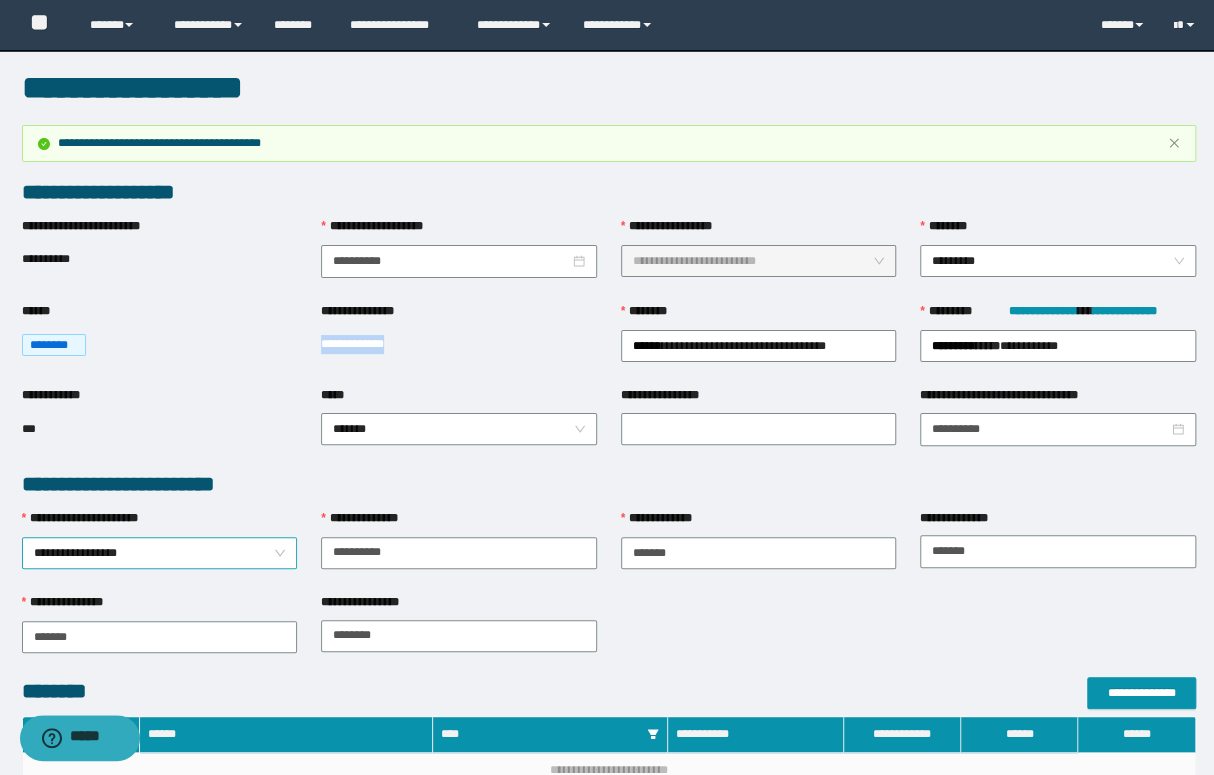 copy on "**********" 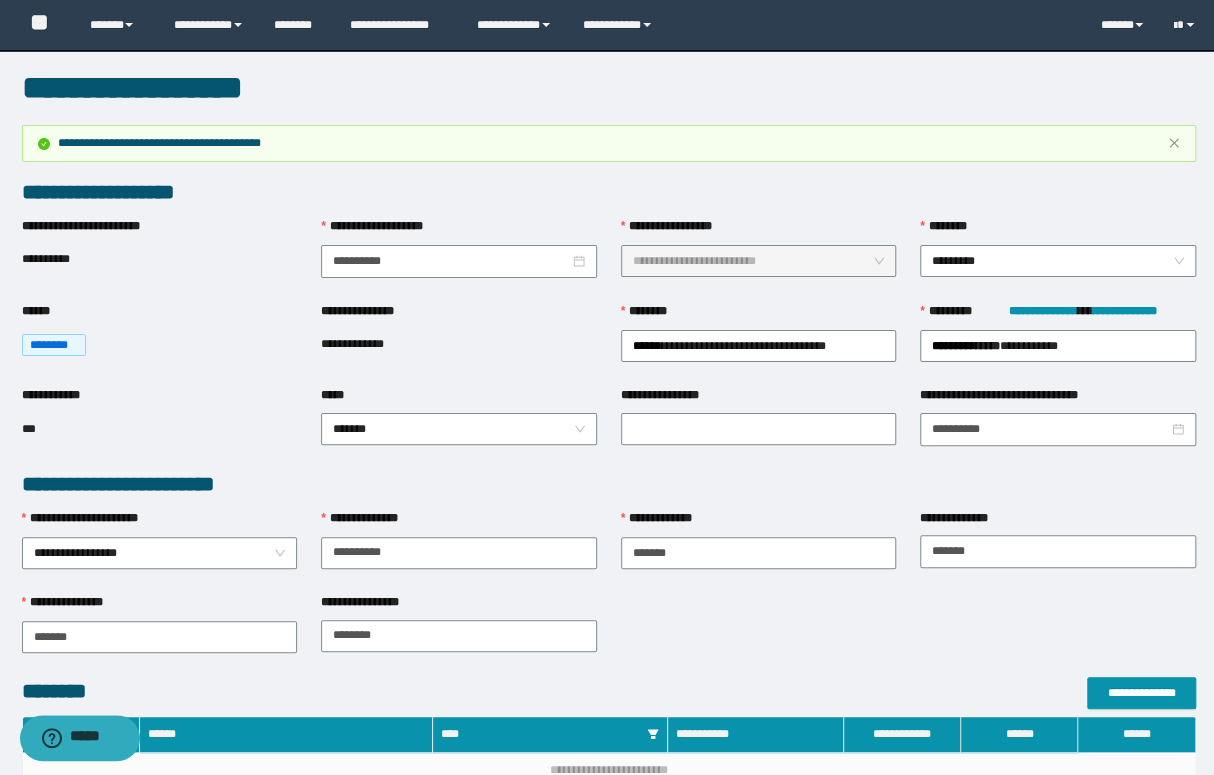 click on "**********" at bounding box center [609, 635] 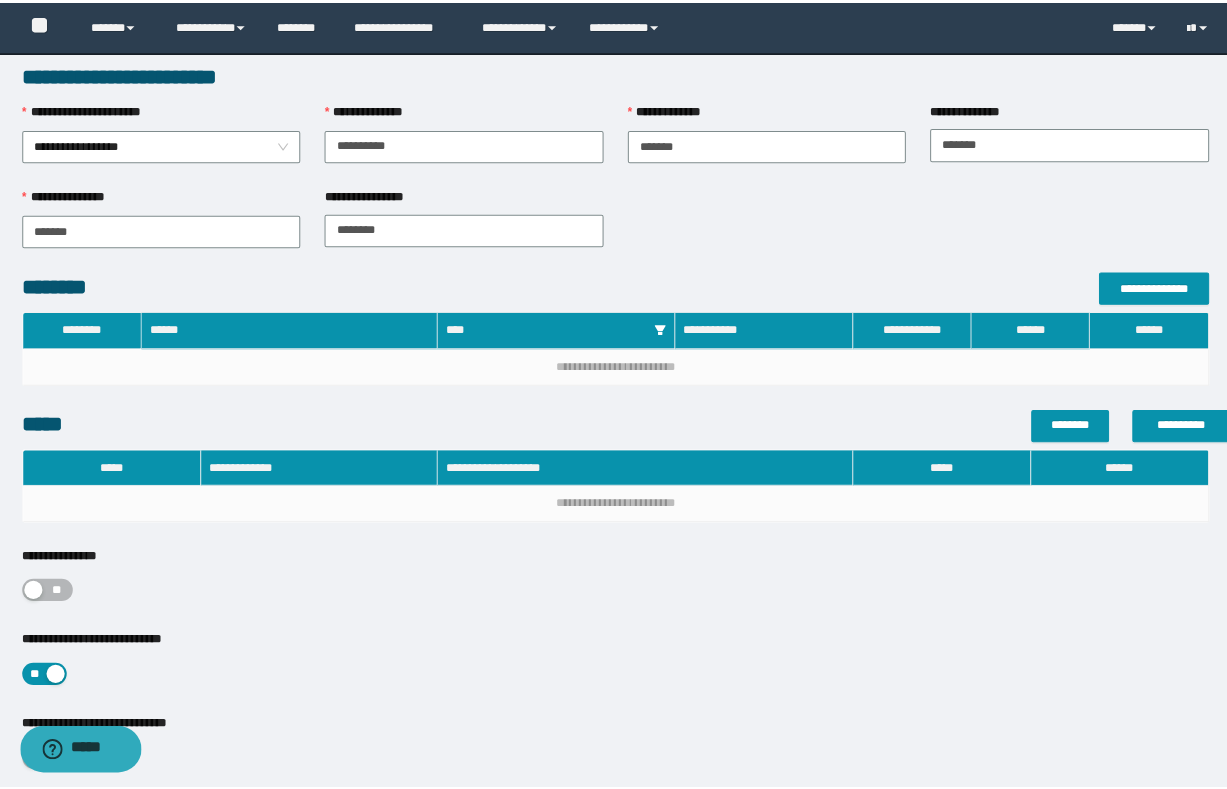 scroll, scrollTop: 454, scrollLeft: 0, axis: vertical 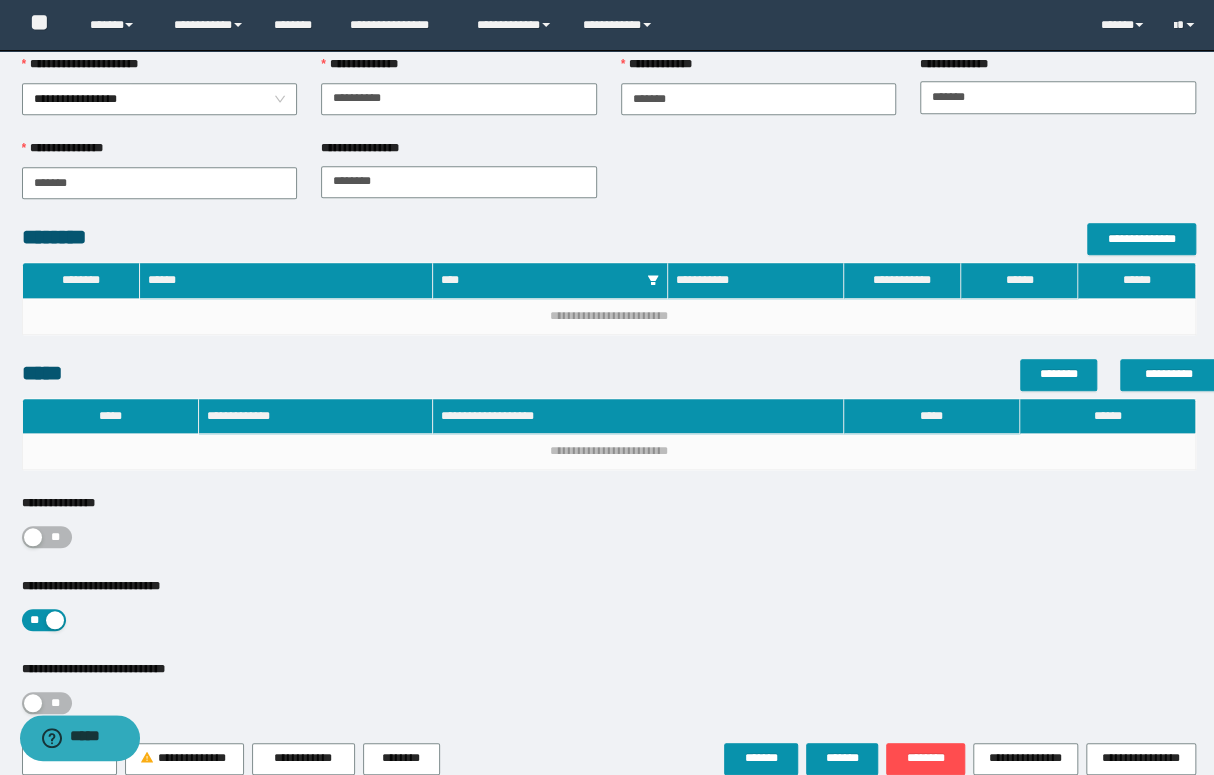 click on "**********" at bounding box center (609, 535) 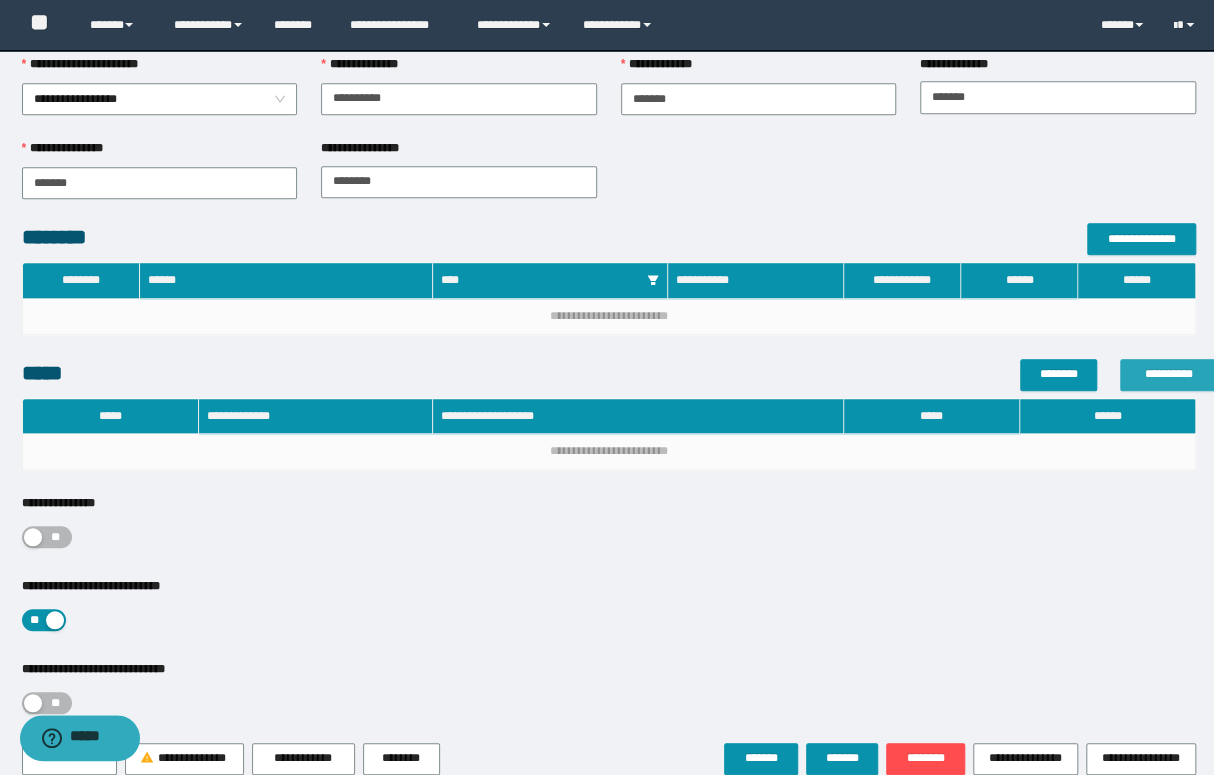 click on "**********" at bounding box center (1168, 374) 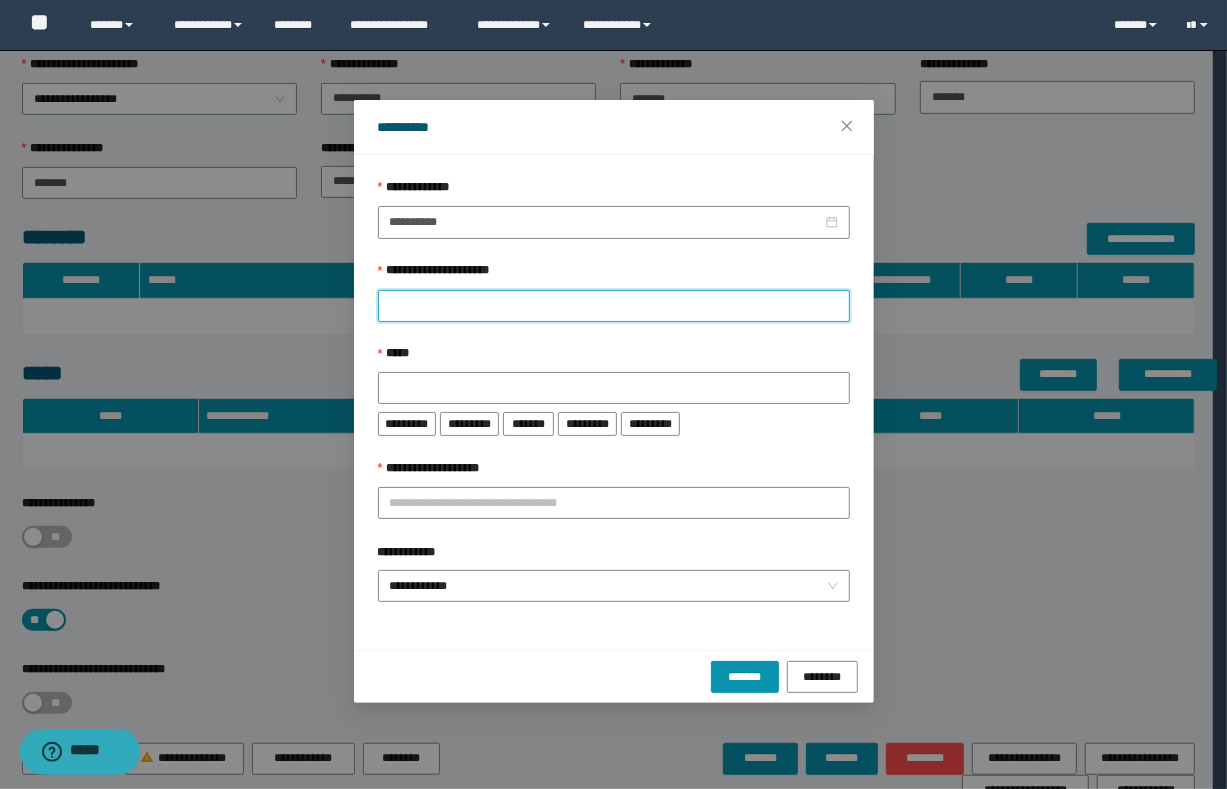 click on "**********" at bounding box center (614, 306) 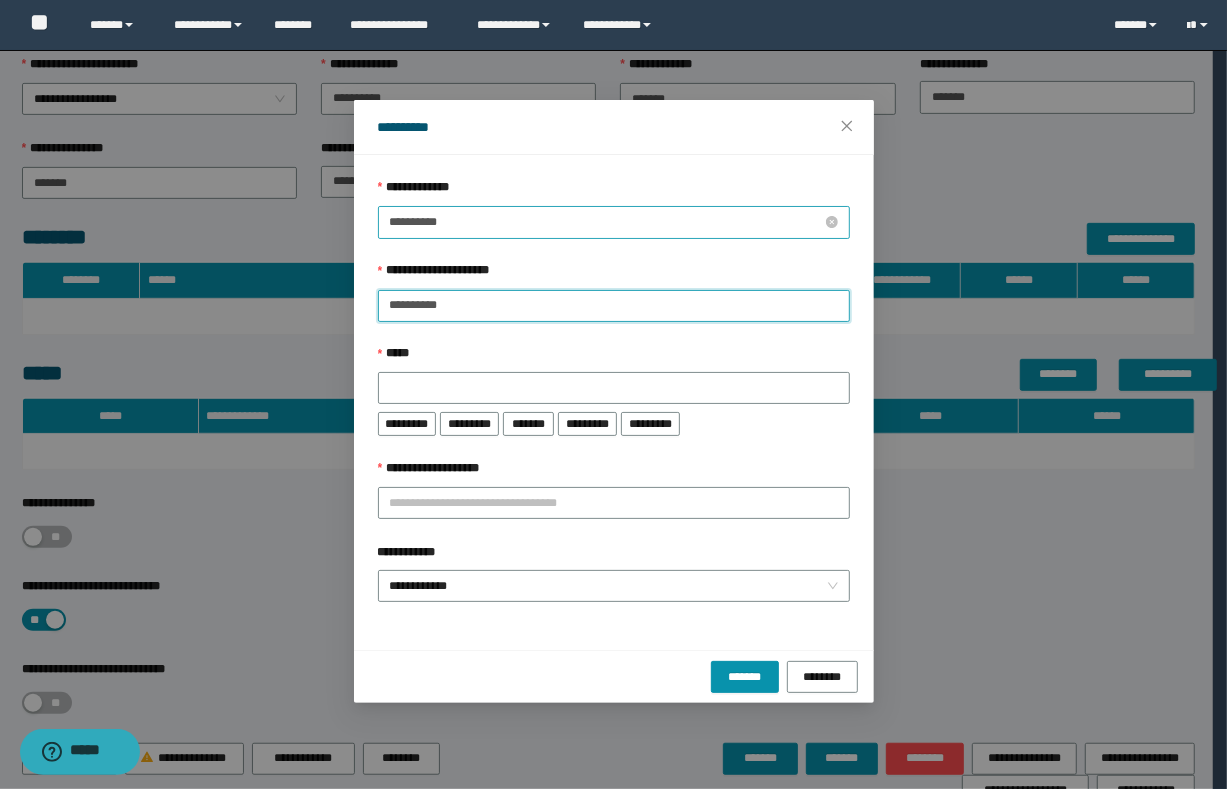 type on "**********" 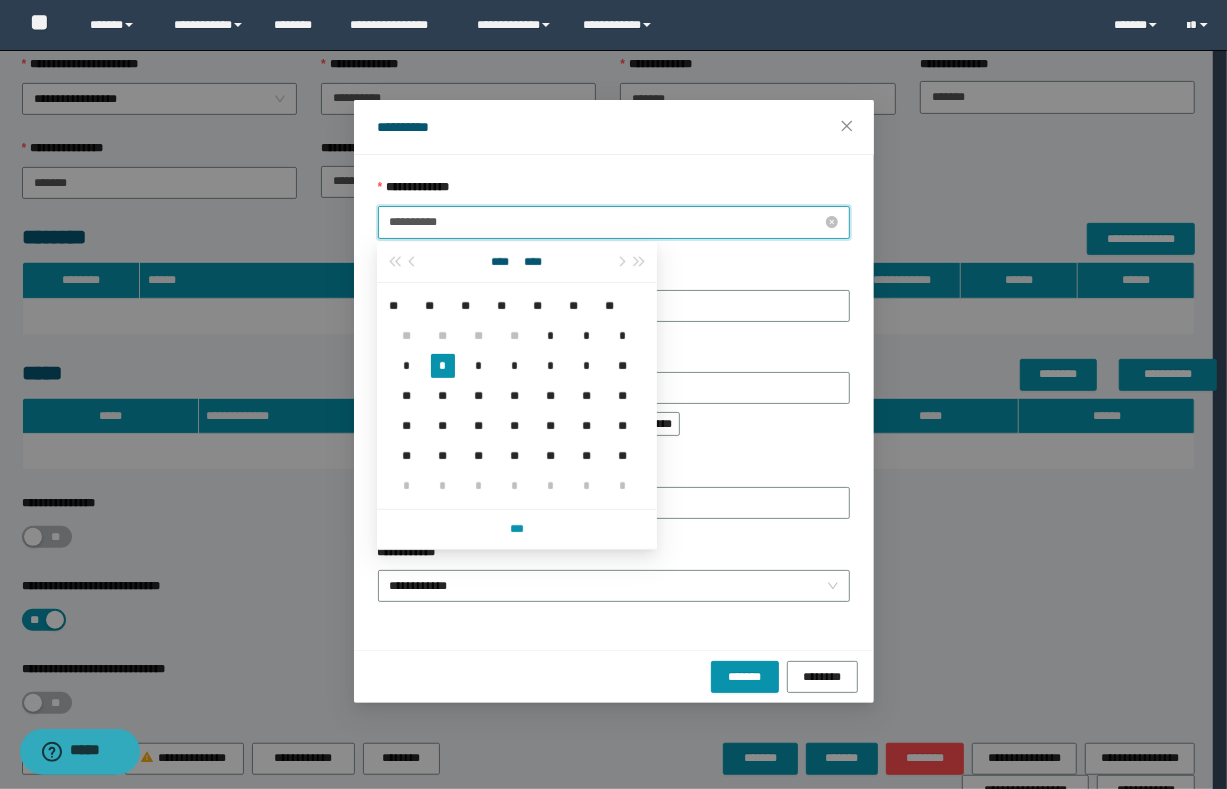 click on "**********" at bounding box center [606, 222] 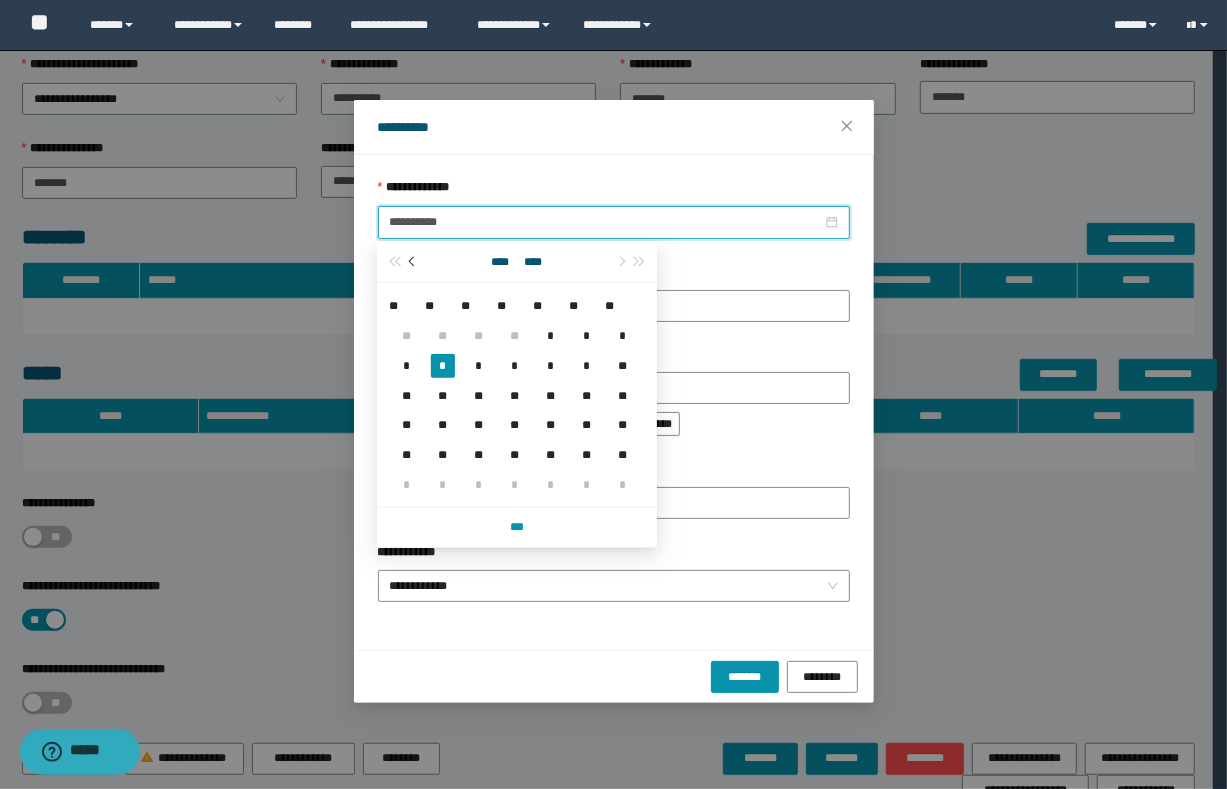 click at bounding box center [414, 262] 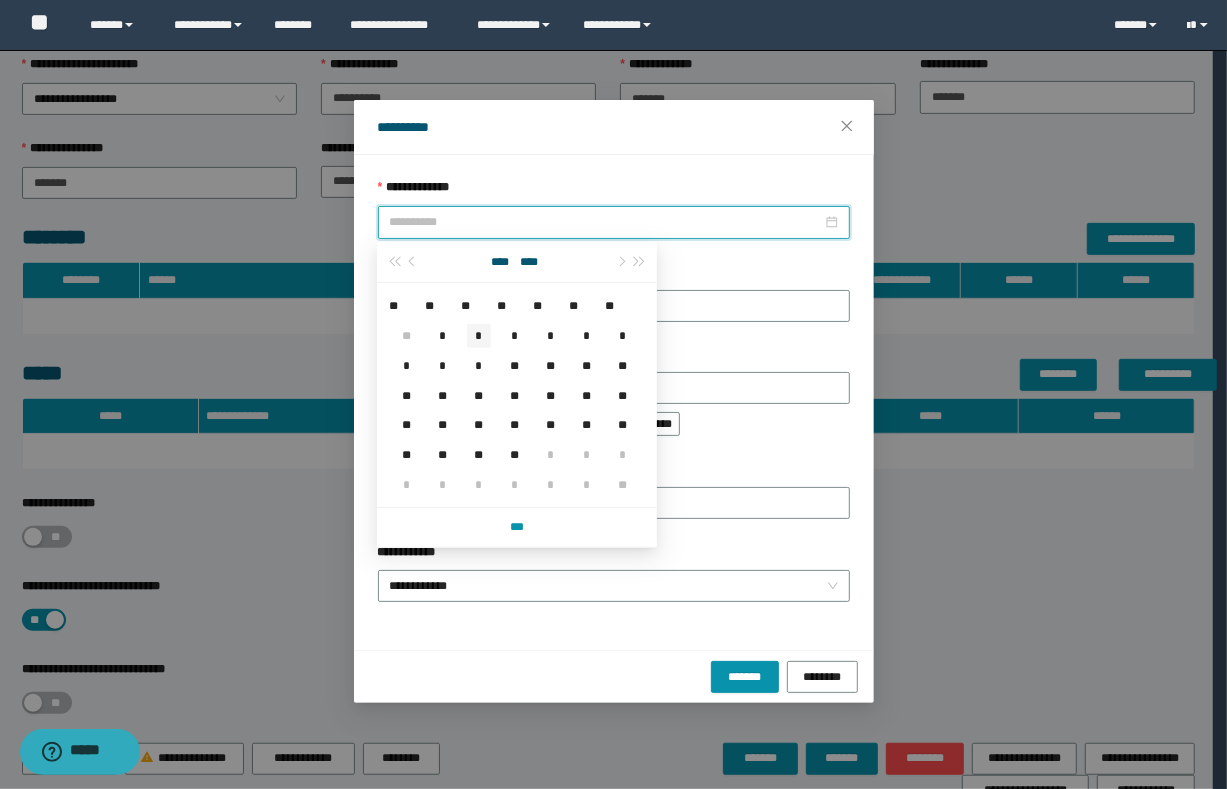 type on "**********" 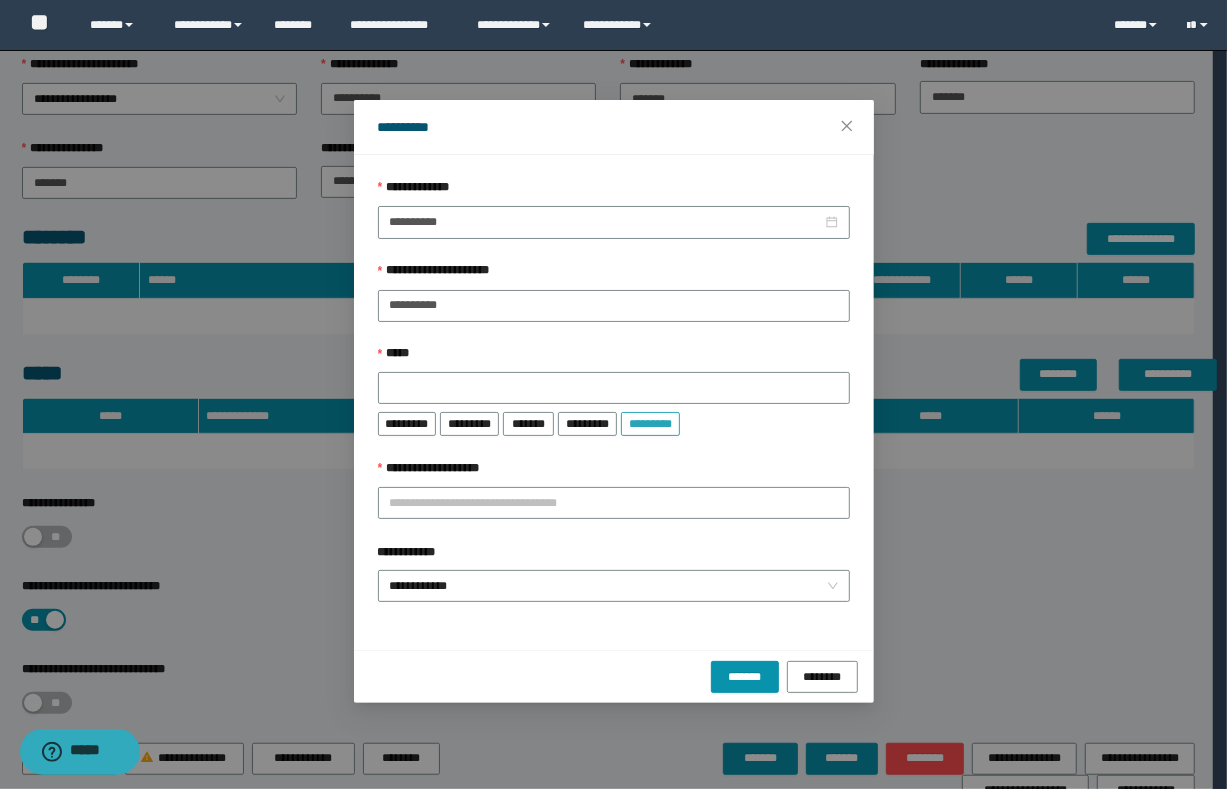 drag, startPoint x: 670, startPoint y: 418, endPoint x: 611, endPoint y: 485, distance: 89.27486 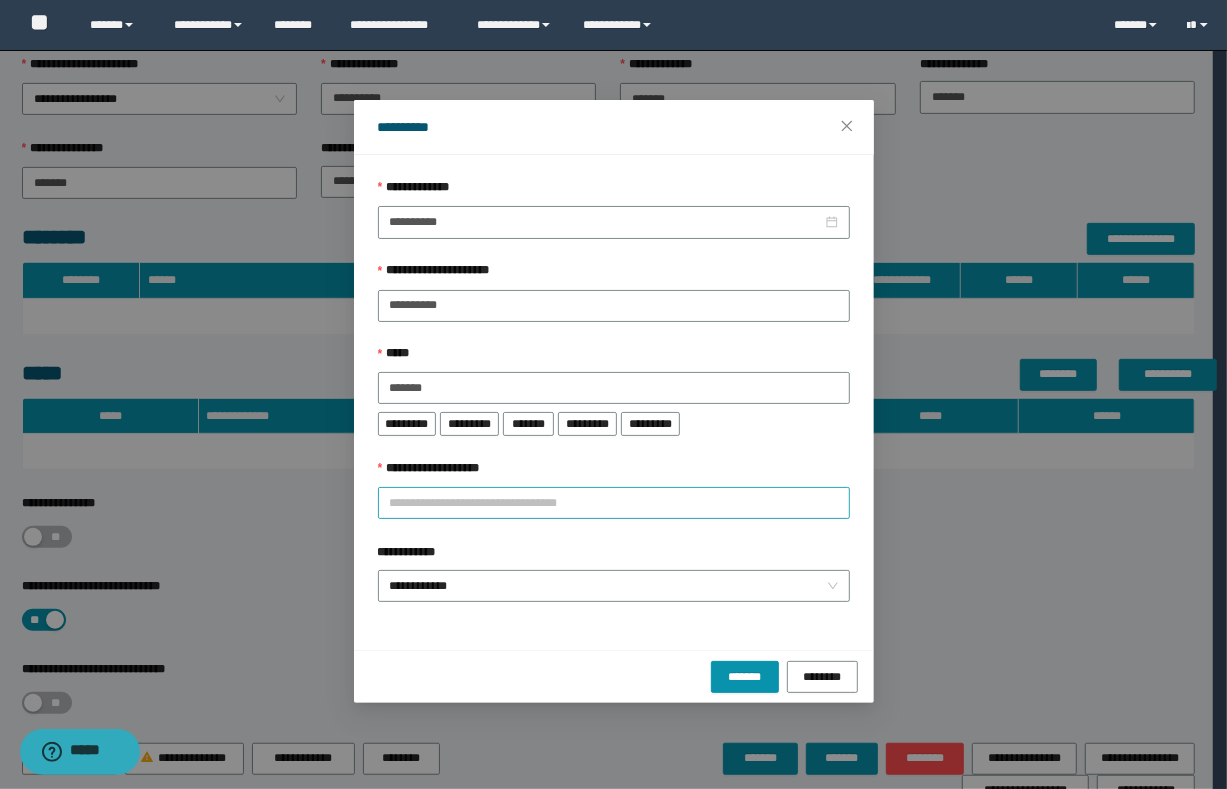 click on "**********" at bounding box center (614, 503) 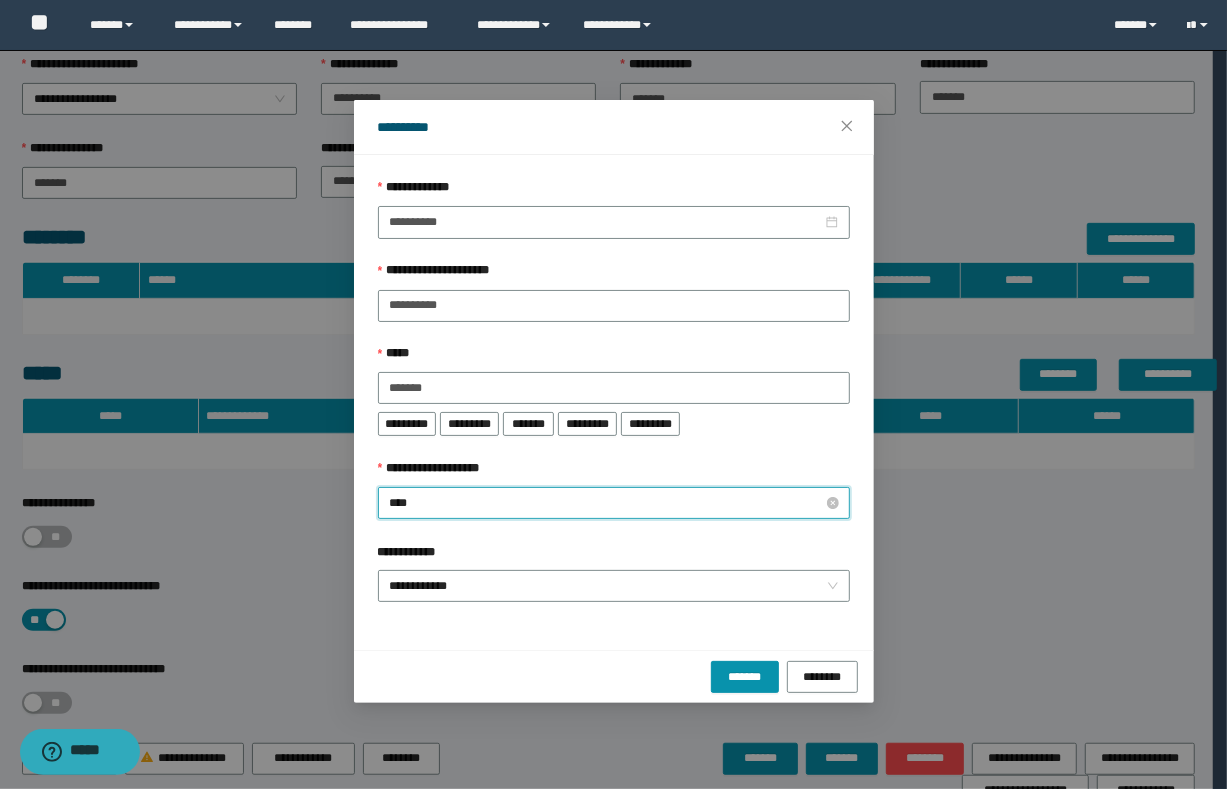 type on "*****" 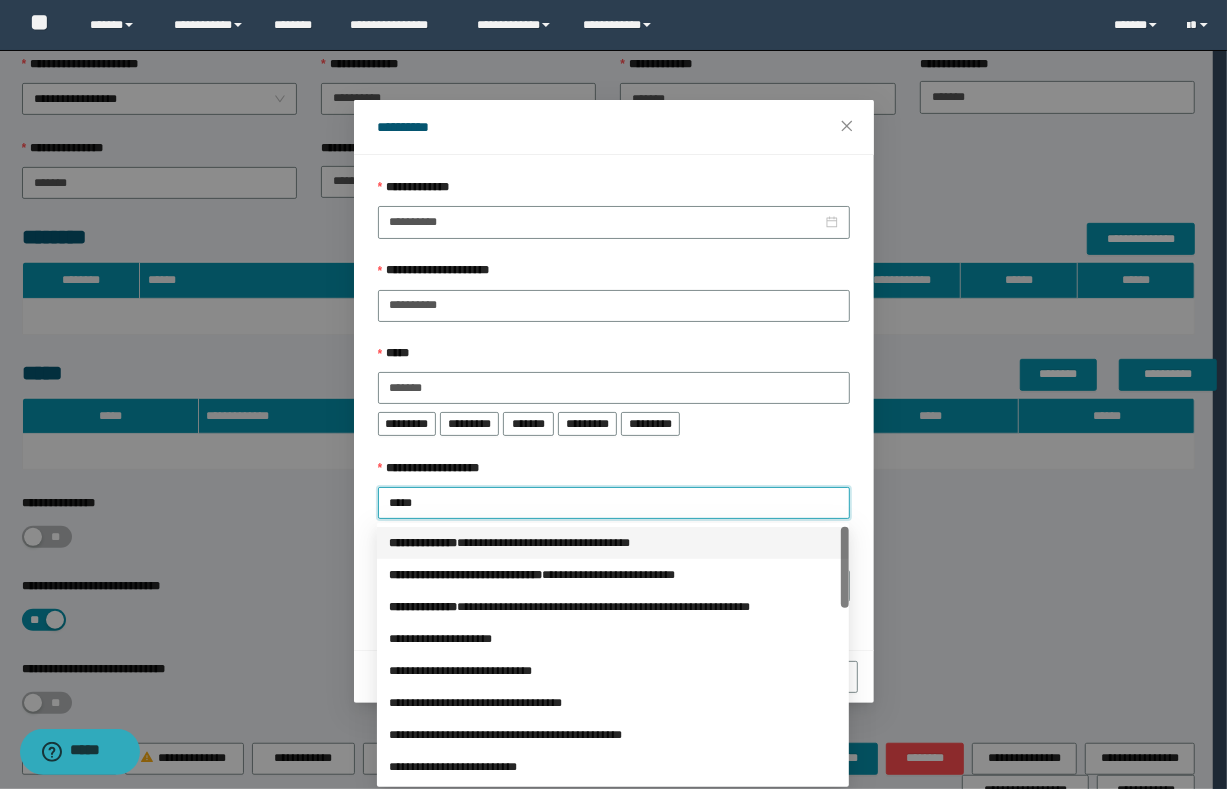 click on "**********" at bounding box center (613, 543) 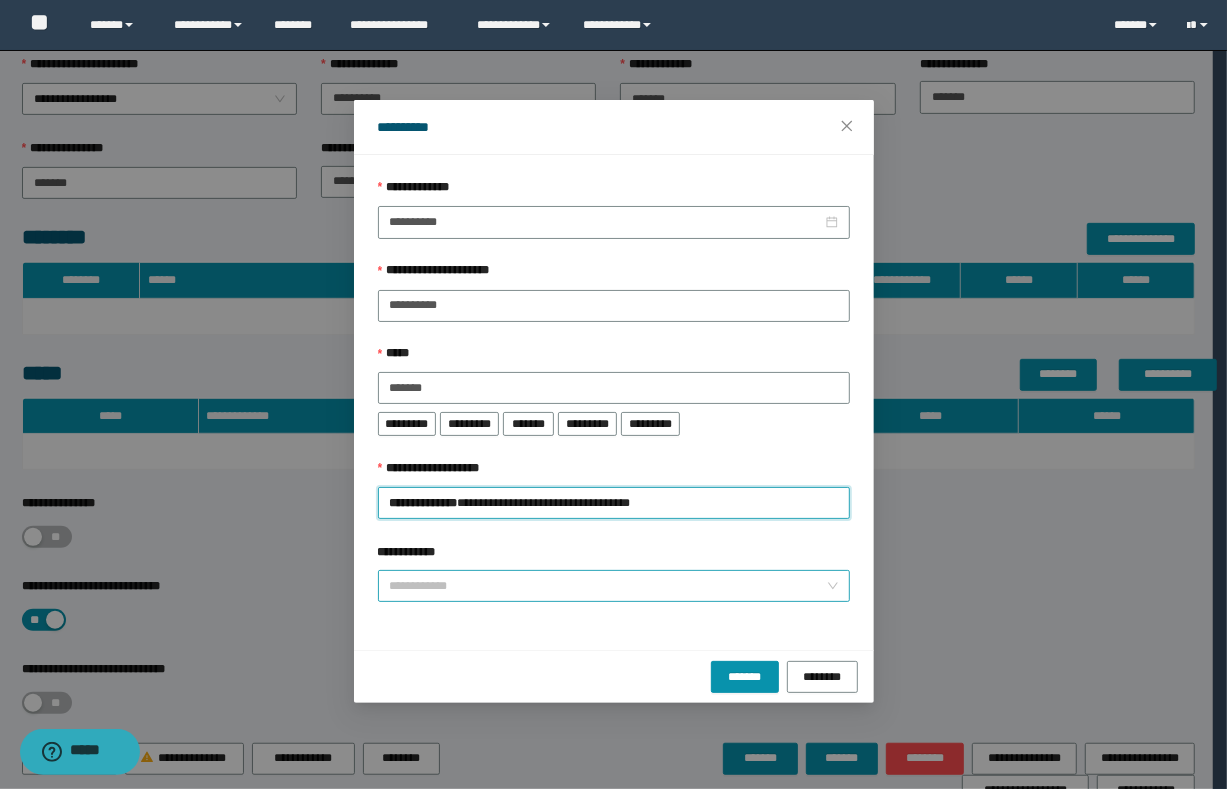 drag, startPoint x: 499, startPoint y: 576, endPoint x: 467, endPoint y: 623, distance: 56.859474 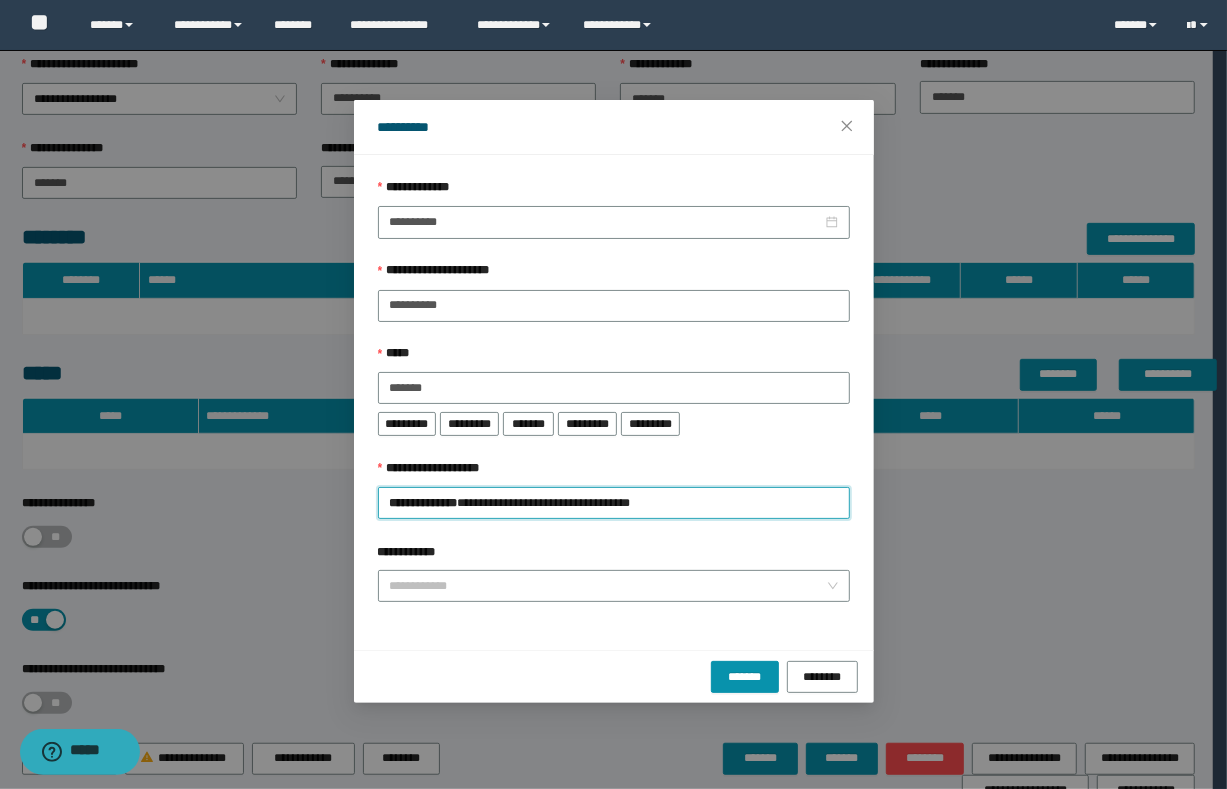 click on "**********" at bounding box center (614, 586) 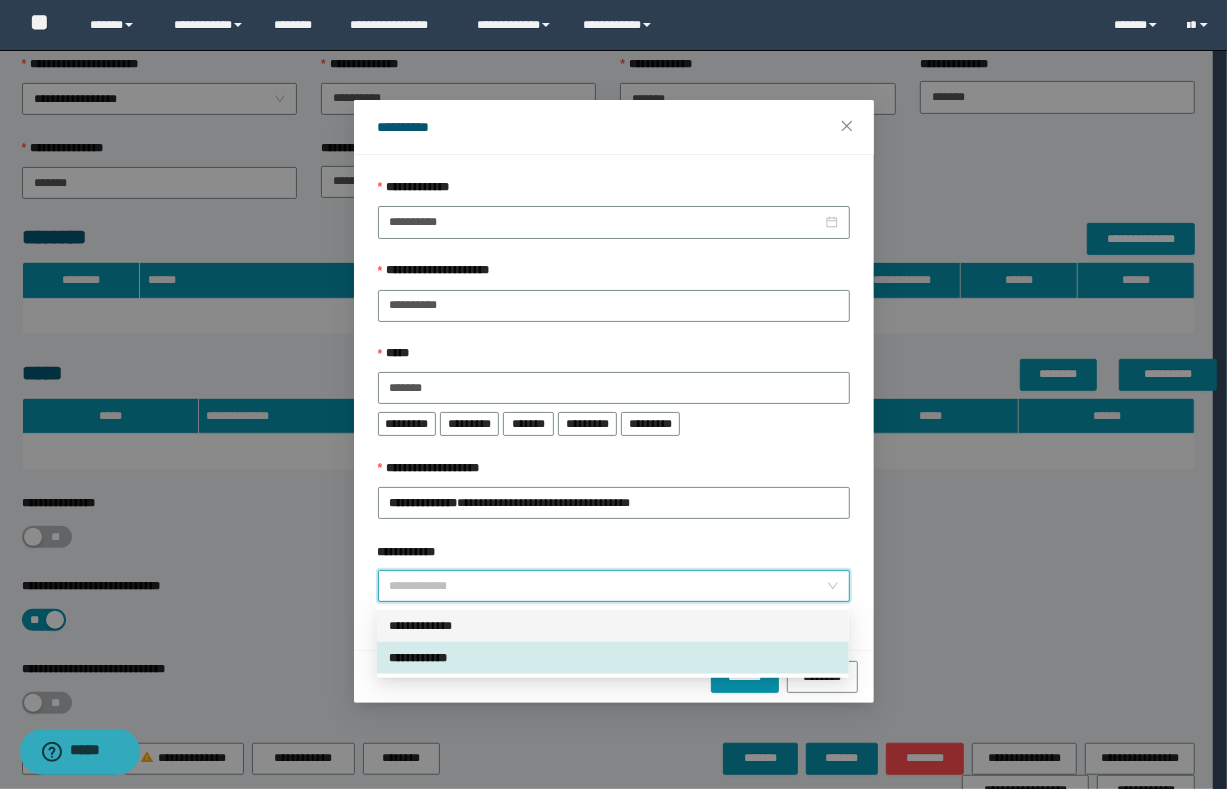 click on "**********" at bounding box center (613, 626) 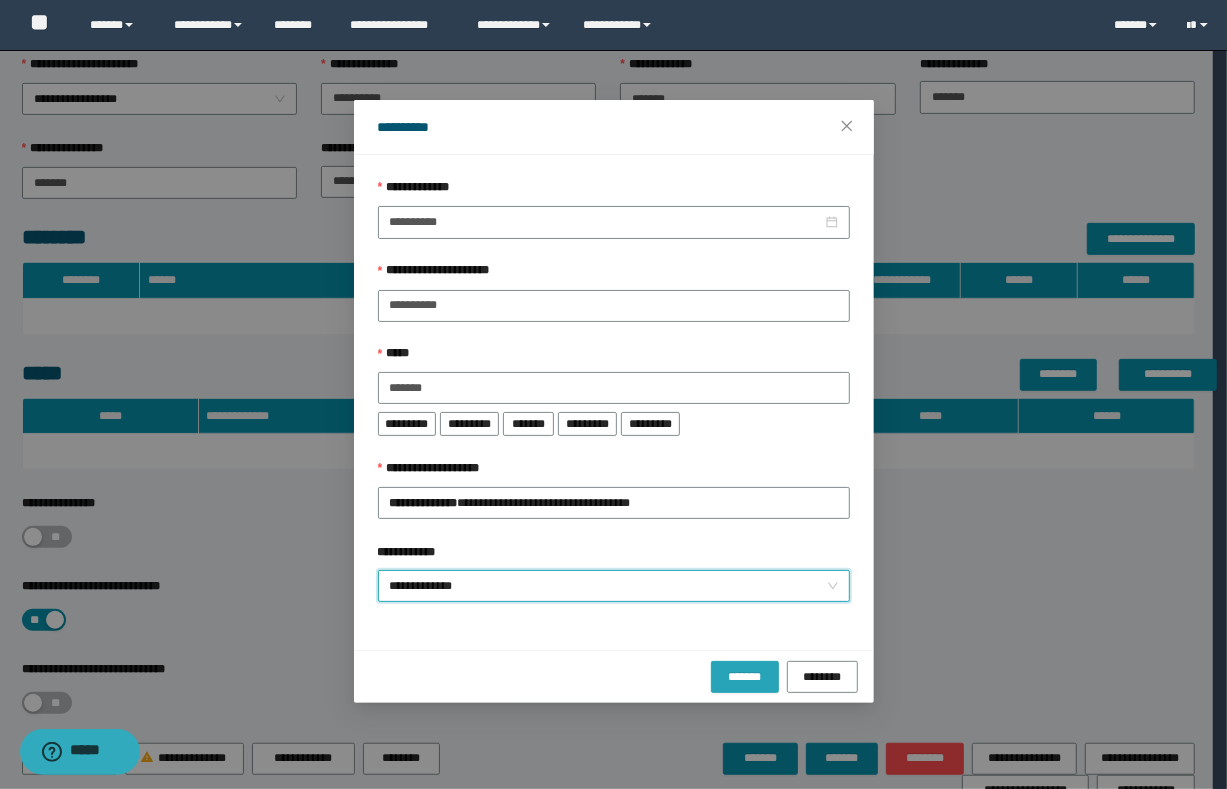 click on "*******" at bounding box center (745, 677) 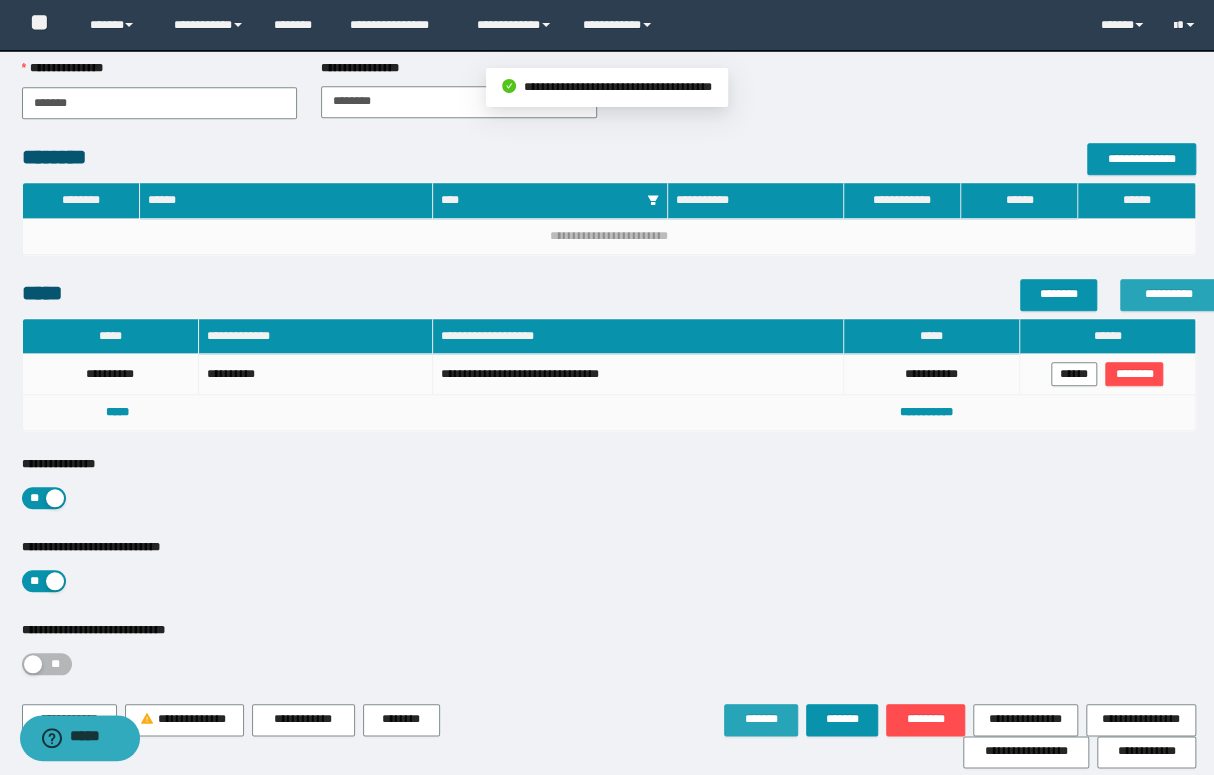 scroll, scrollTop: 615, scrollLeft: 0, axis: vertical 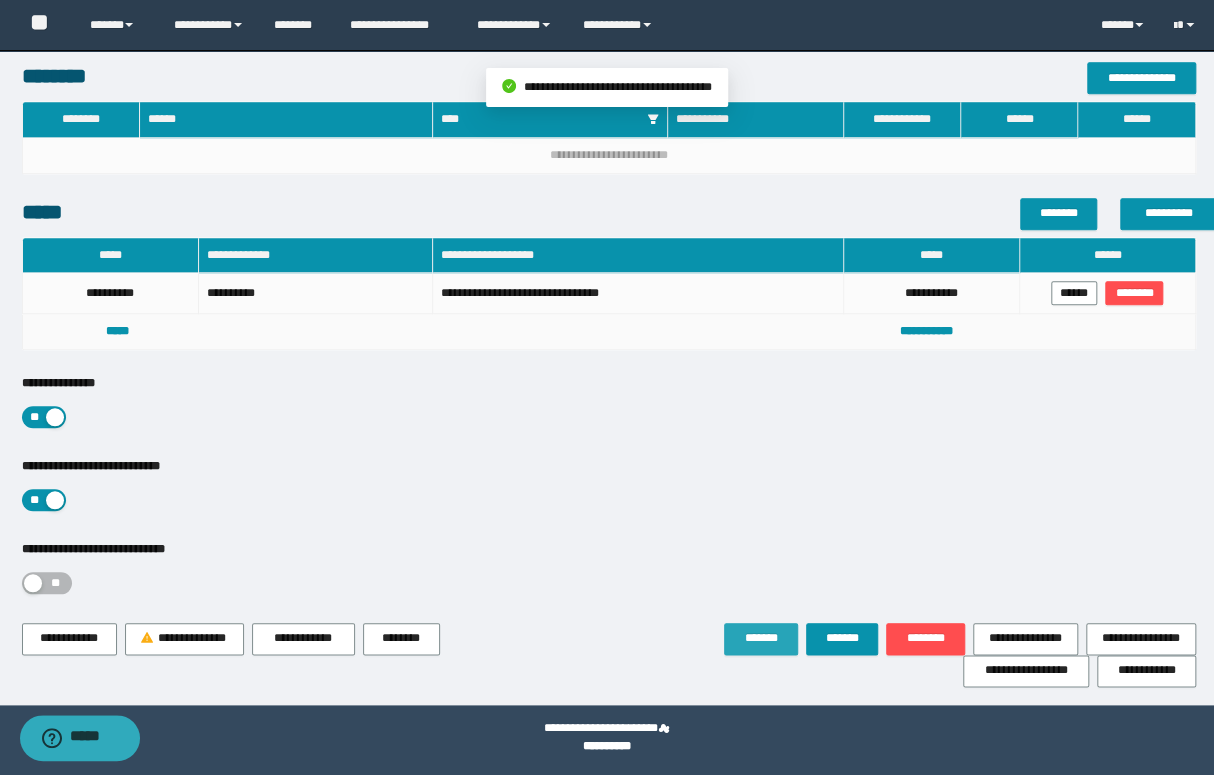 click on "*******" at bounding box center [761, 638] 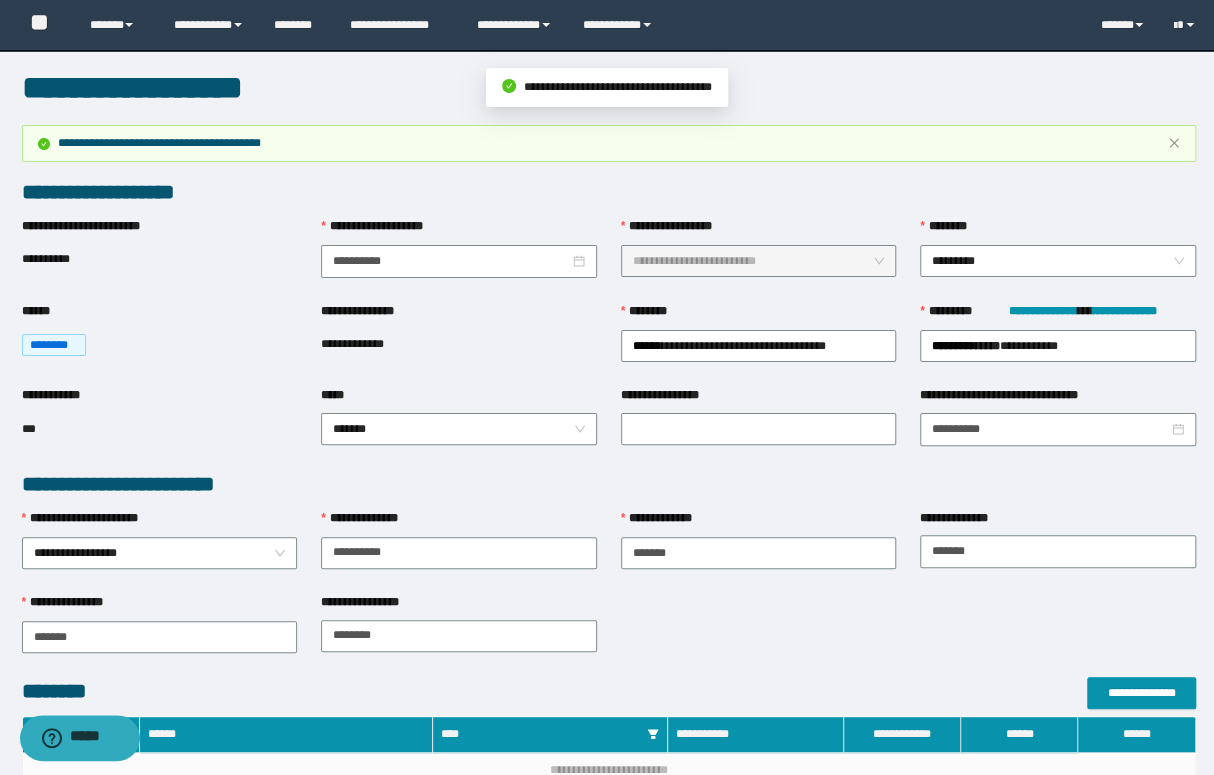 scroll, scrollTop: 615, scrollLeft: 0, axis: vertical 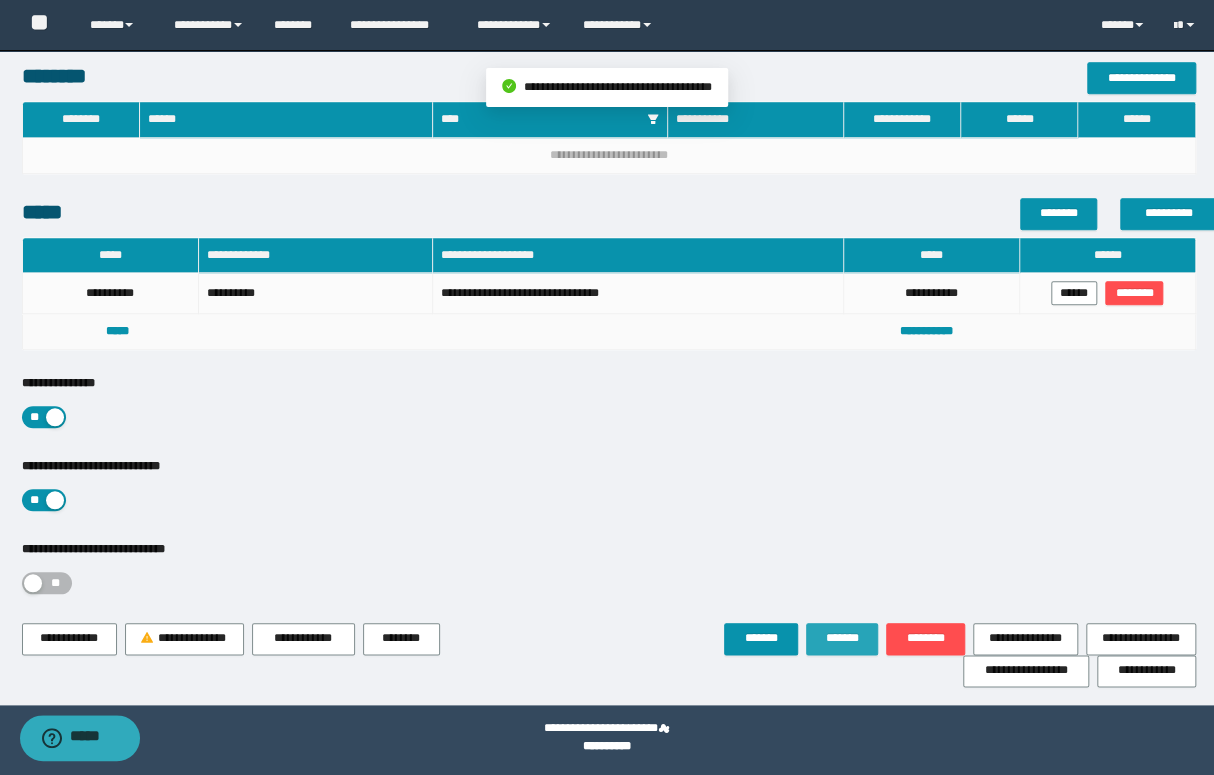 click on "*******" at bounding box center (842, 638) 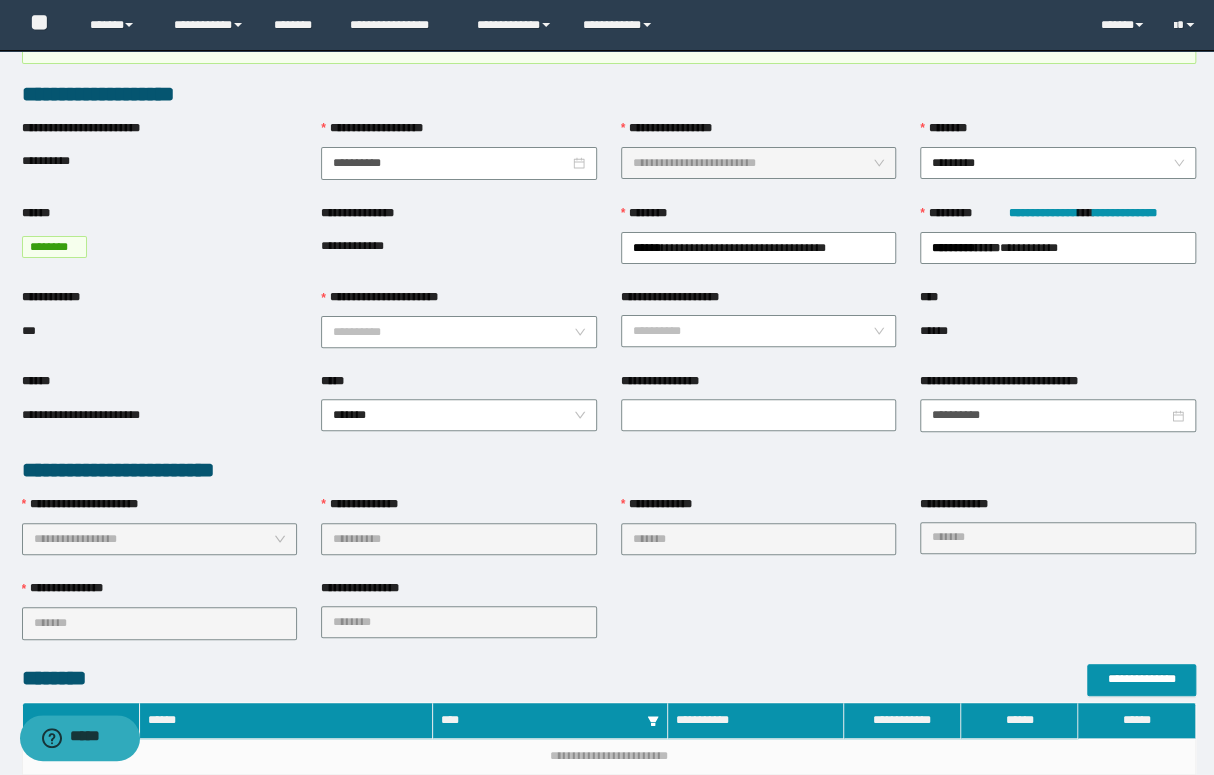 scroll, scrollTop: 0, scrollLeft: 0, axis: both 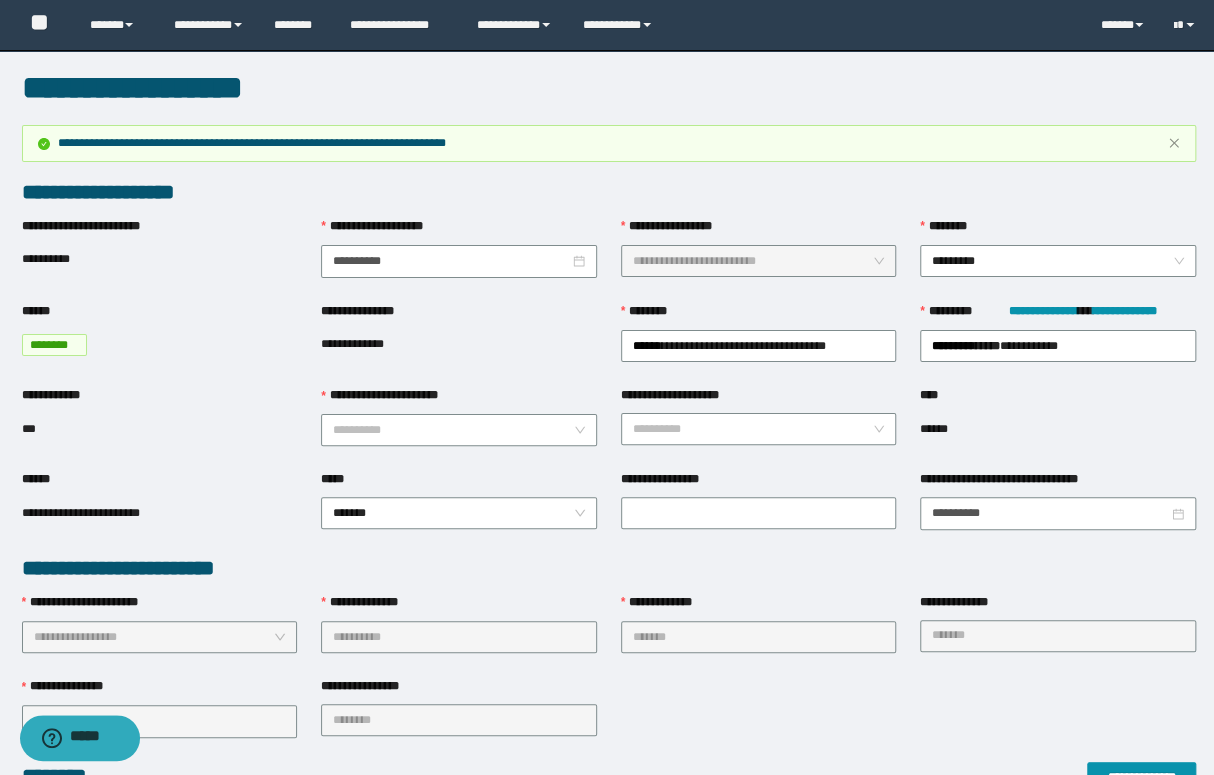 click on "**********" at bounding box center [609, 719] 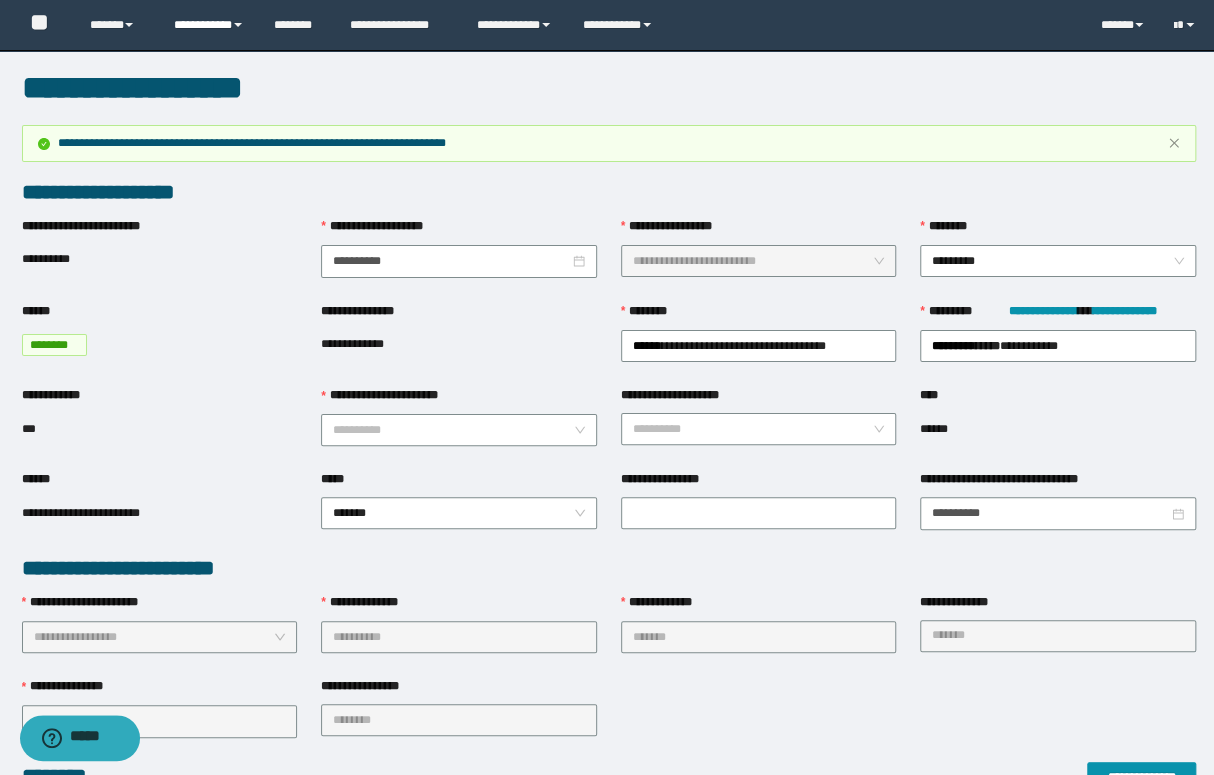 click on "**********" at bounding box center [209, 25] 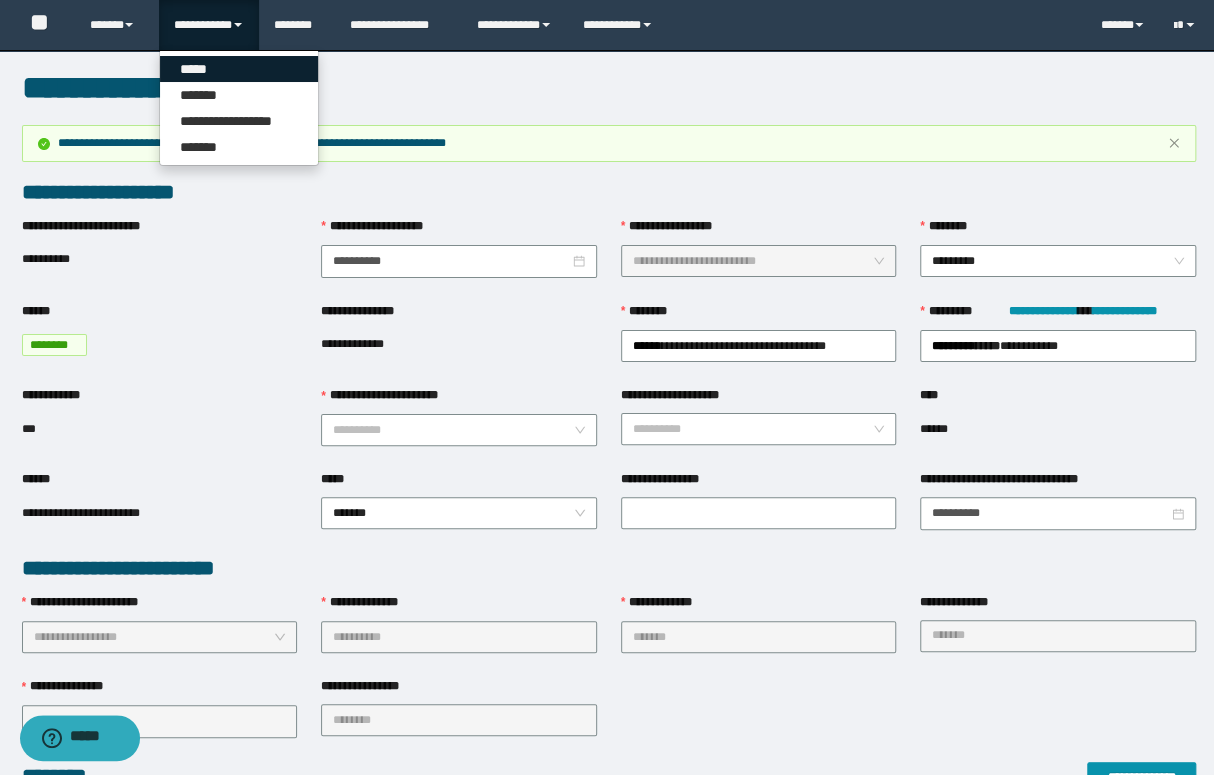 click on "*****" at bounding box center (239, 69) 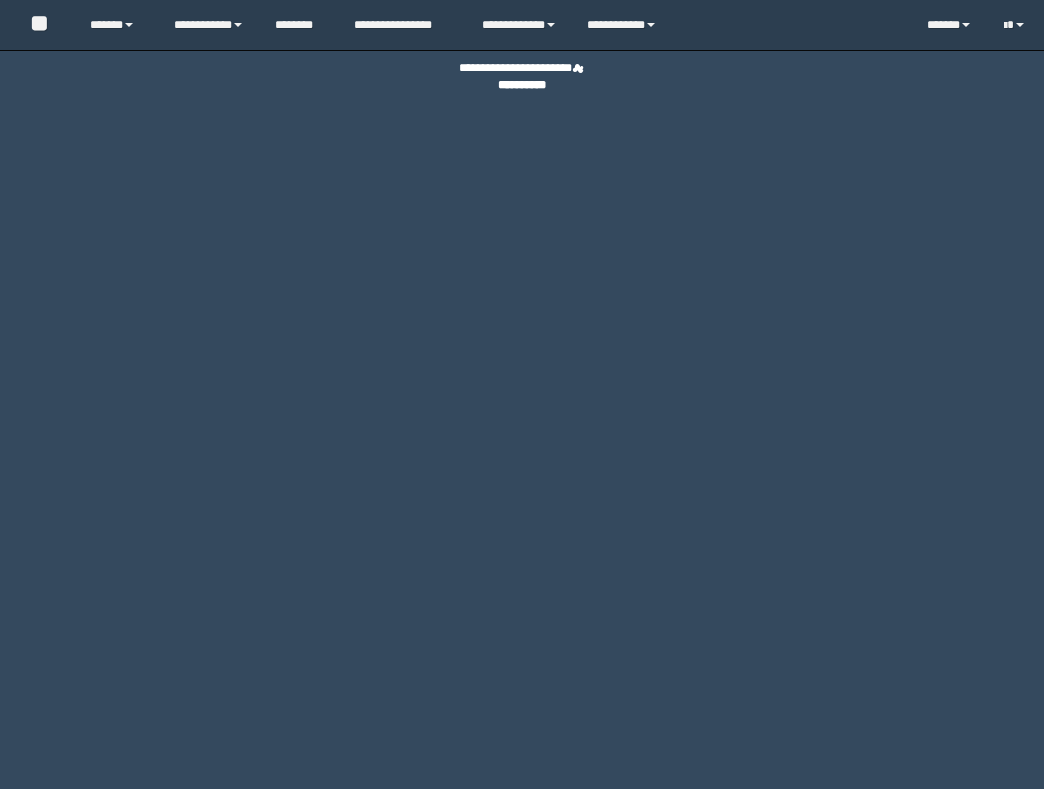 scroll, scrollTop: 0, scrollLeft: 0, axis: both 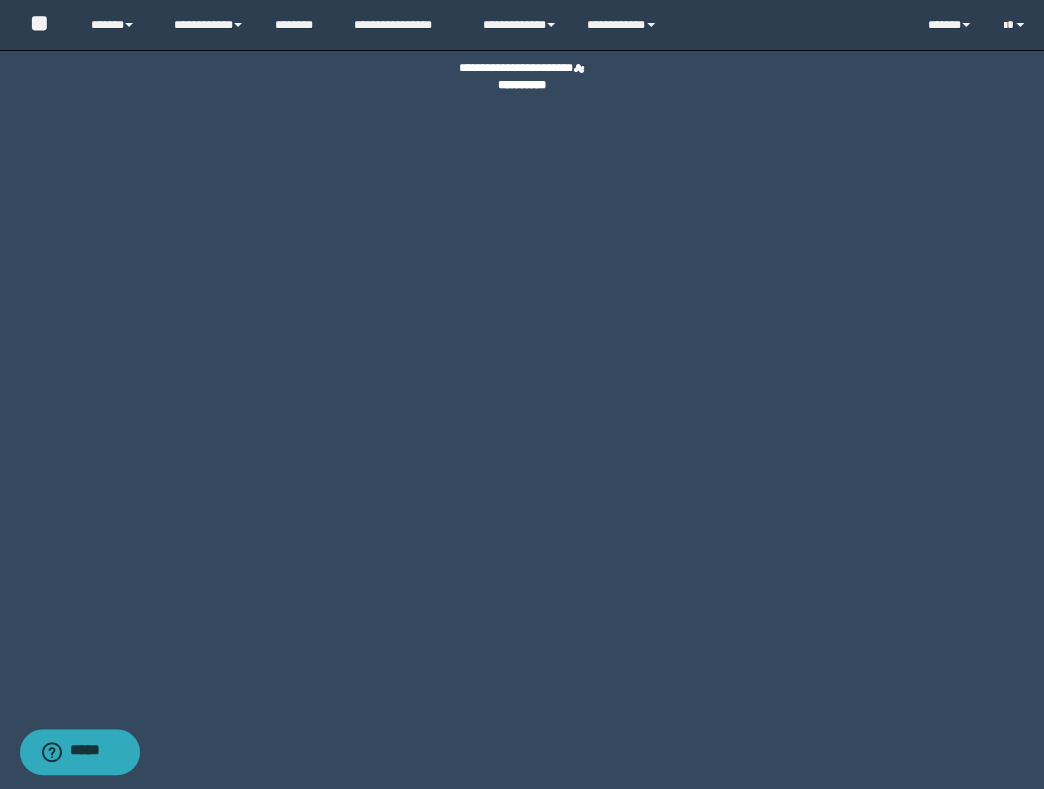 click on "**********" at bounding box center (522, 394) 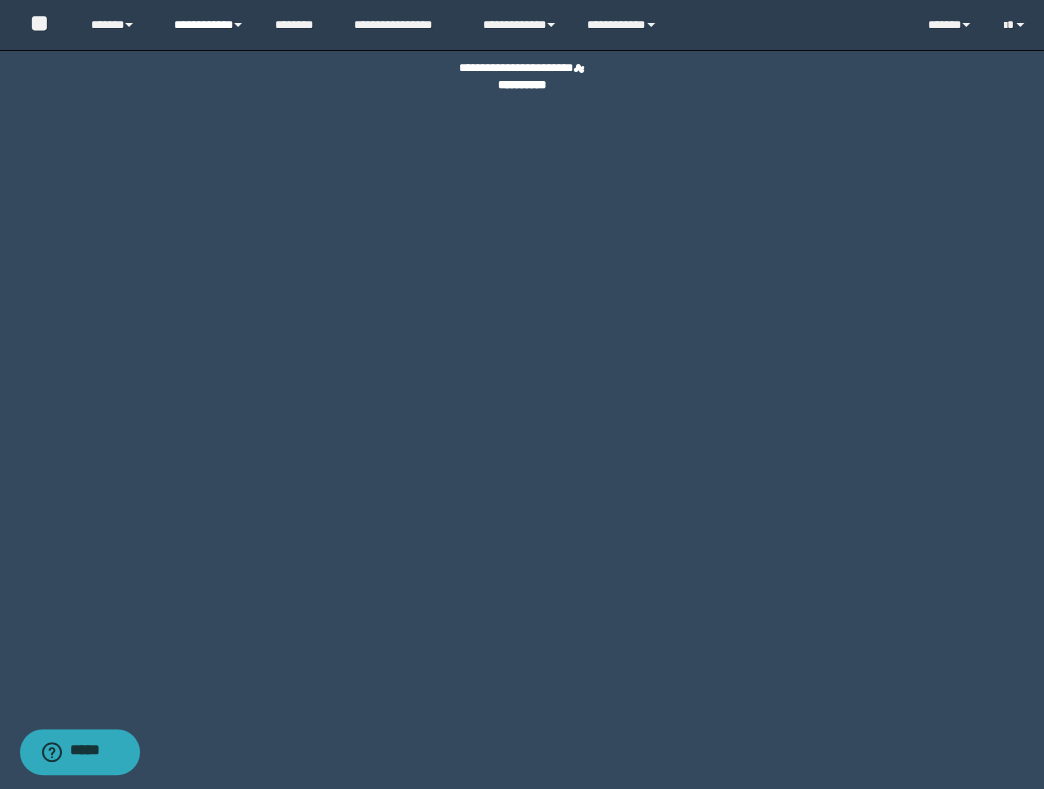 click on "**********" at bounding box center (209, 25) 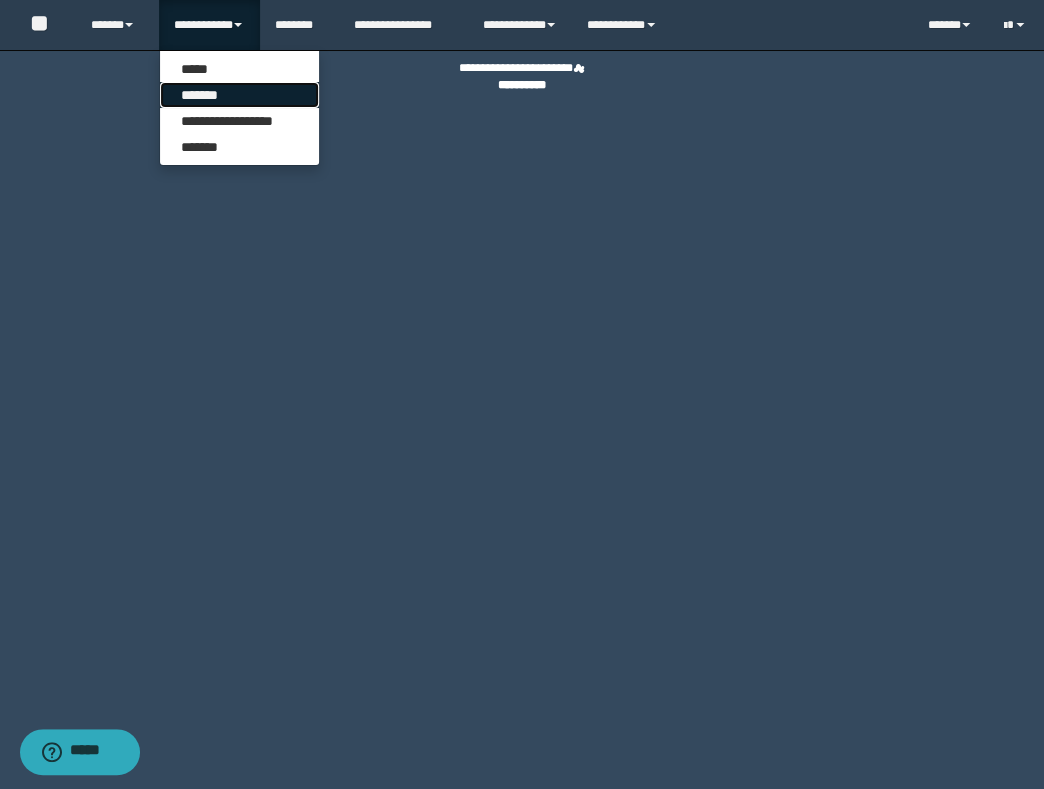 click on "*******" at bounding box center (239, 95) 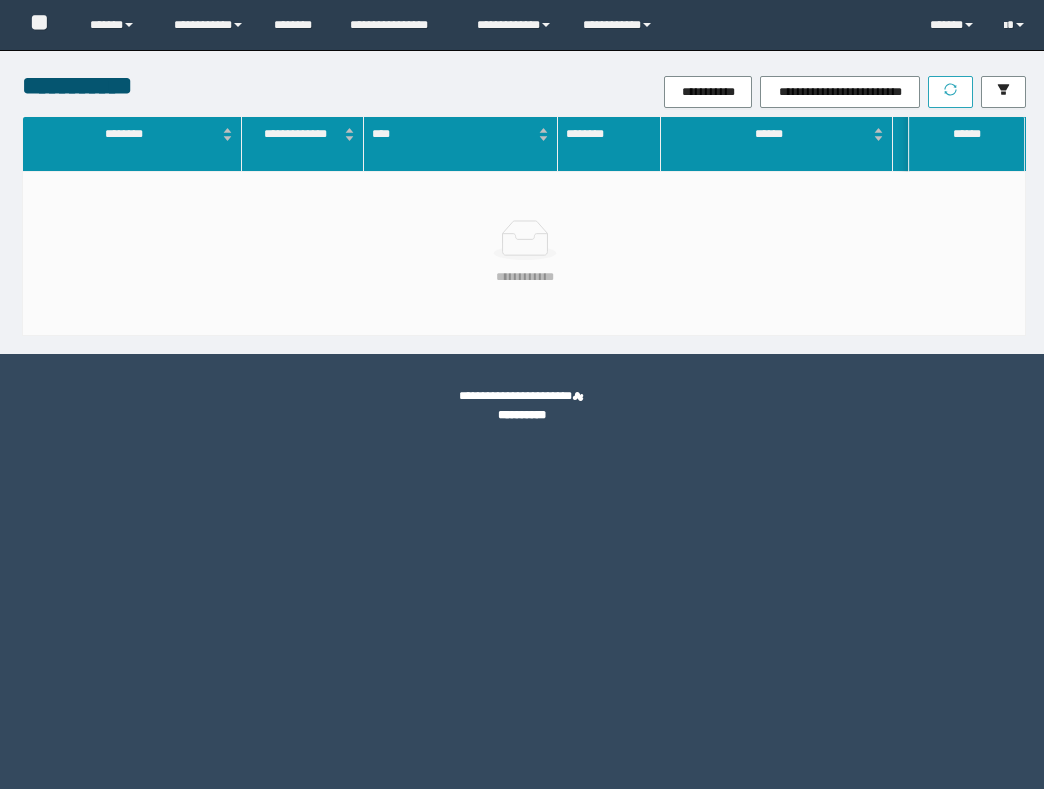 scroll, scrollTop: 0, scrollLeft: 0, axis: both 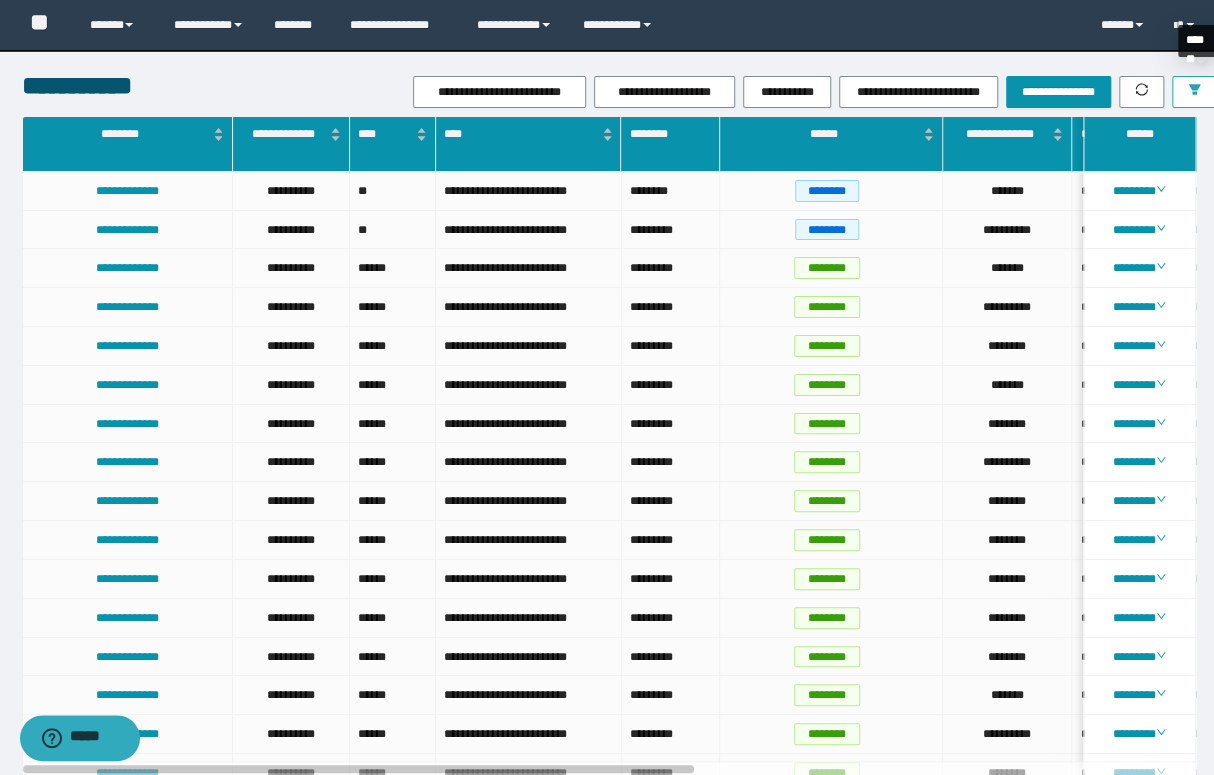 click 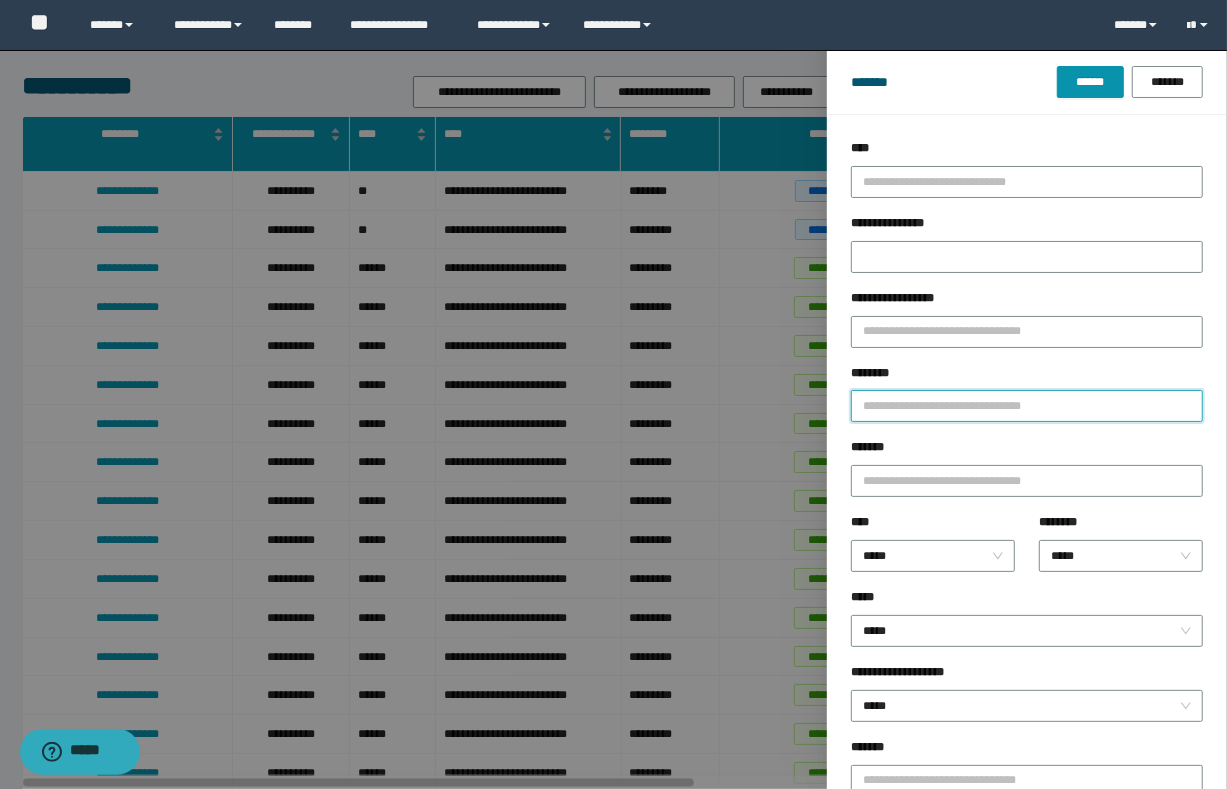 click on "********" at bounding box center (1027, 406) 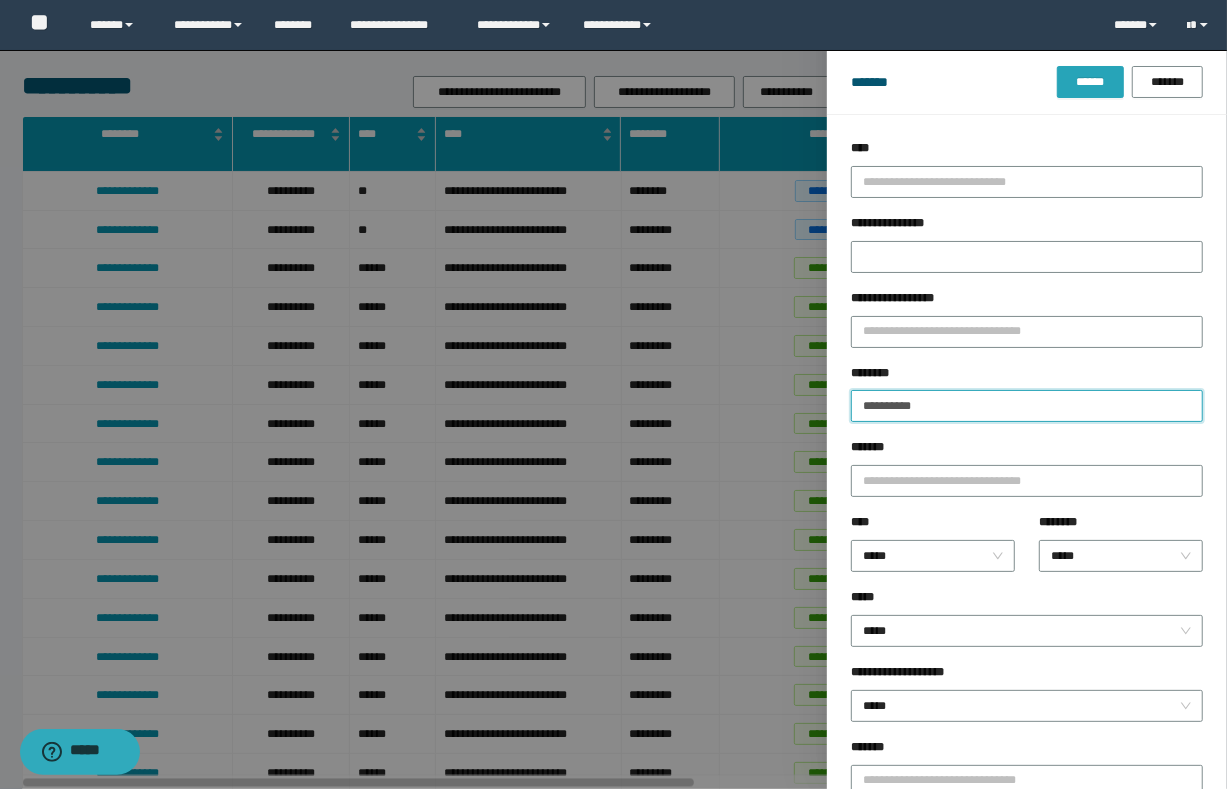 type on "**********" 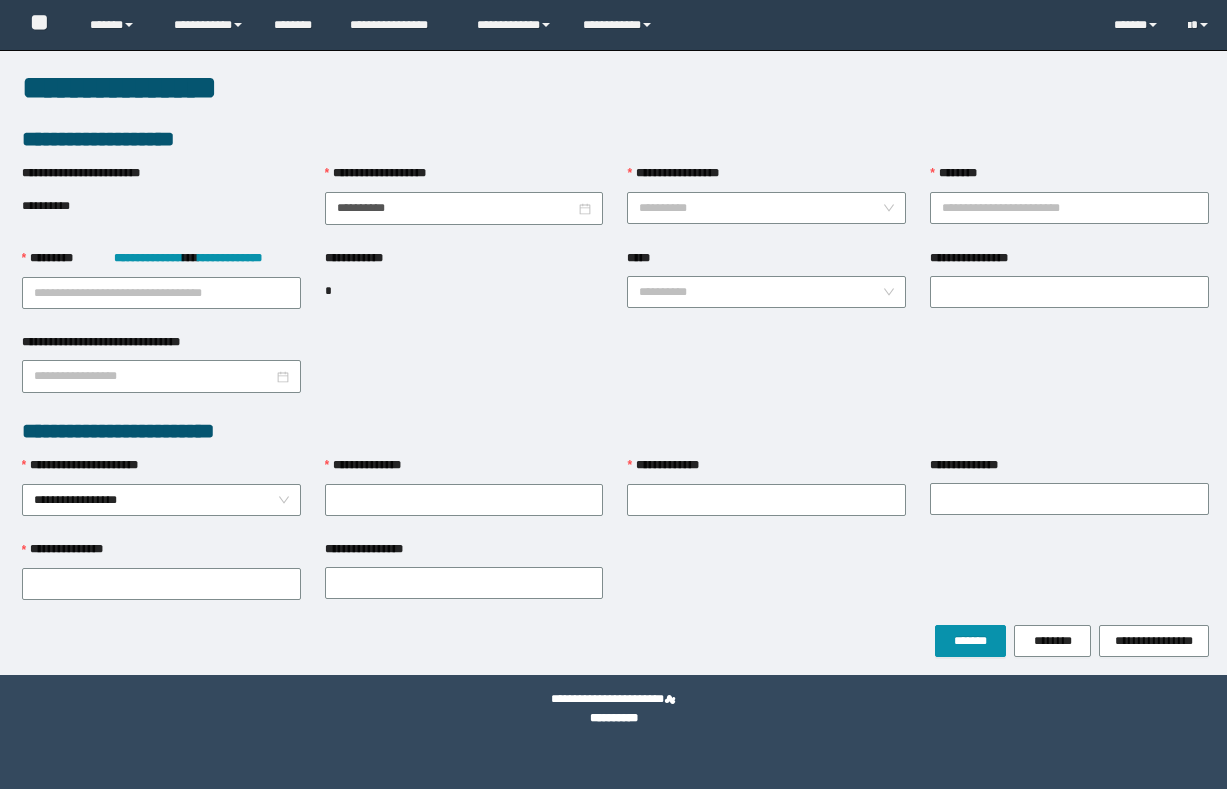 scroll, scrollTop: 0, scrollLeft: 0, axis: both 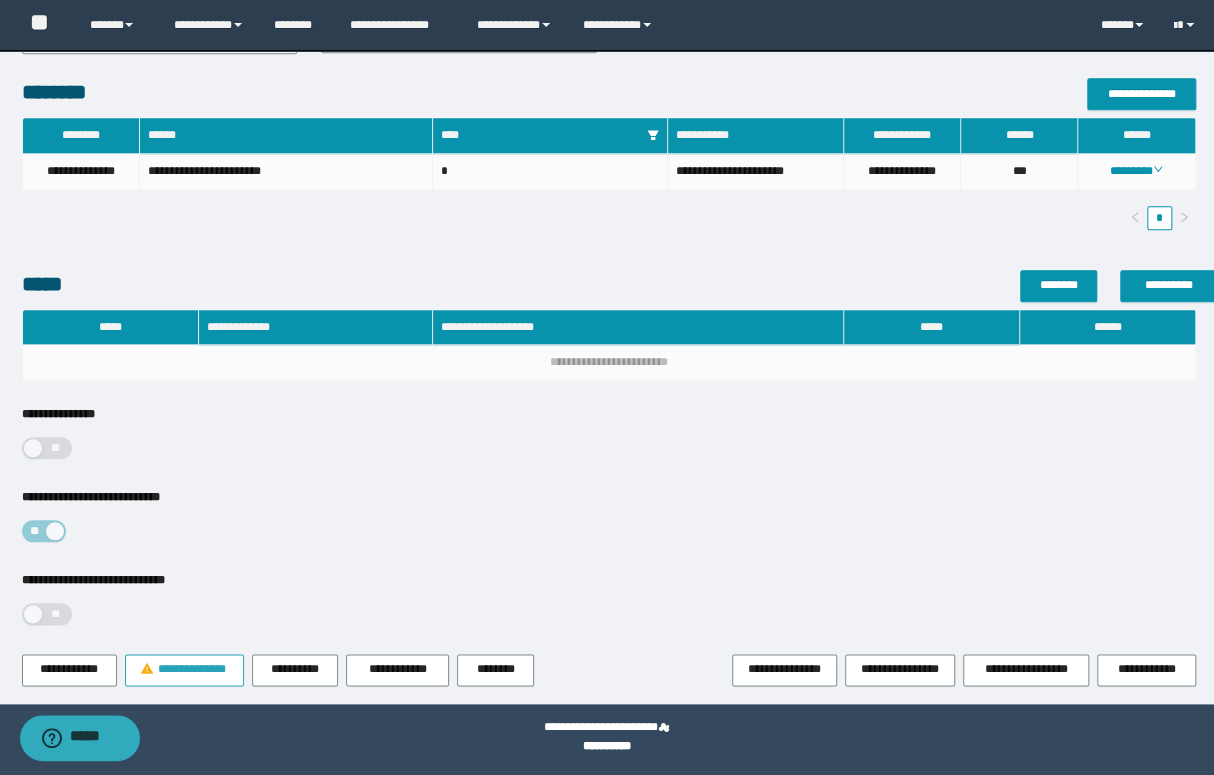 click on "**********" at bounding box center (192, 669) 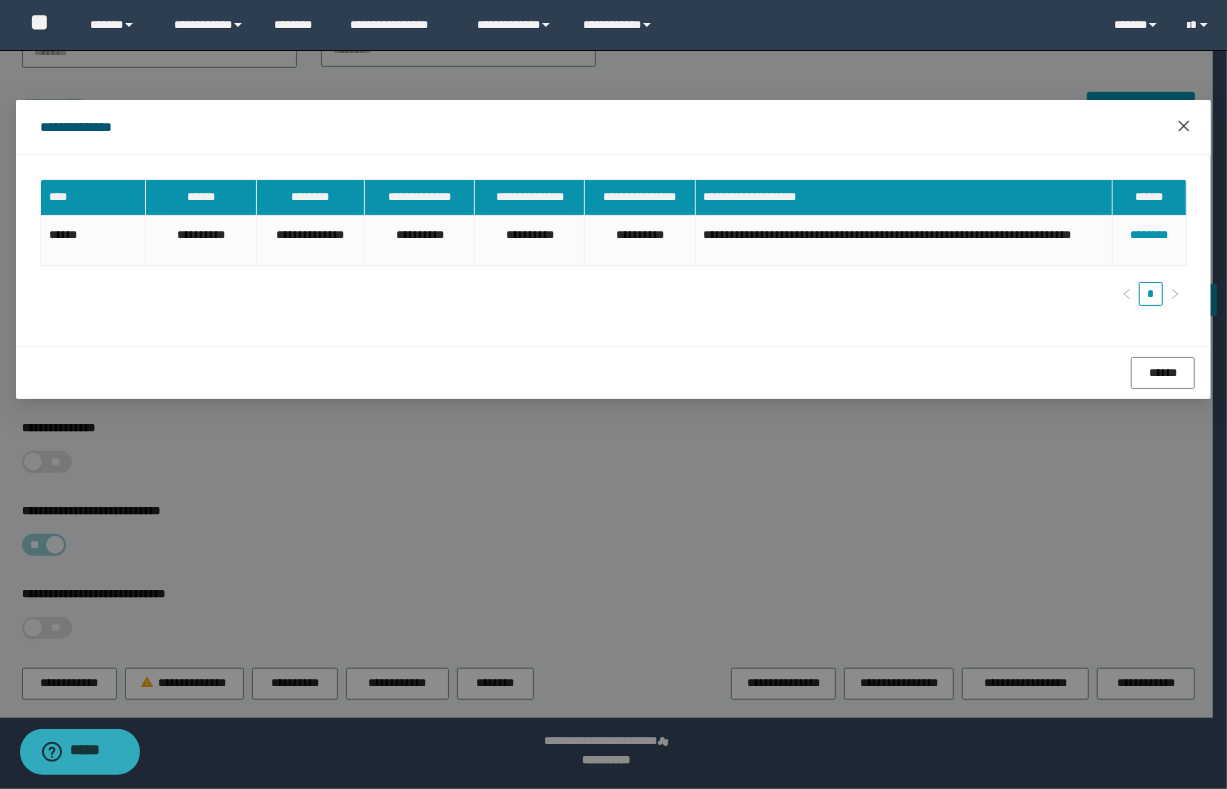 click 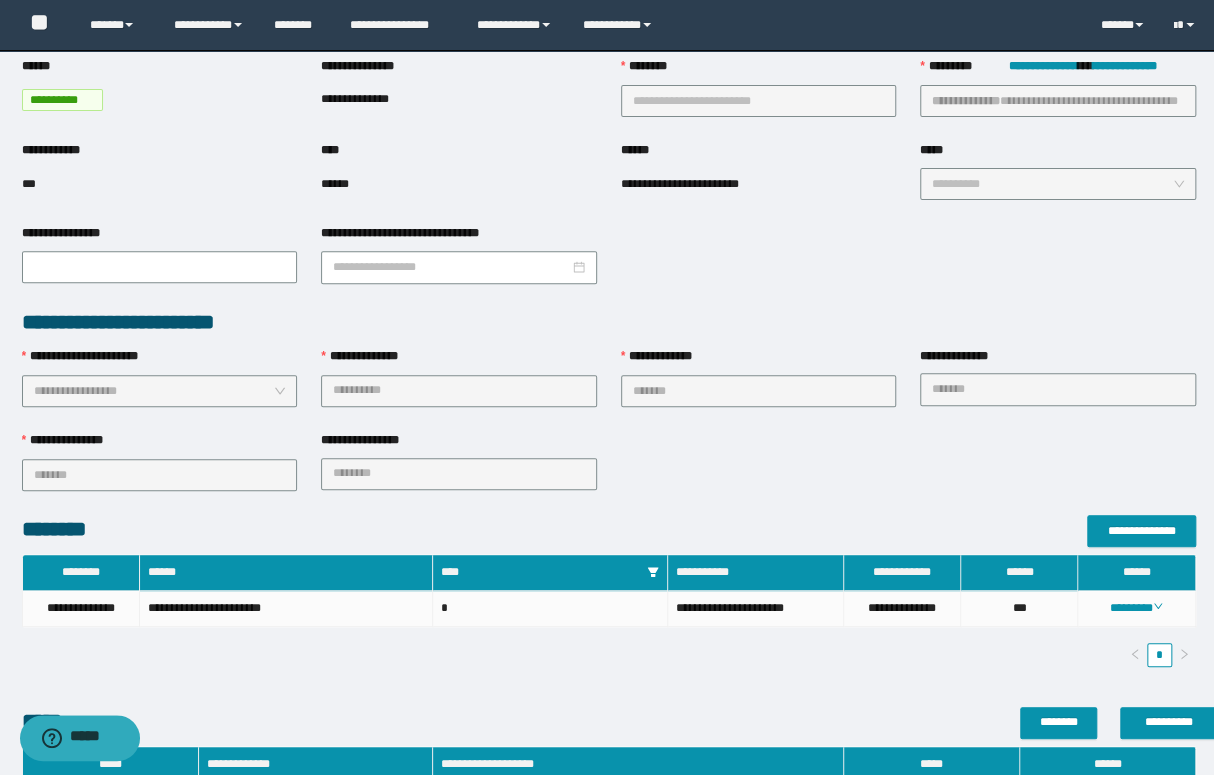 scroll, scrollTop: 160, scrollLeft: 0, axis: vertical 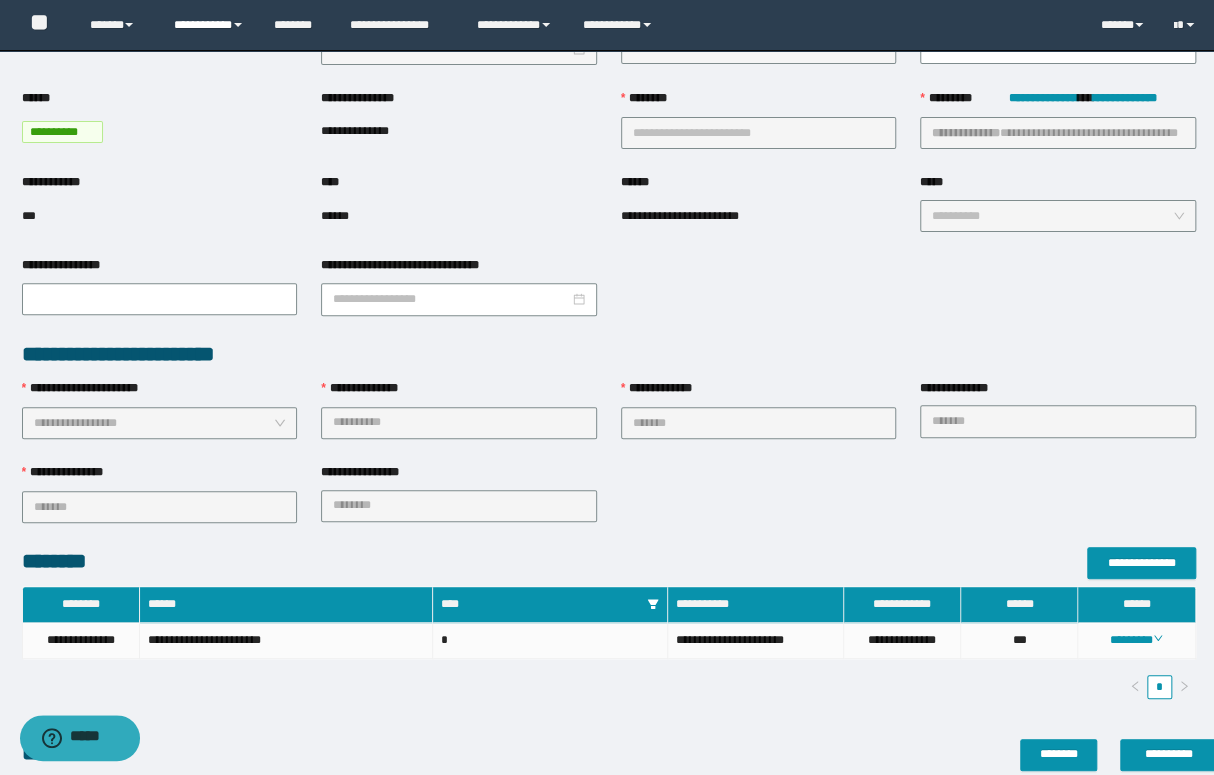 click on "**********" at bounding box center (209, 25) 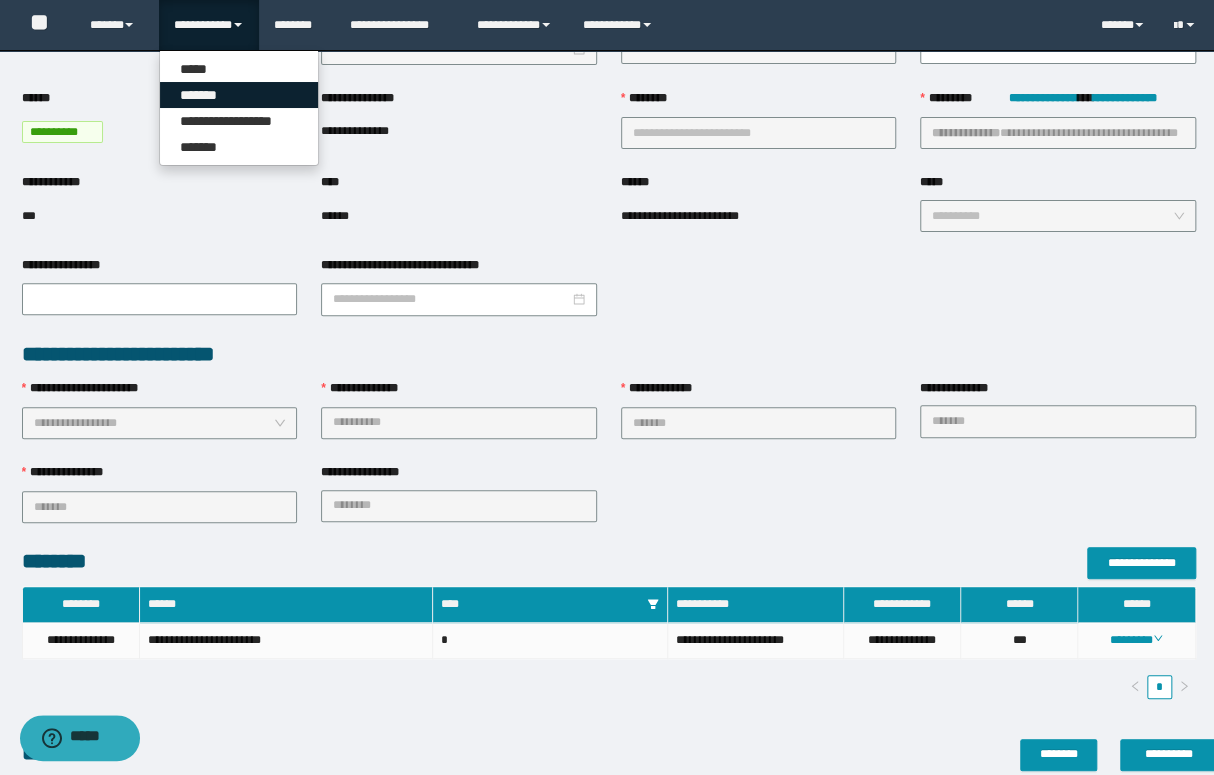 click on "*******" at bounding box center [239, 95] 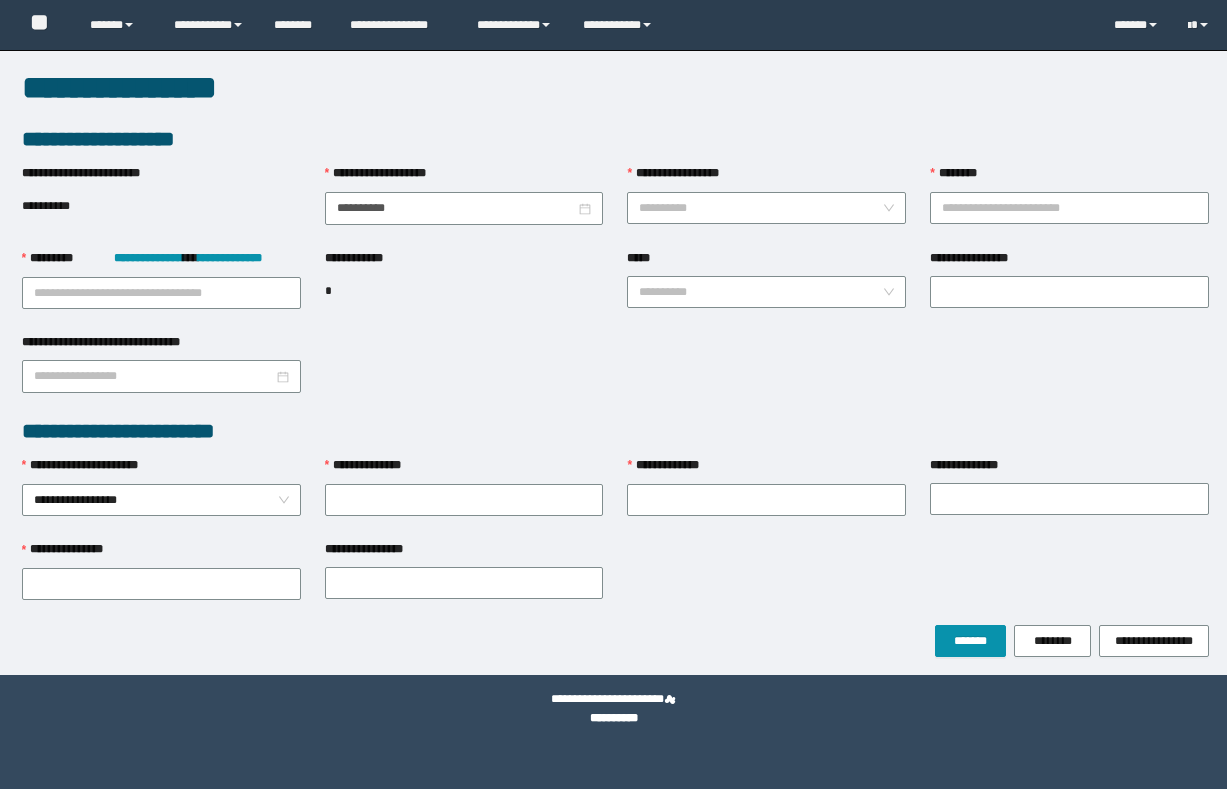 scroll, scrollTop: 0, scrollLeft: 0, axis: both 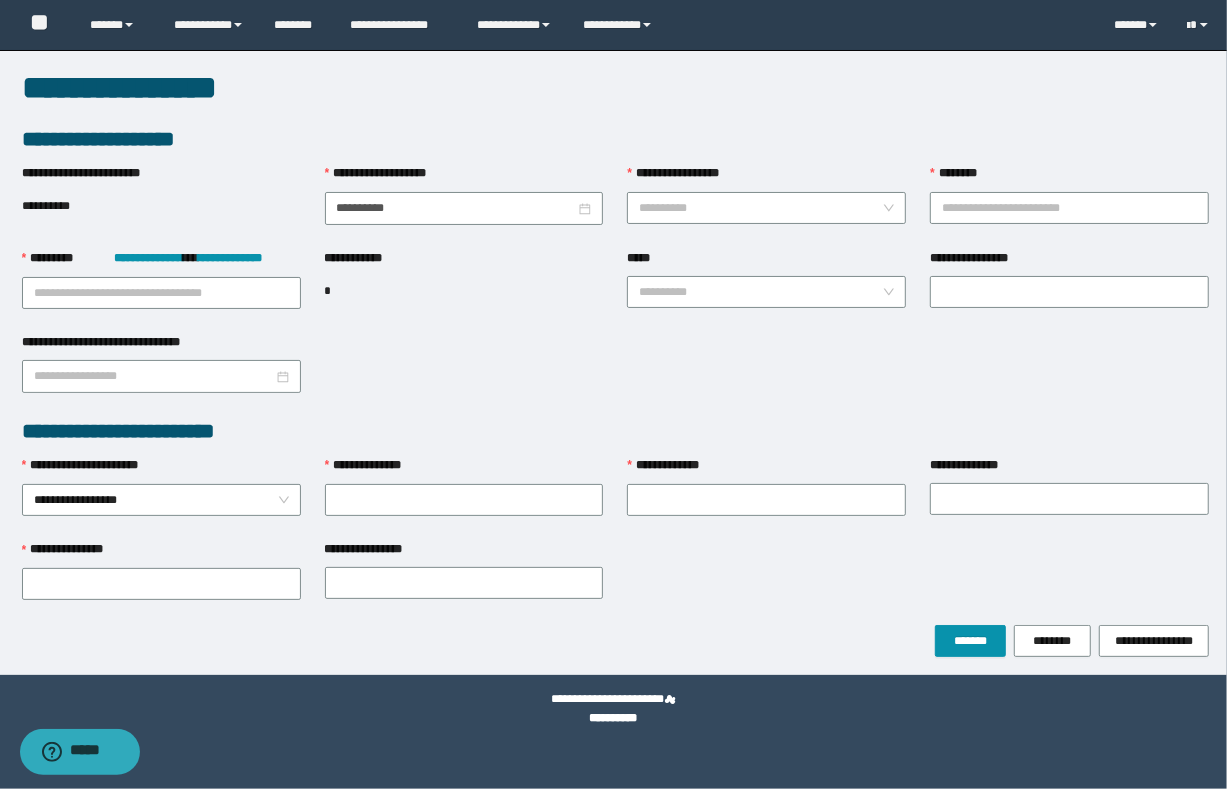 click on "[FIRST] [LAST] [STREET] [CITY] [STATE] [ZIP] [COUNTRY] [PHONE] [EMAIL] [SSN] [DLN] [CC] [DOB]" at bounding box center (616, 290) 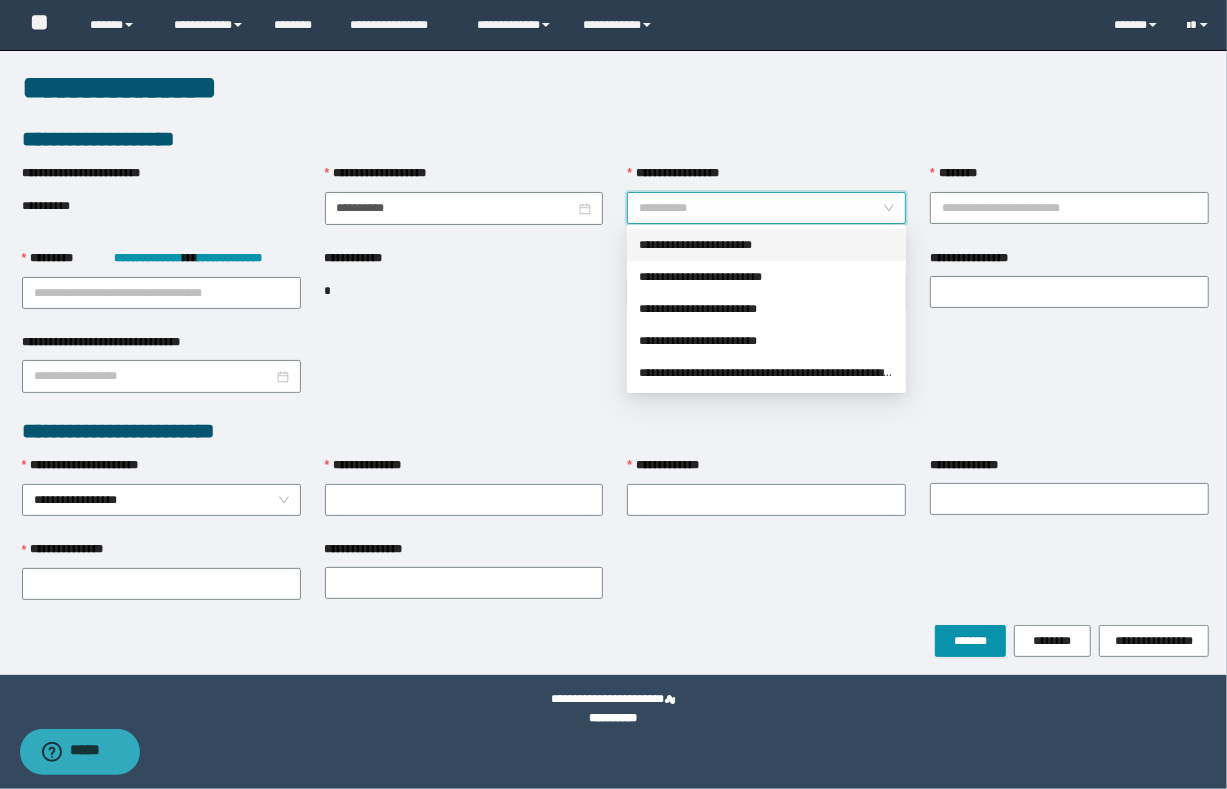 click on "**********" at bounding box center (760, 208) 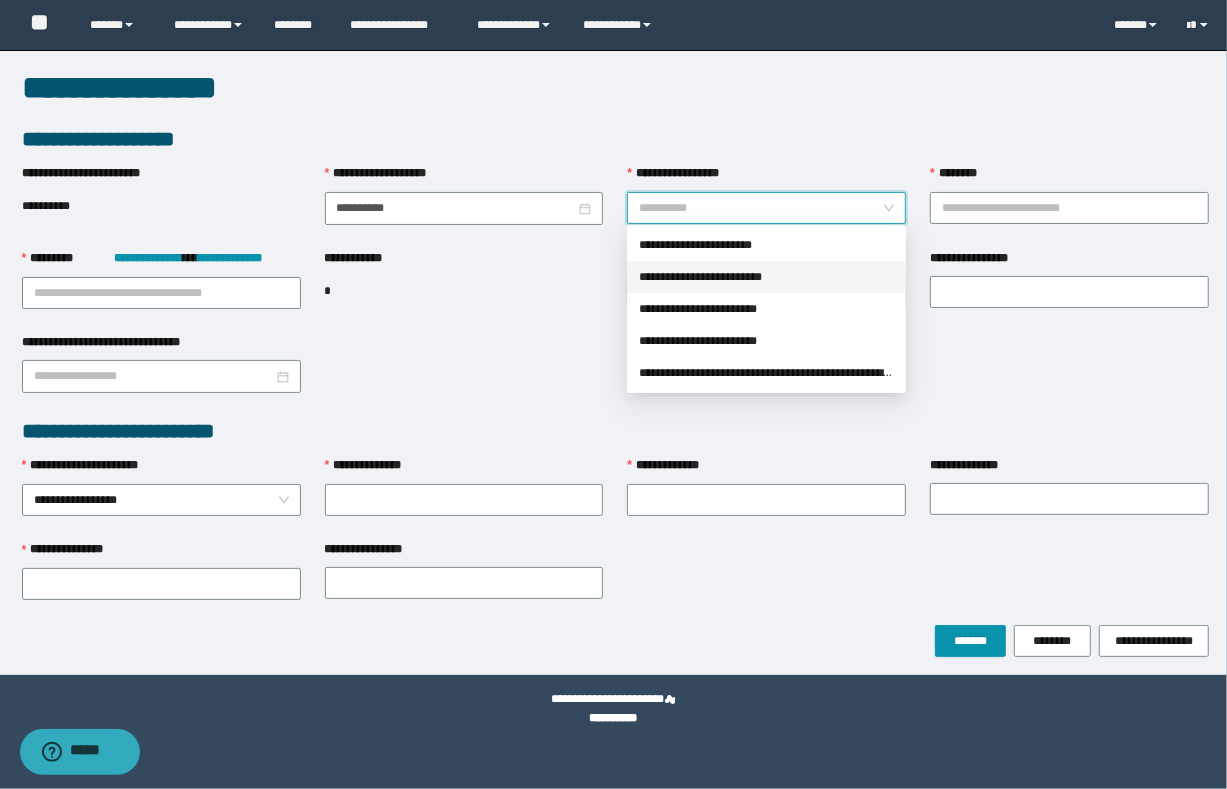 click on "**********" at bounding box center [766, 277] 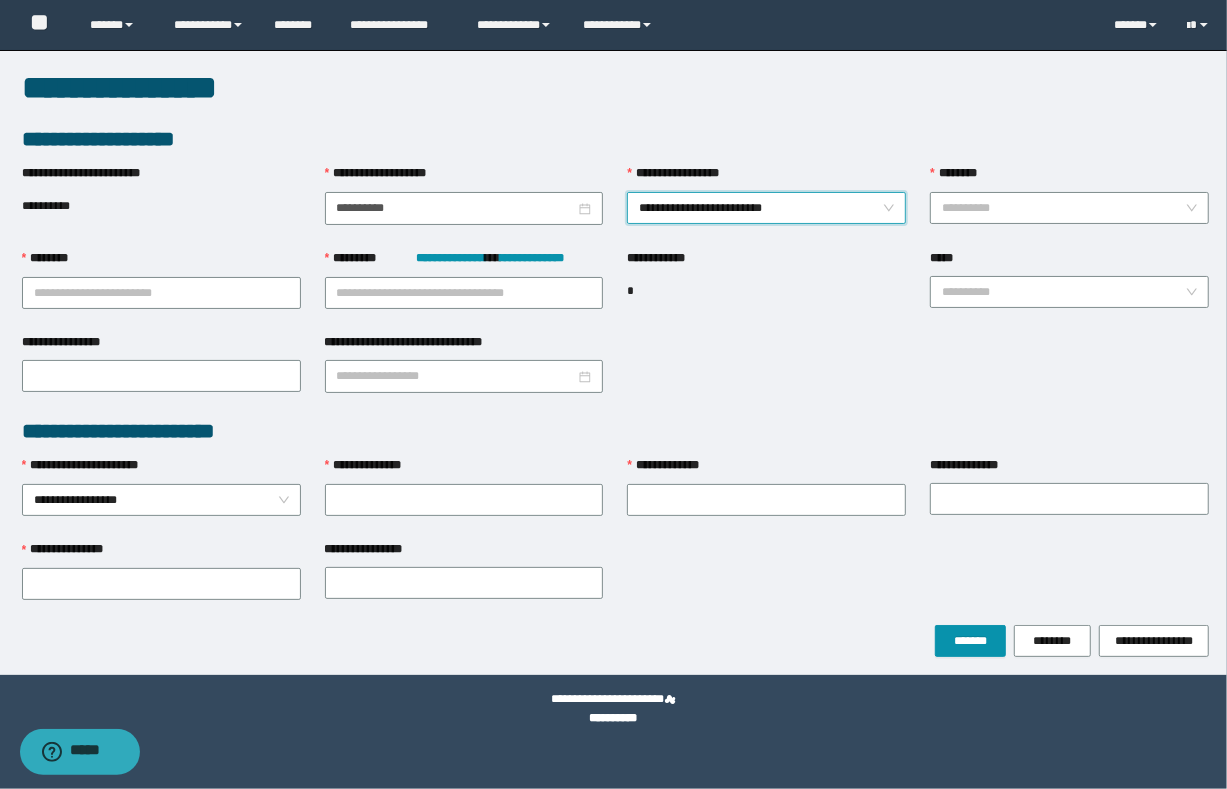 click on "**********" at bounding box center (1069, 206) 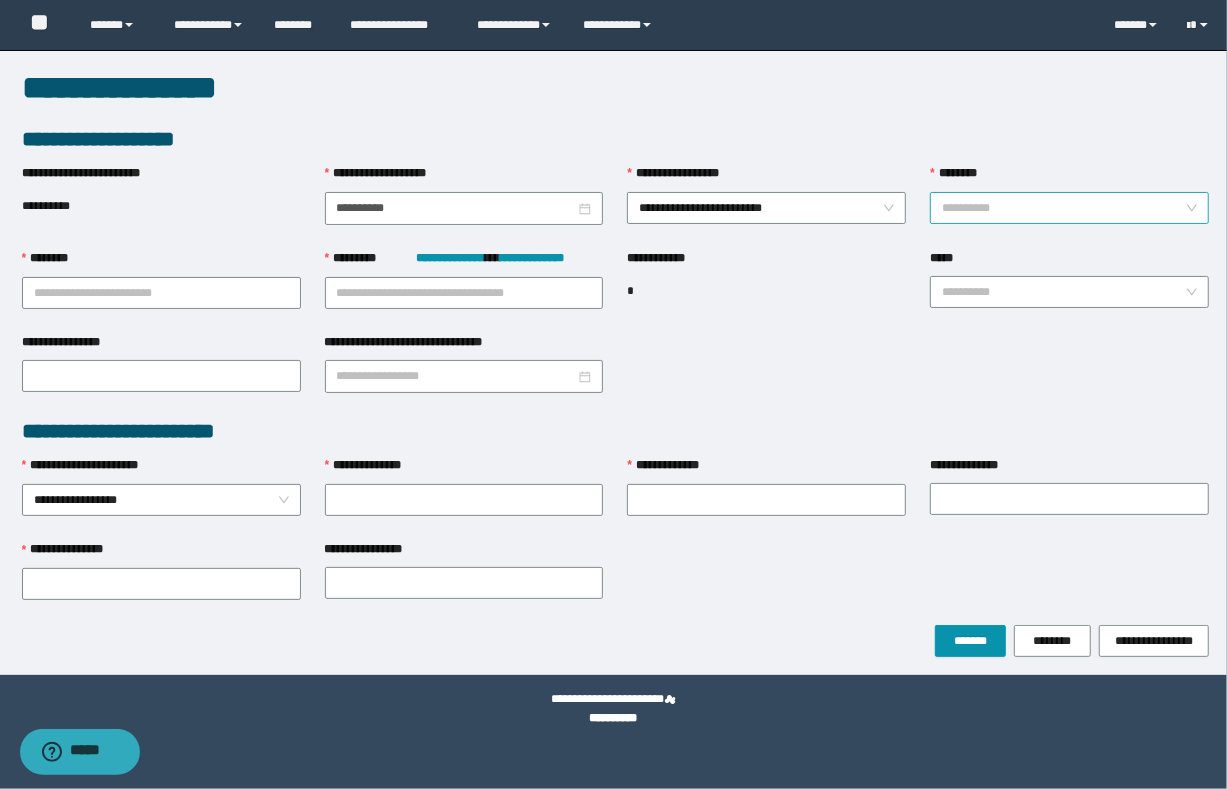 click on "********" at bounding box center (1063, 208) 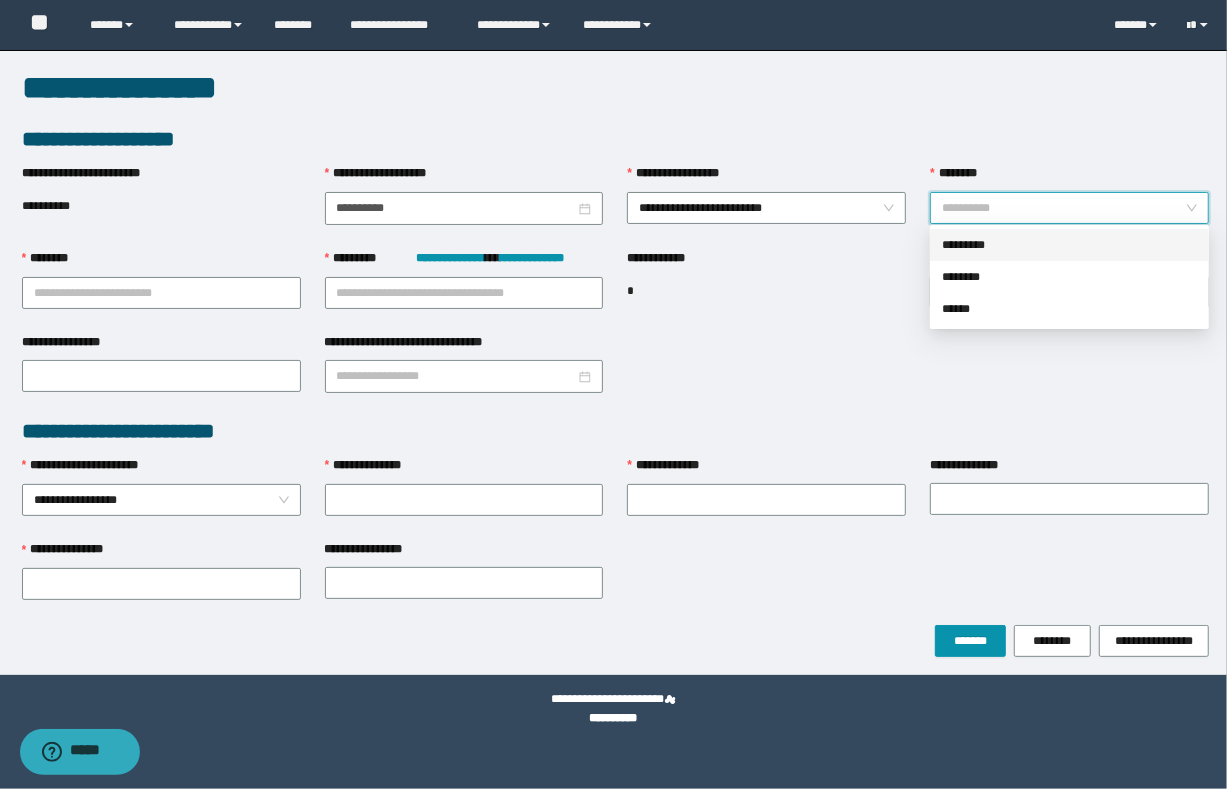click on "*********" at bounding box center [1069, 245] 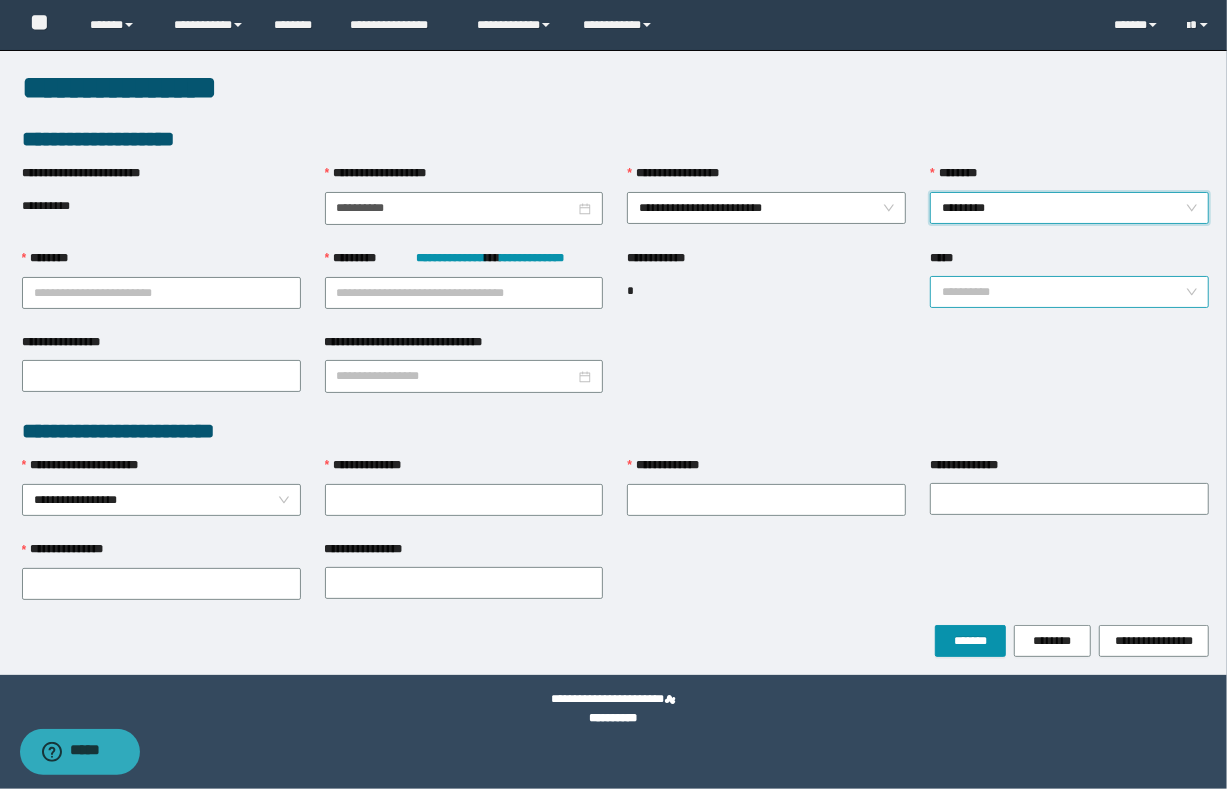 click on "*****" at bounding box center (1063, 292) 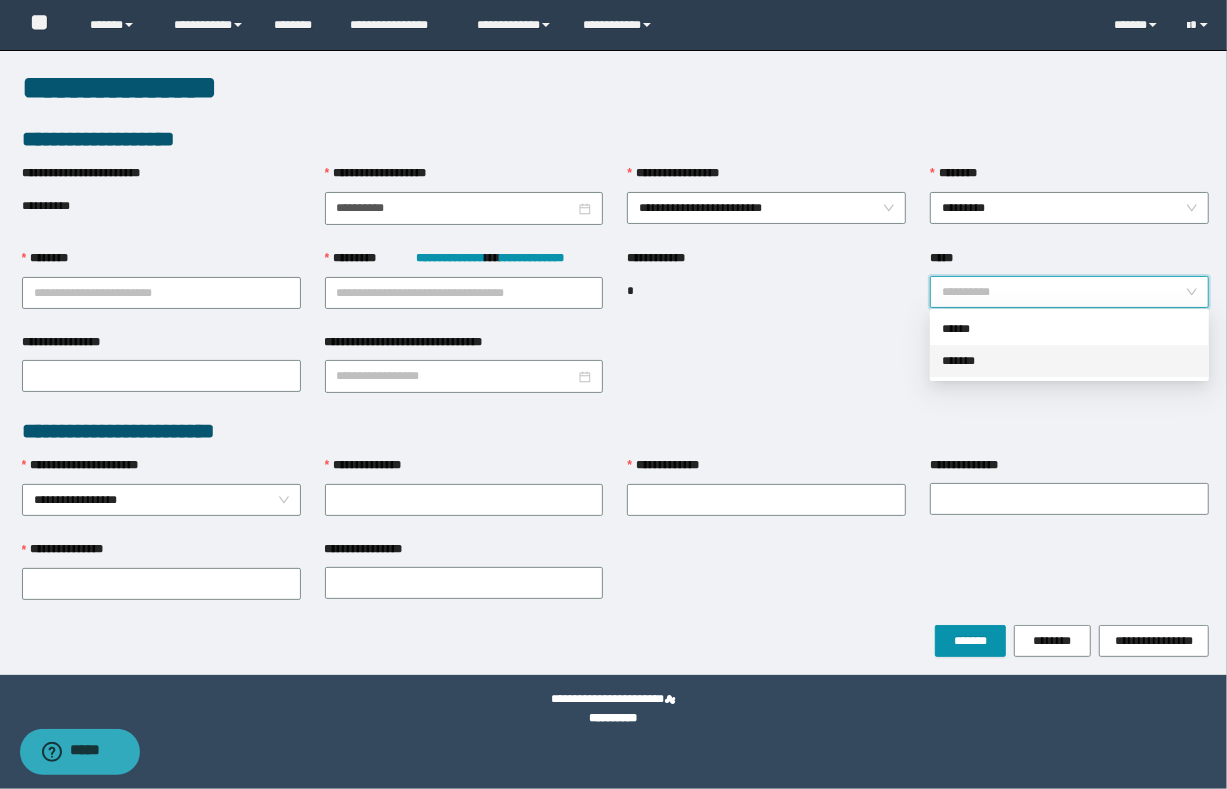 click on "*******" at bounding box center (1069, 361) 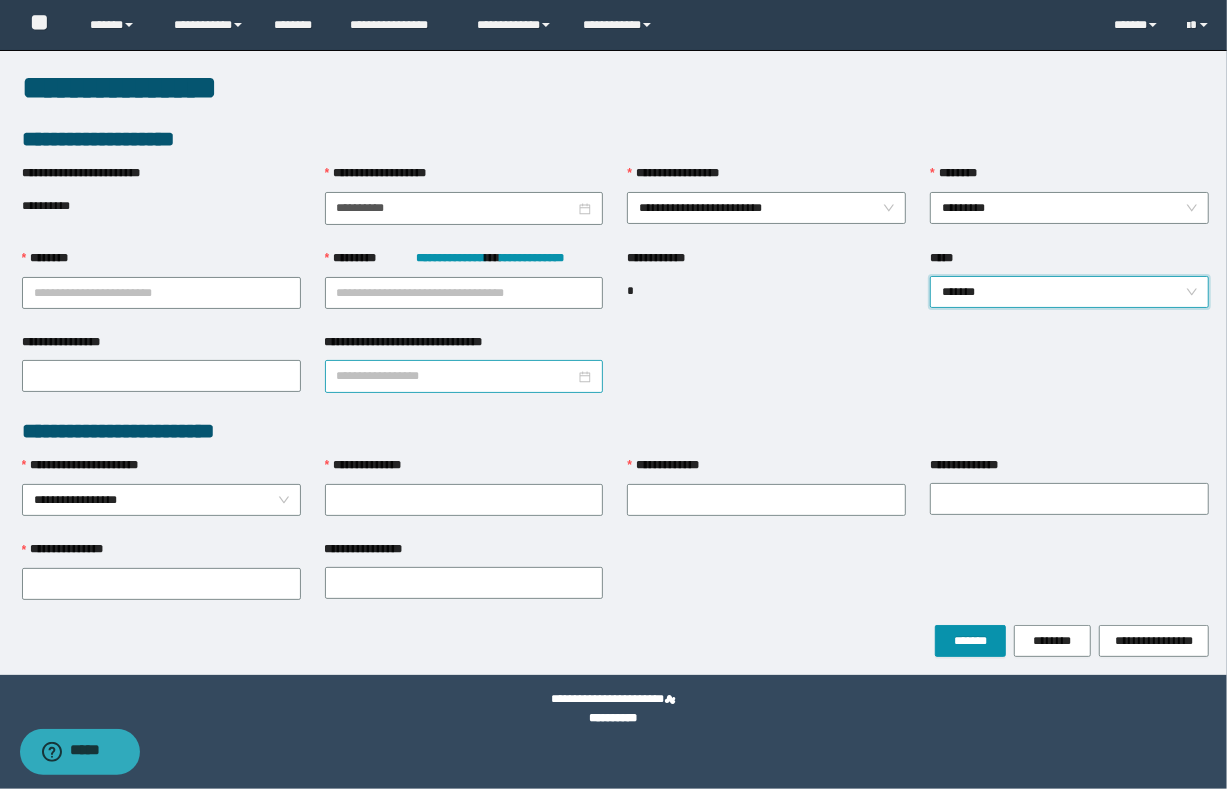 click on "**********" at bounding box center [456, 376] 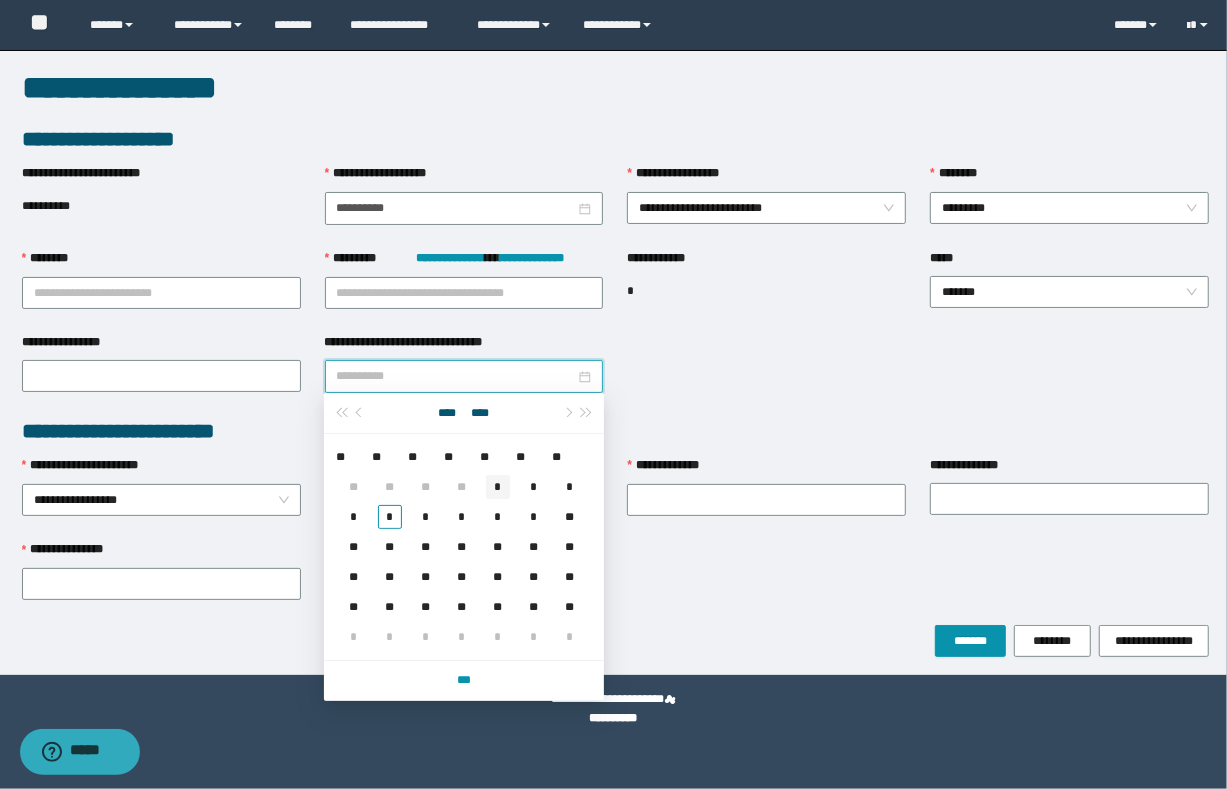 click on "*" at bounding box center (498, 487) 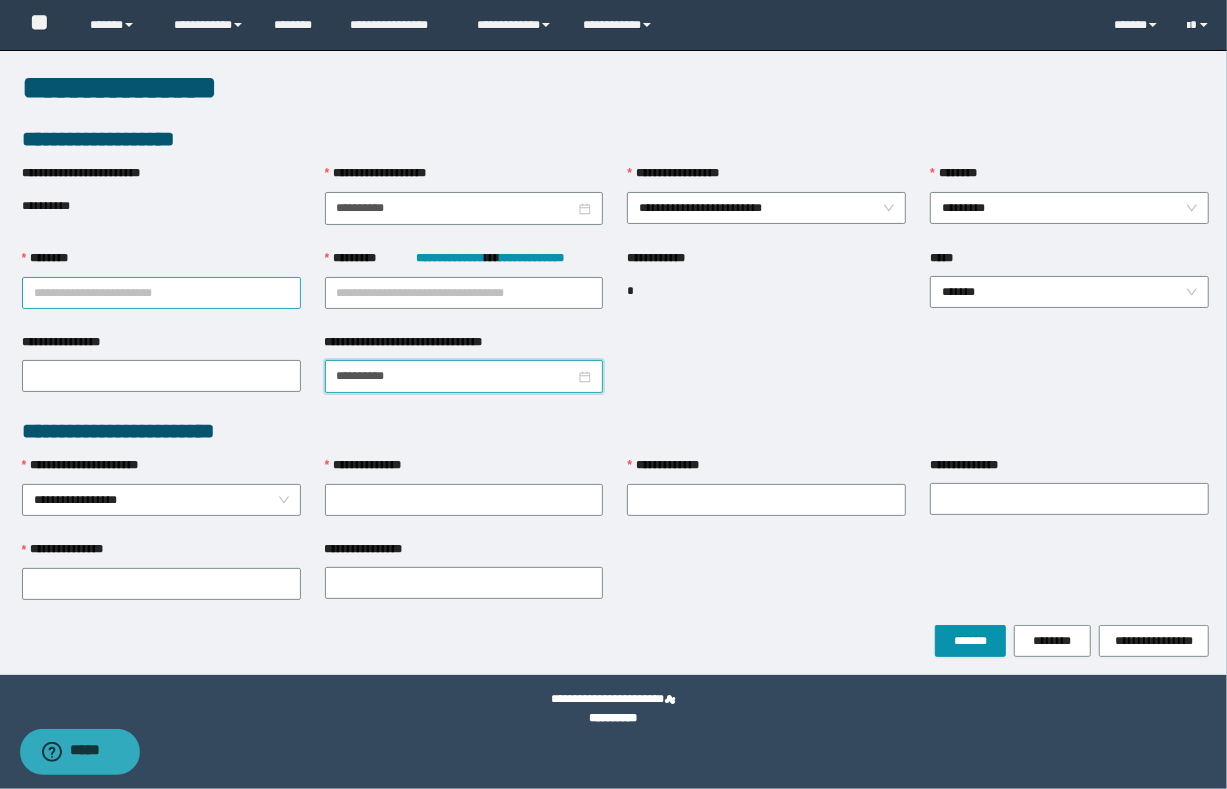 click on "********" at bounding box center (161, 293) 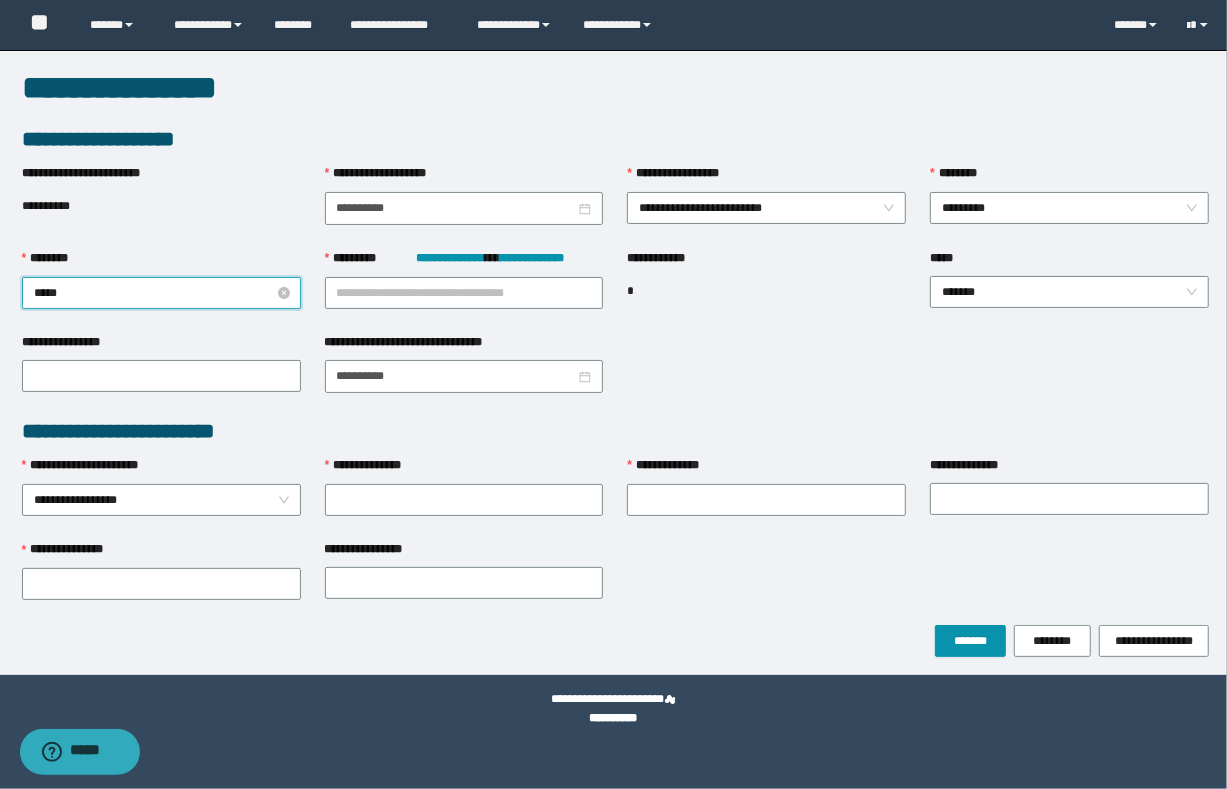 type on "******" 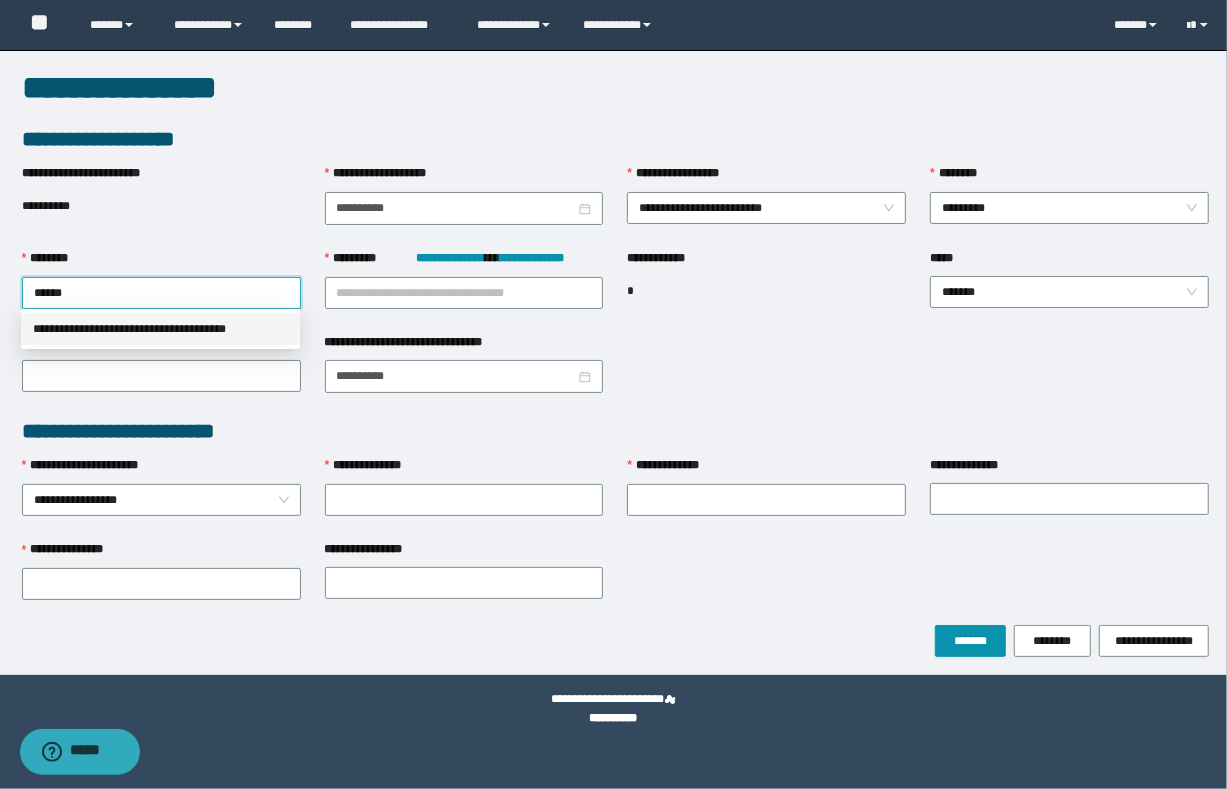 click on "**********" at bounding box center [160, 329] 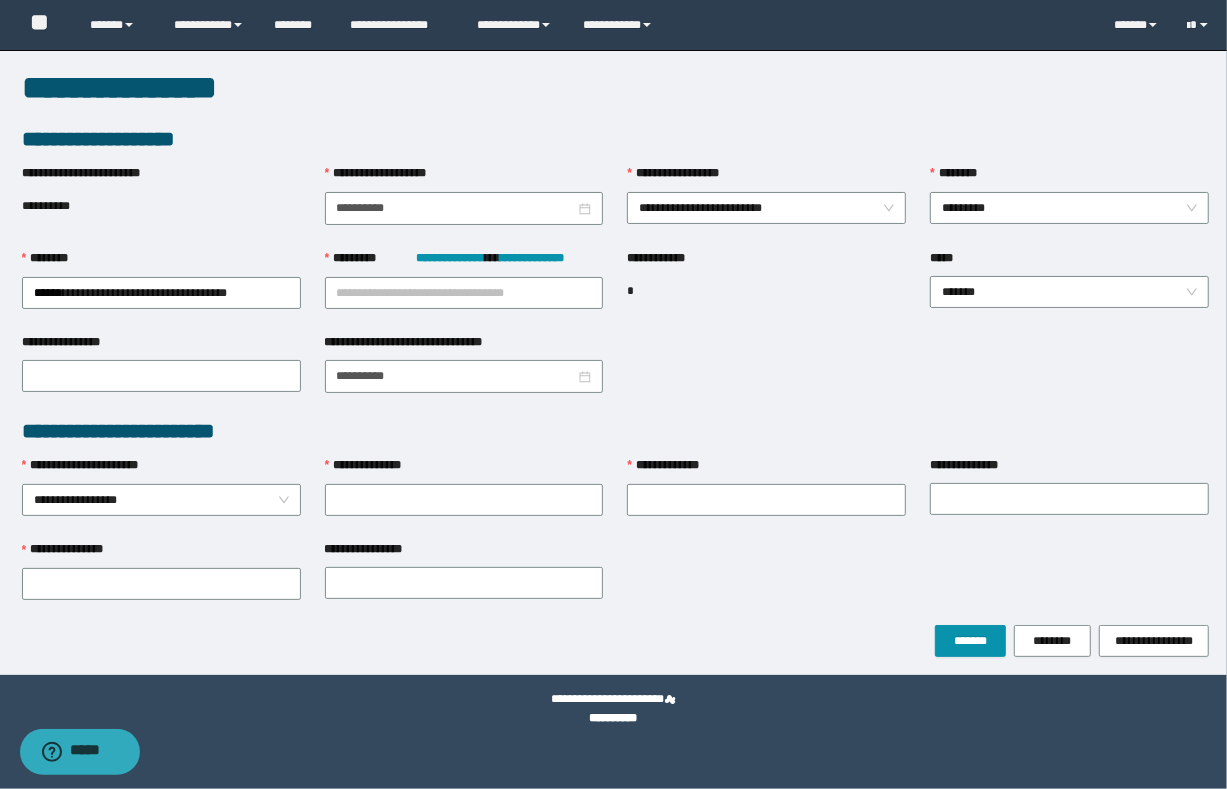 click on "**********" at bounding box center [616, 290] 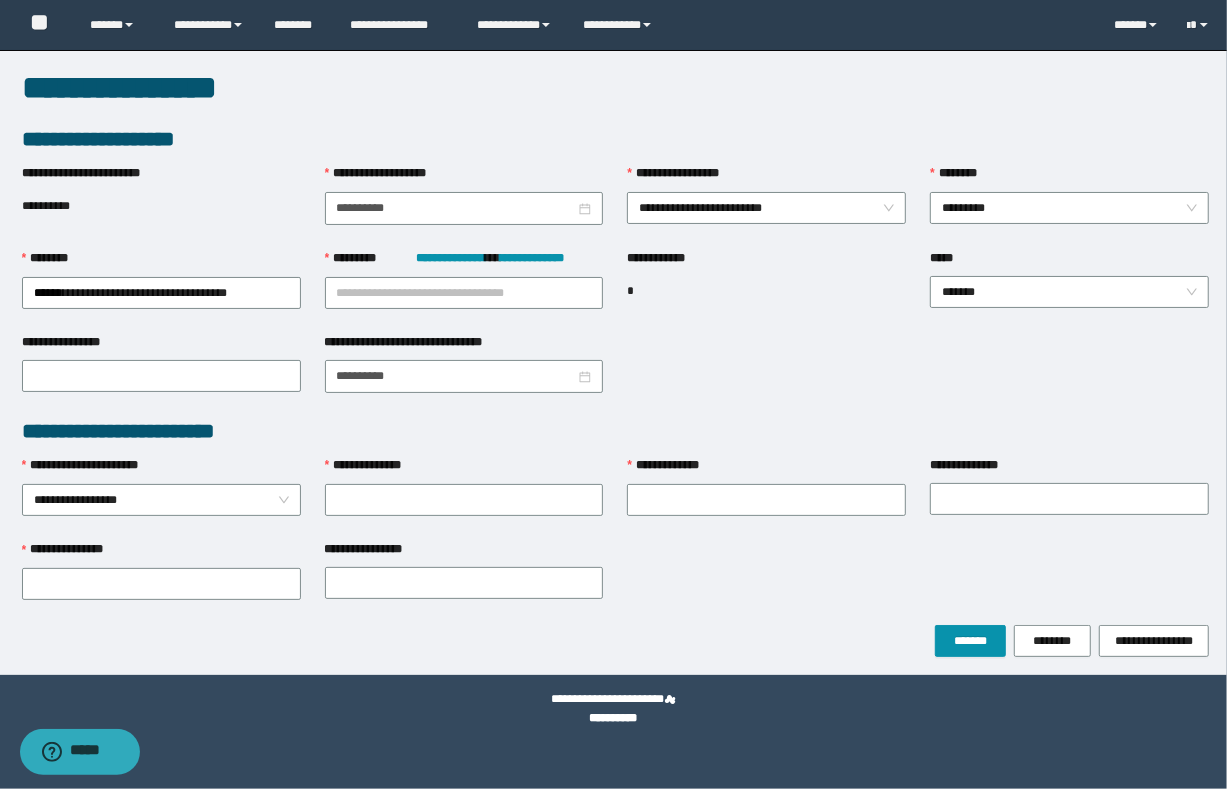 click on "**********" at bounding box center [616, 582] 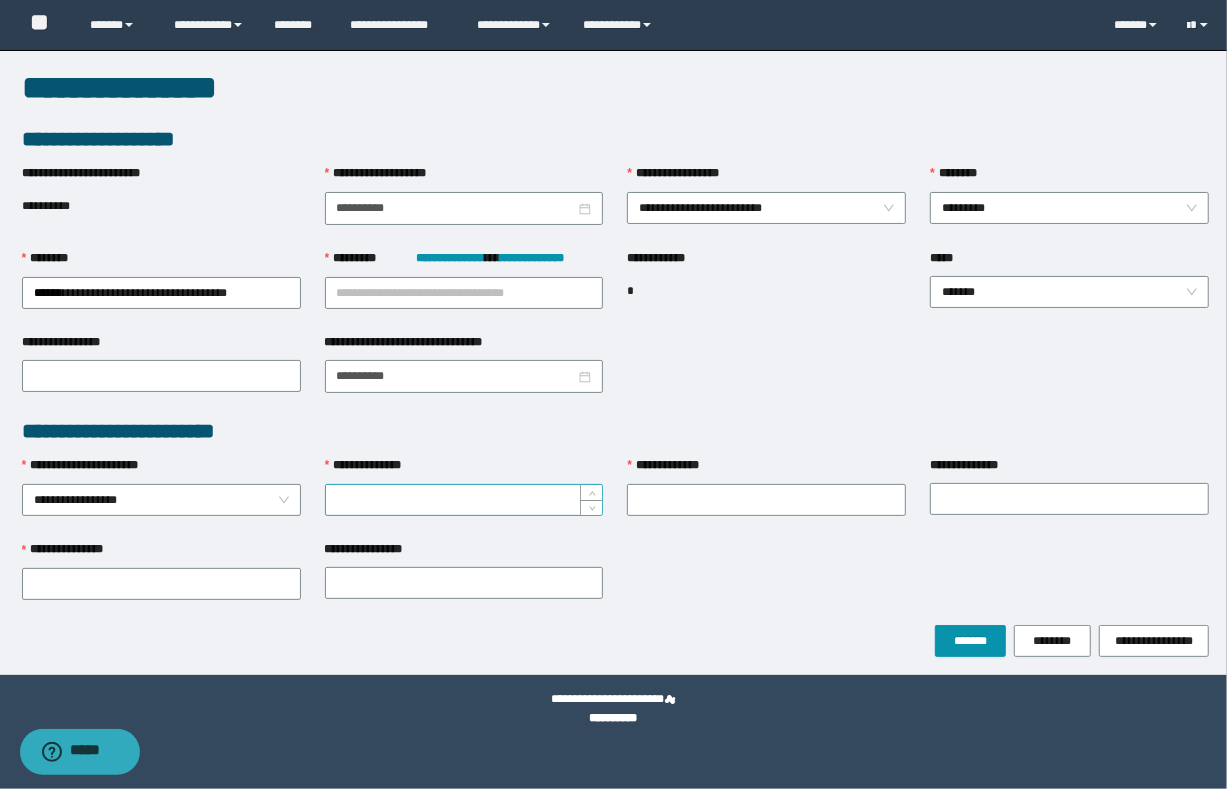 click on "**********" at bounding box center [464, 500] 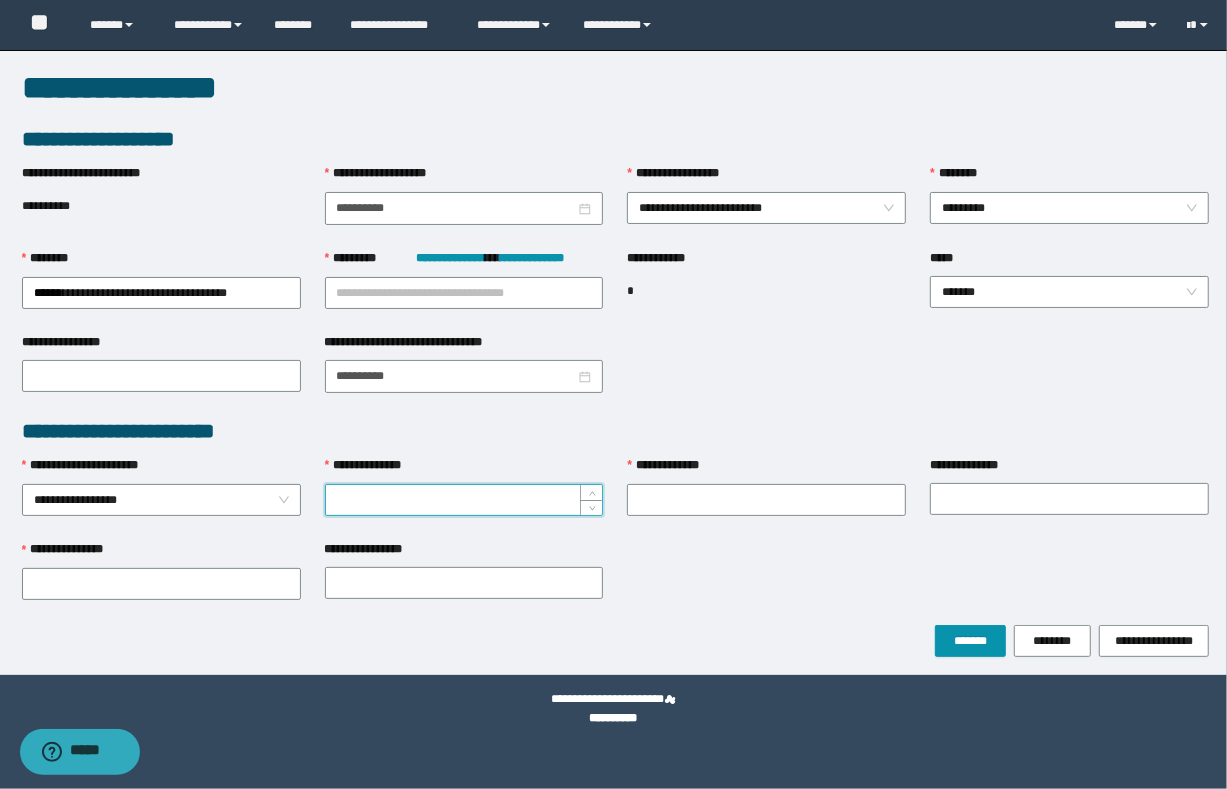 paste on "**********" 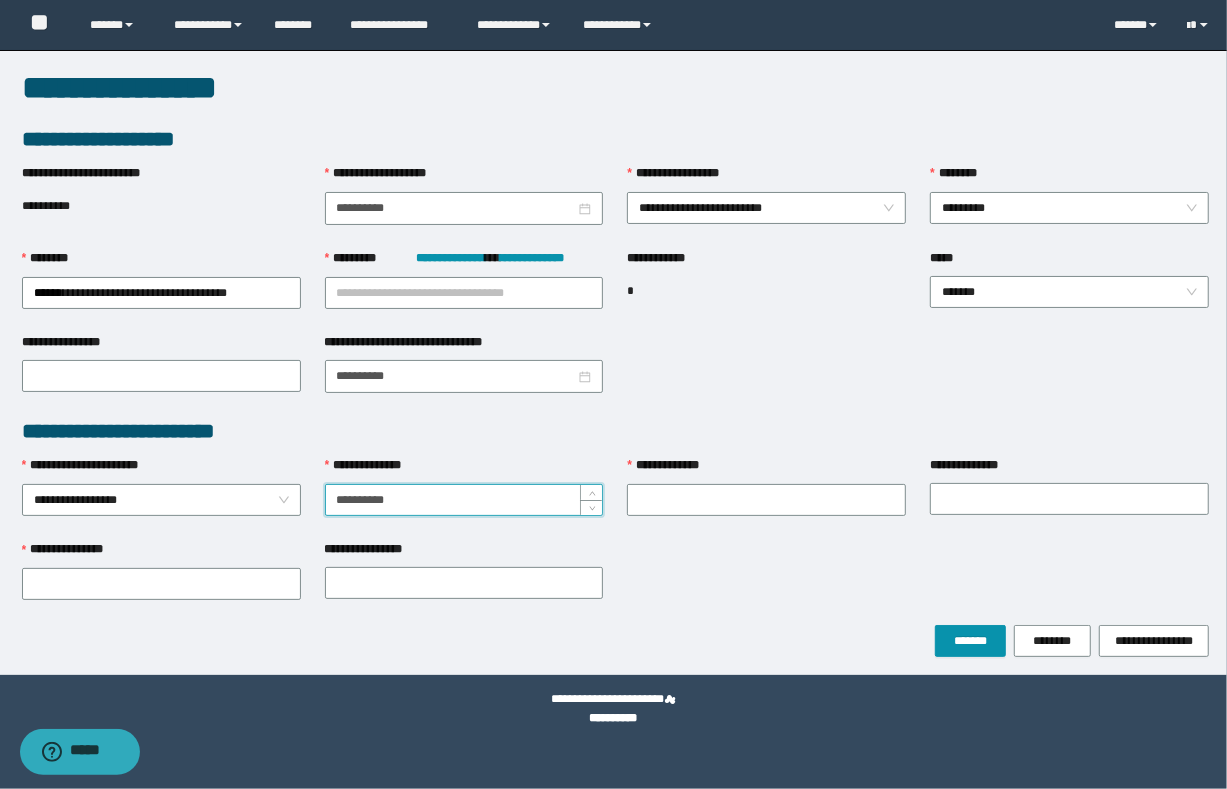 type on "**********" 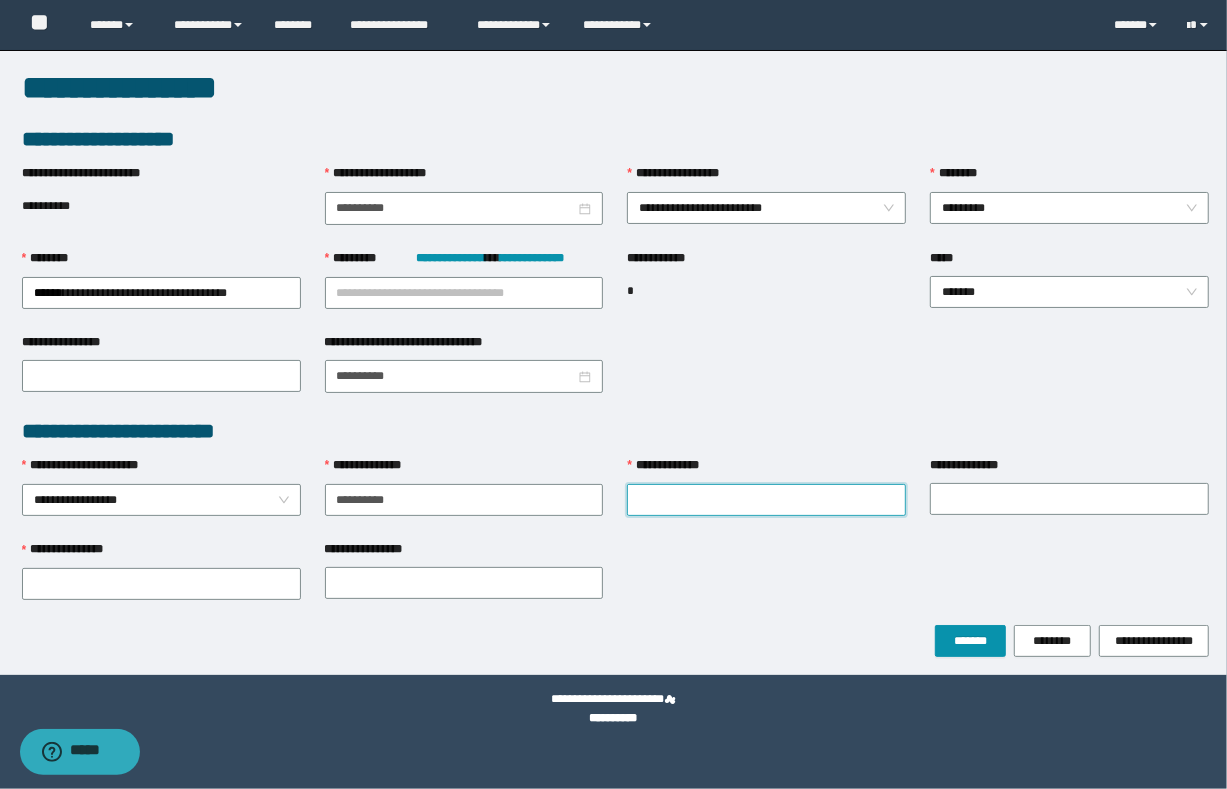 click on "**********" at bounding box center [766, 500] 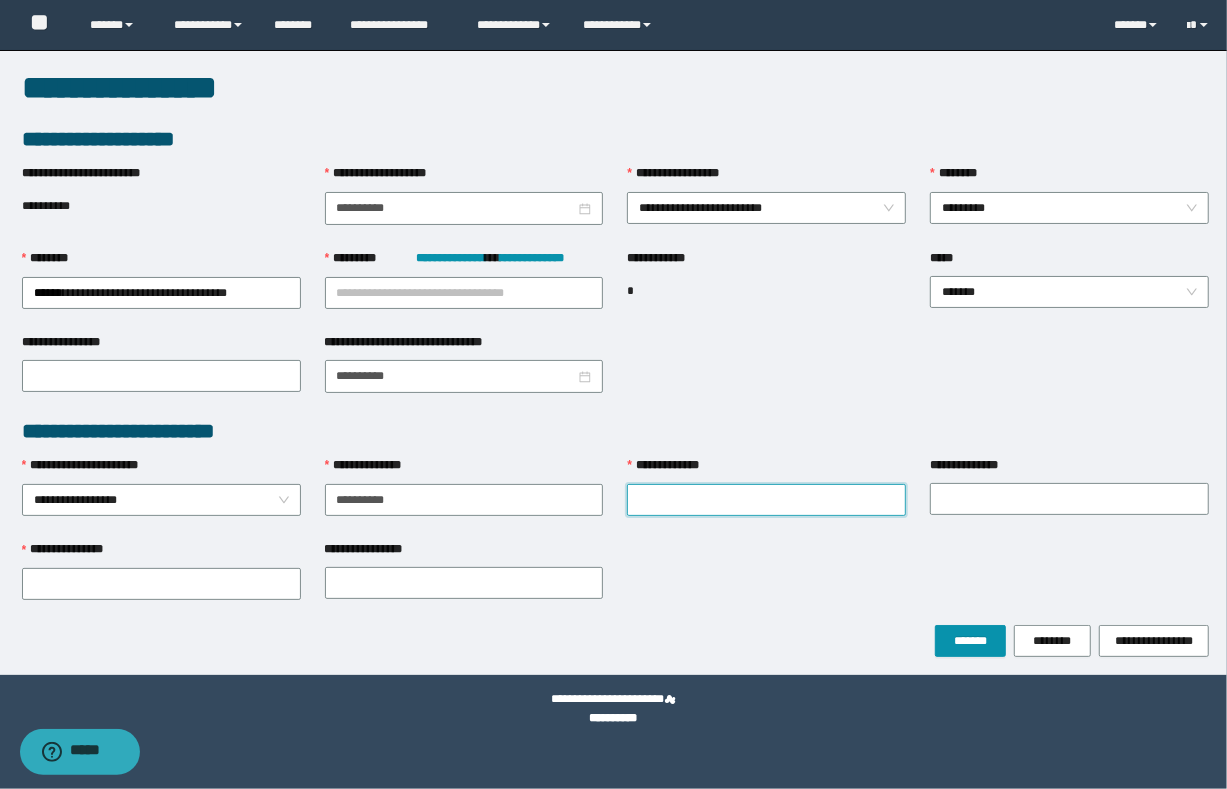 paste on "**********" 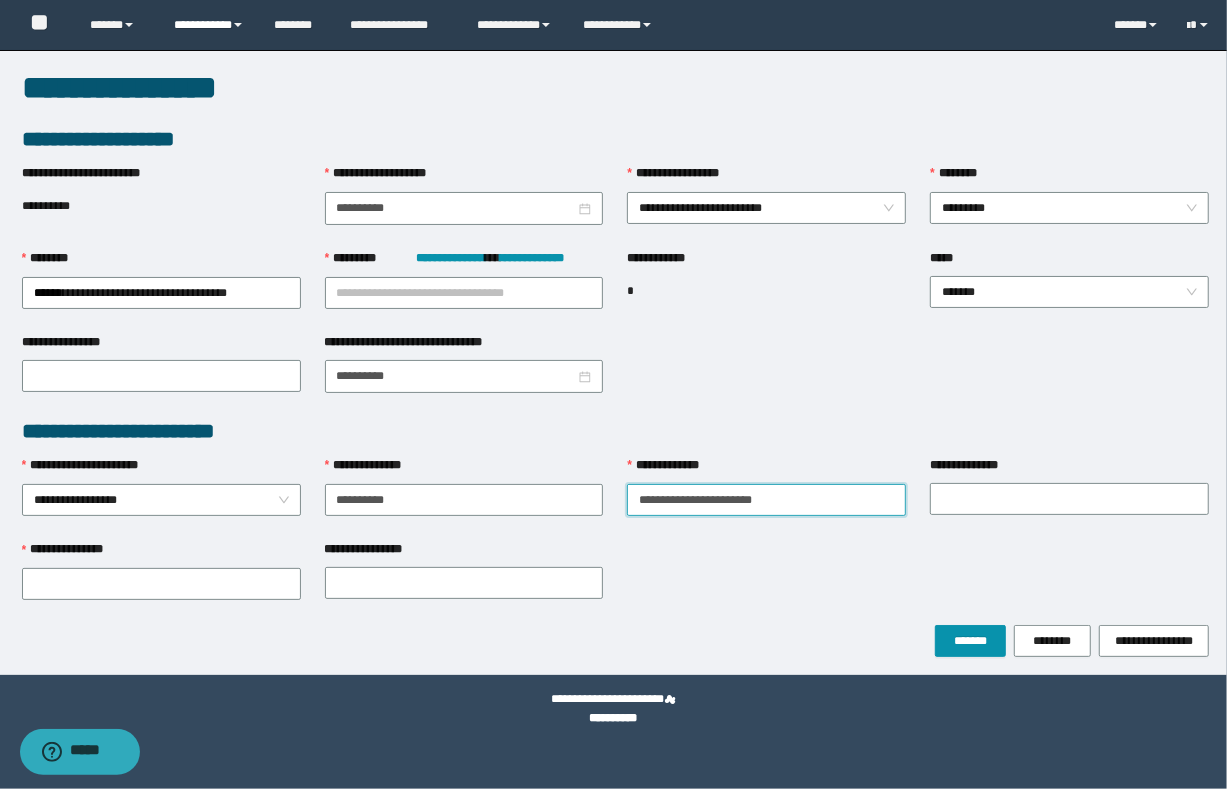 type on "**********" 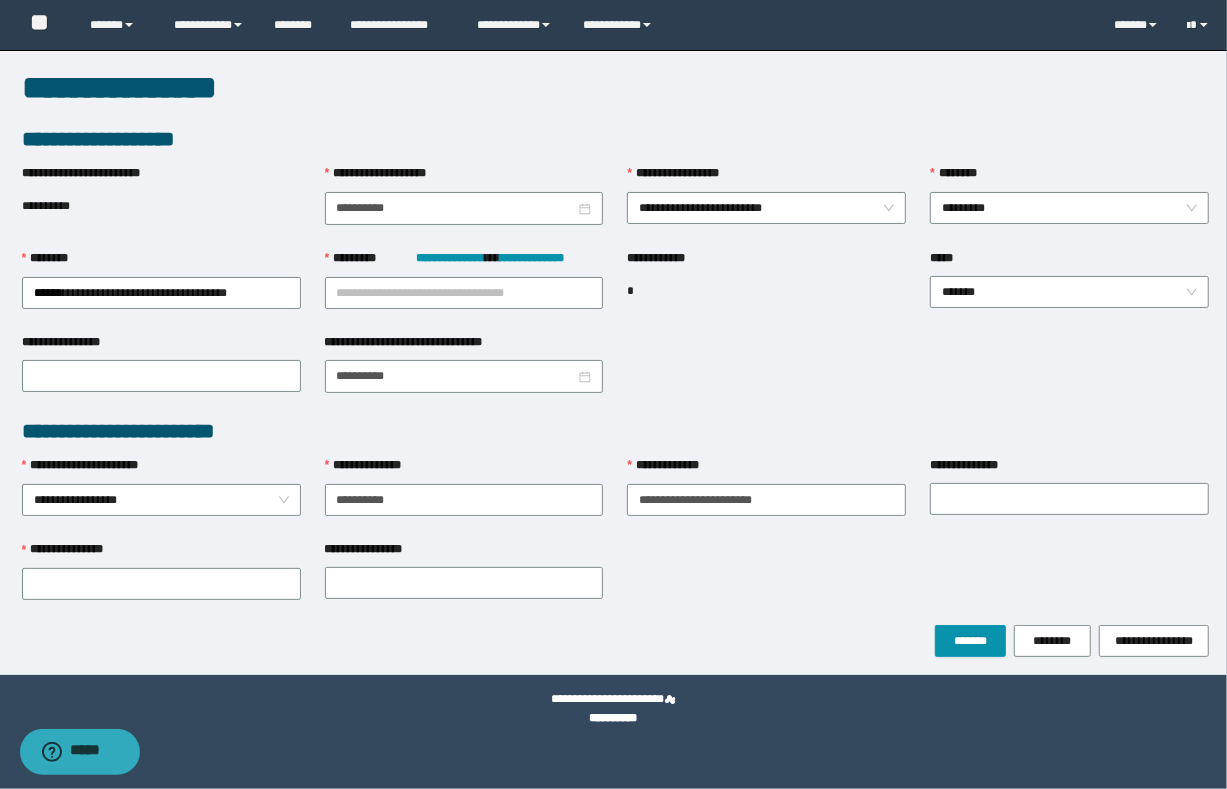 click on "**********" at bounding box center [616, 582] 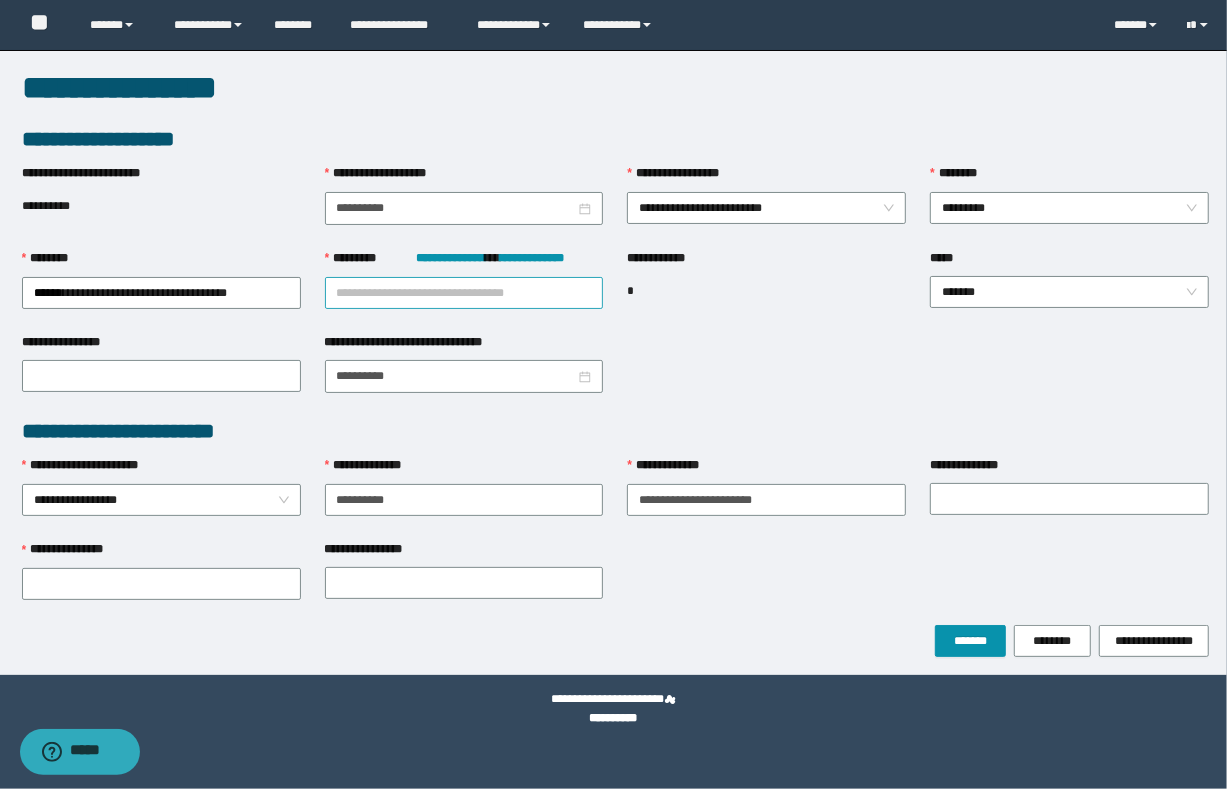 click on "**********" at bounding box center [464, 293] 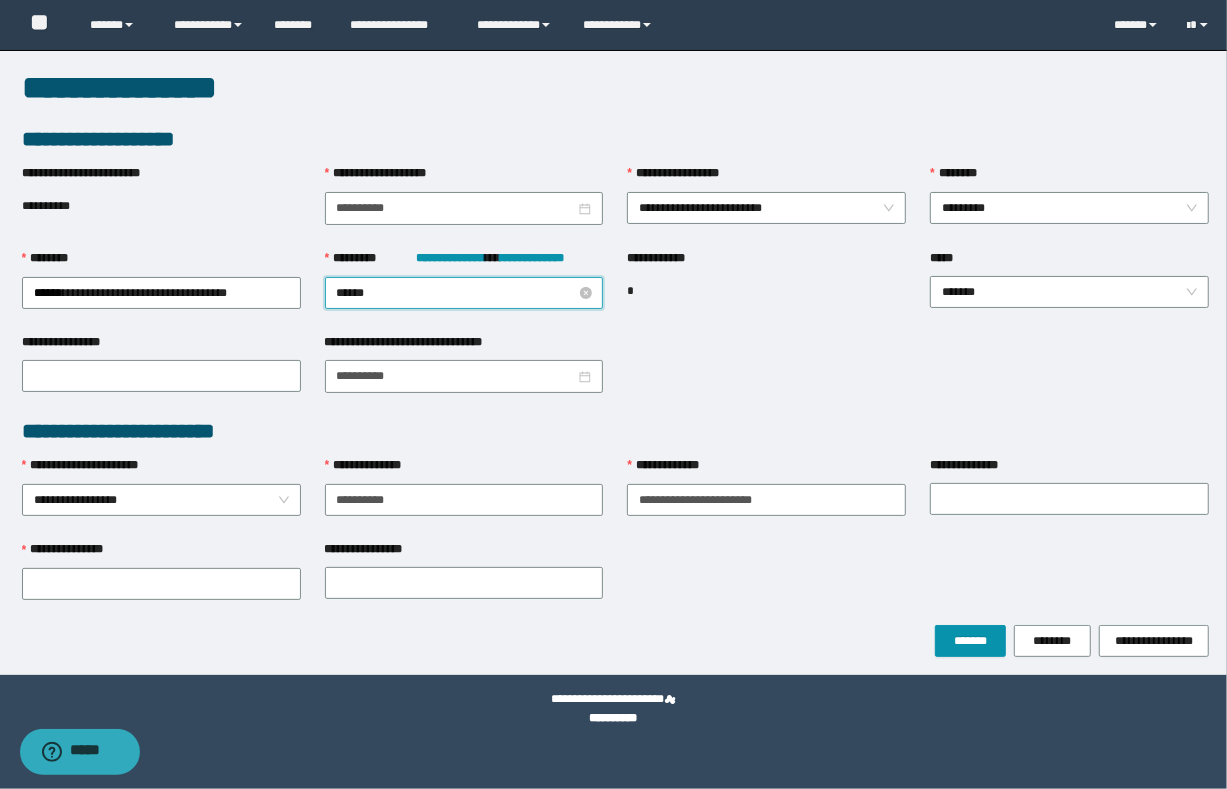 type on "*******" 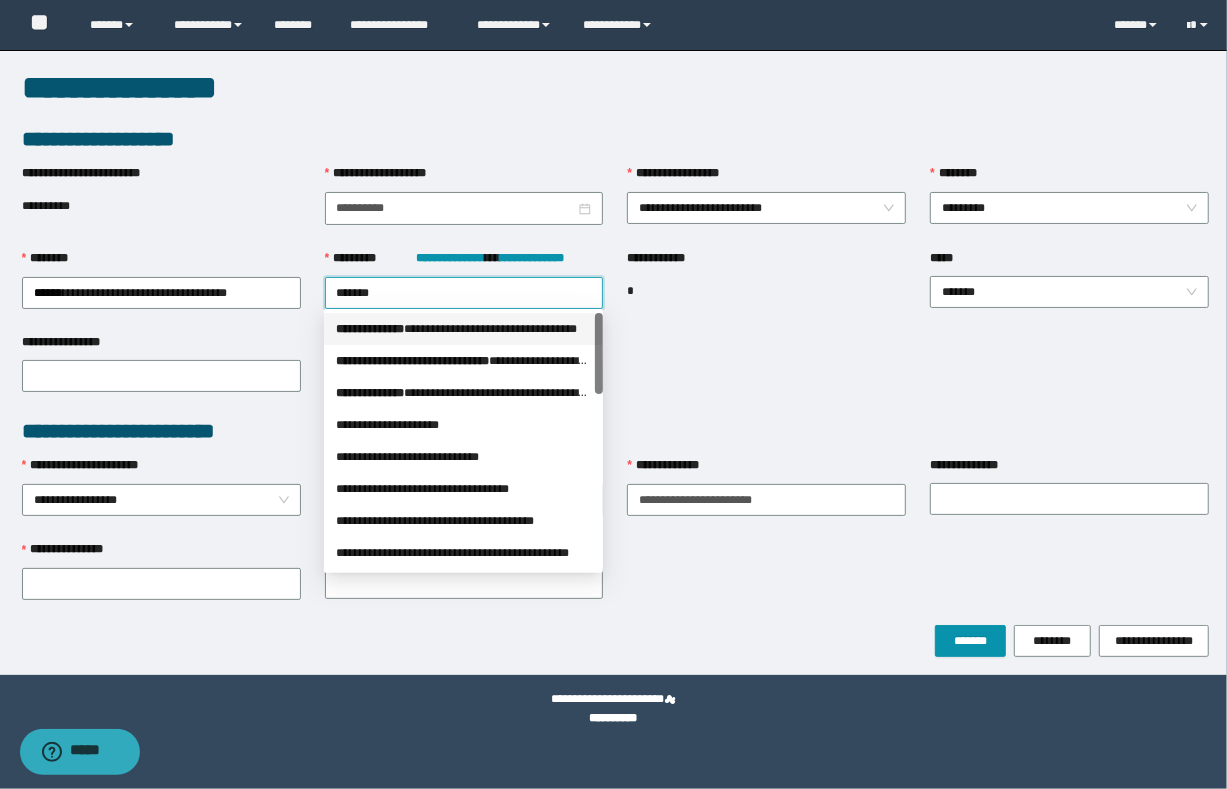 click on "*** *   *********" at bounding box center (370, 329) 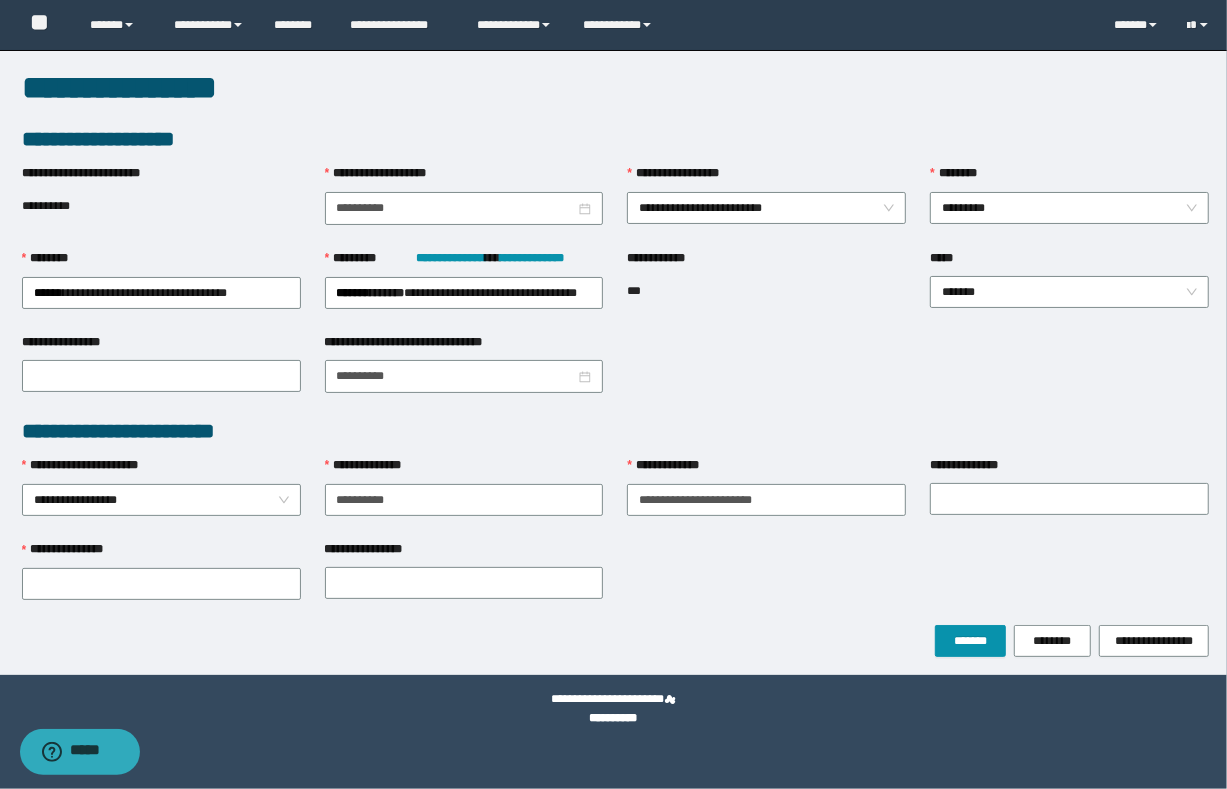 click on "**********" at bounding box center [616, 582] 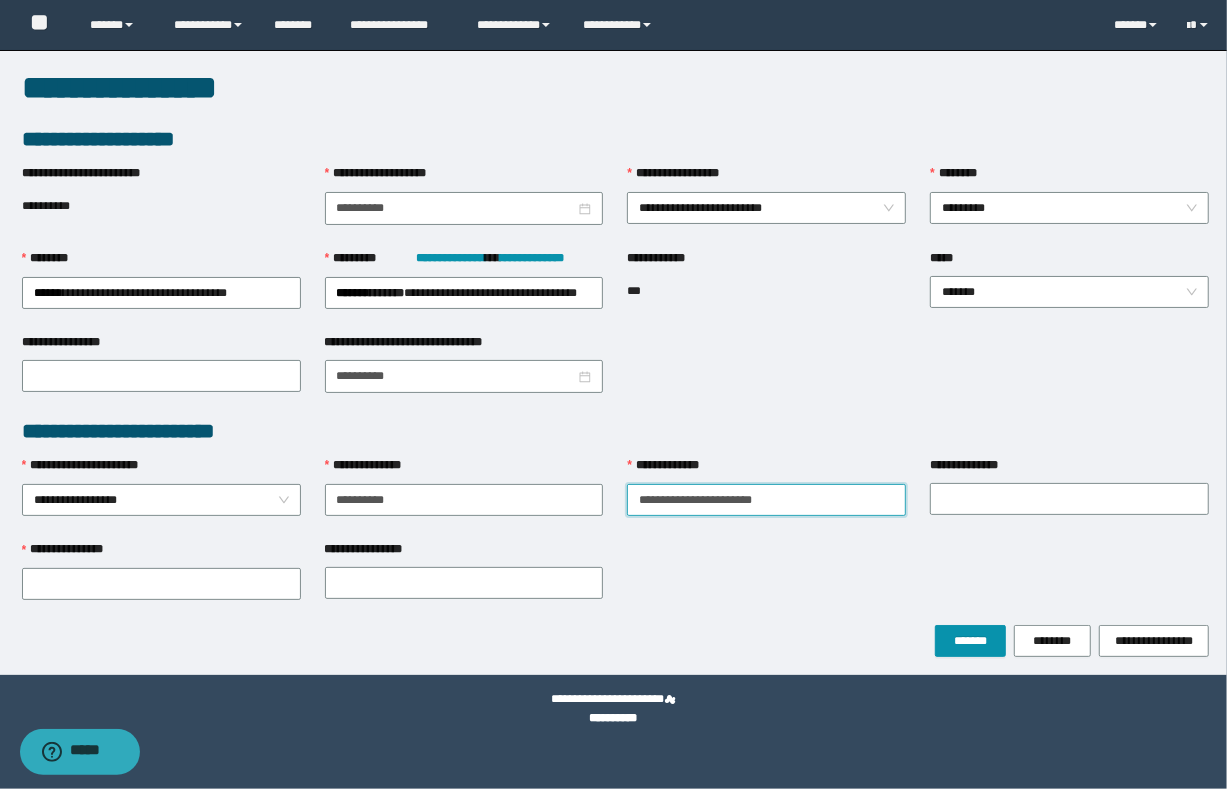 drag, startPoint x: 670, startPoint y: 493, endPoint x: 853, endPoint y: 499, distance: 183.09833 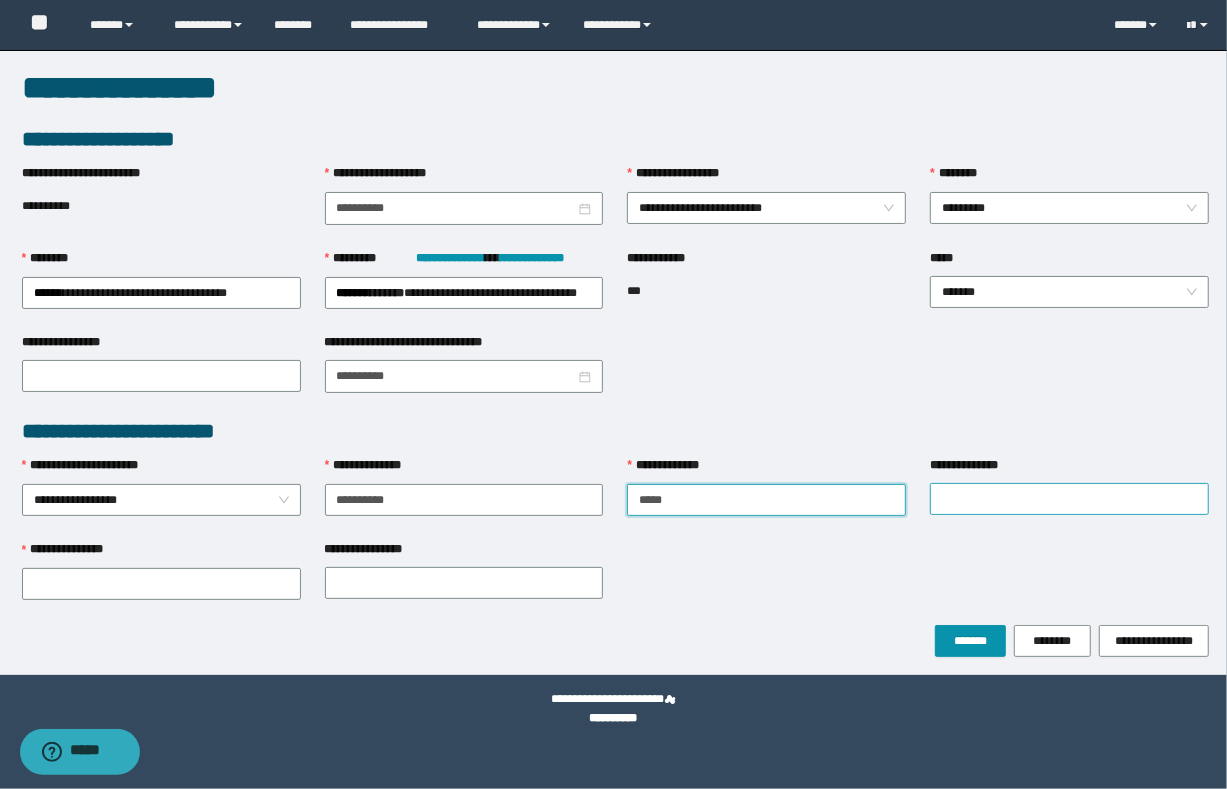 type on "****" 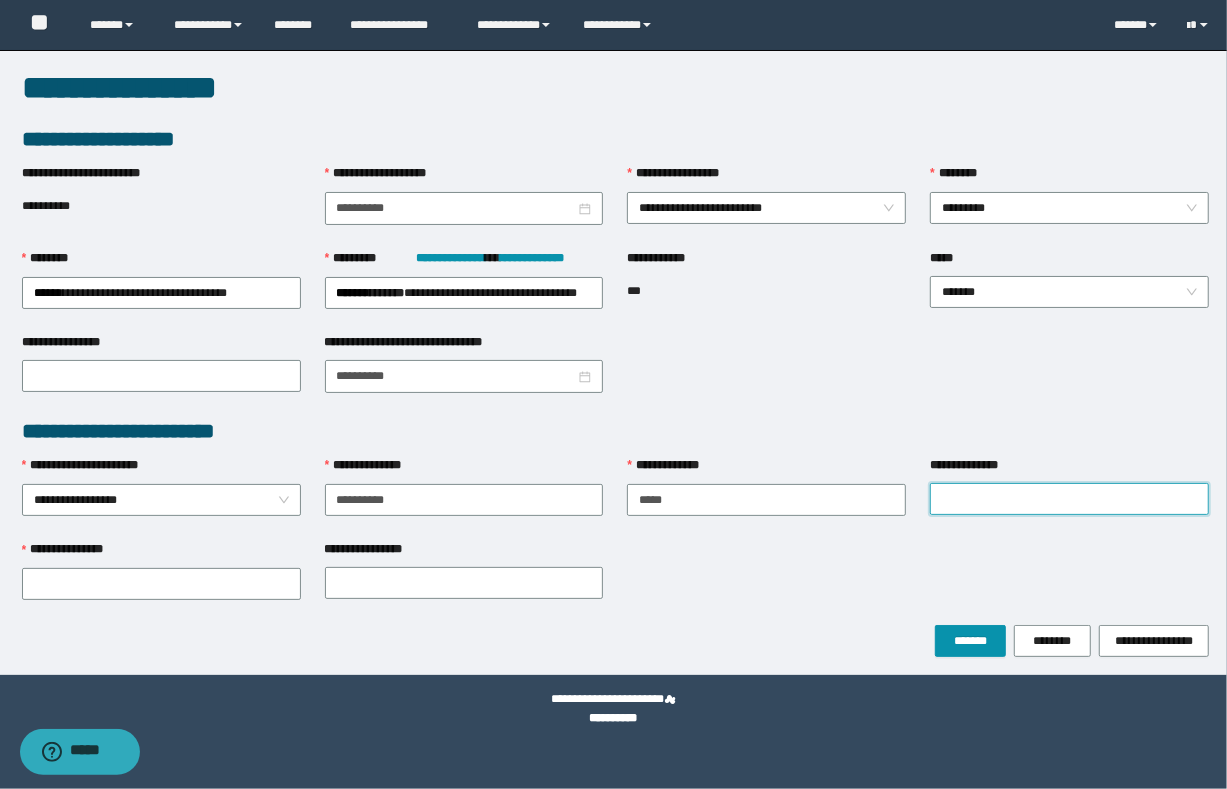 click on "**********" at bounding box center (1069, 499) 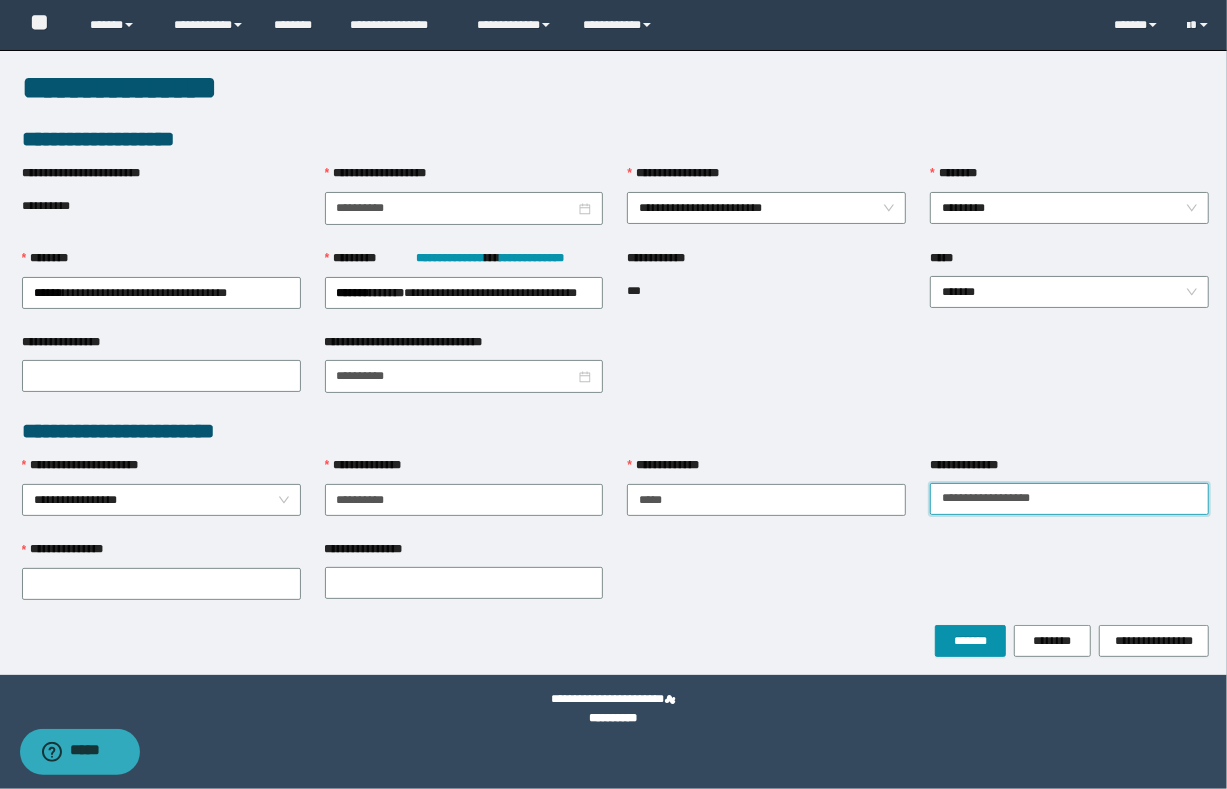 drag, startPoint x: 982, startPoint y: 493, endPoint x: 1015, endPoint y: 496, distance: 33.13608 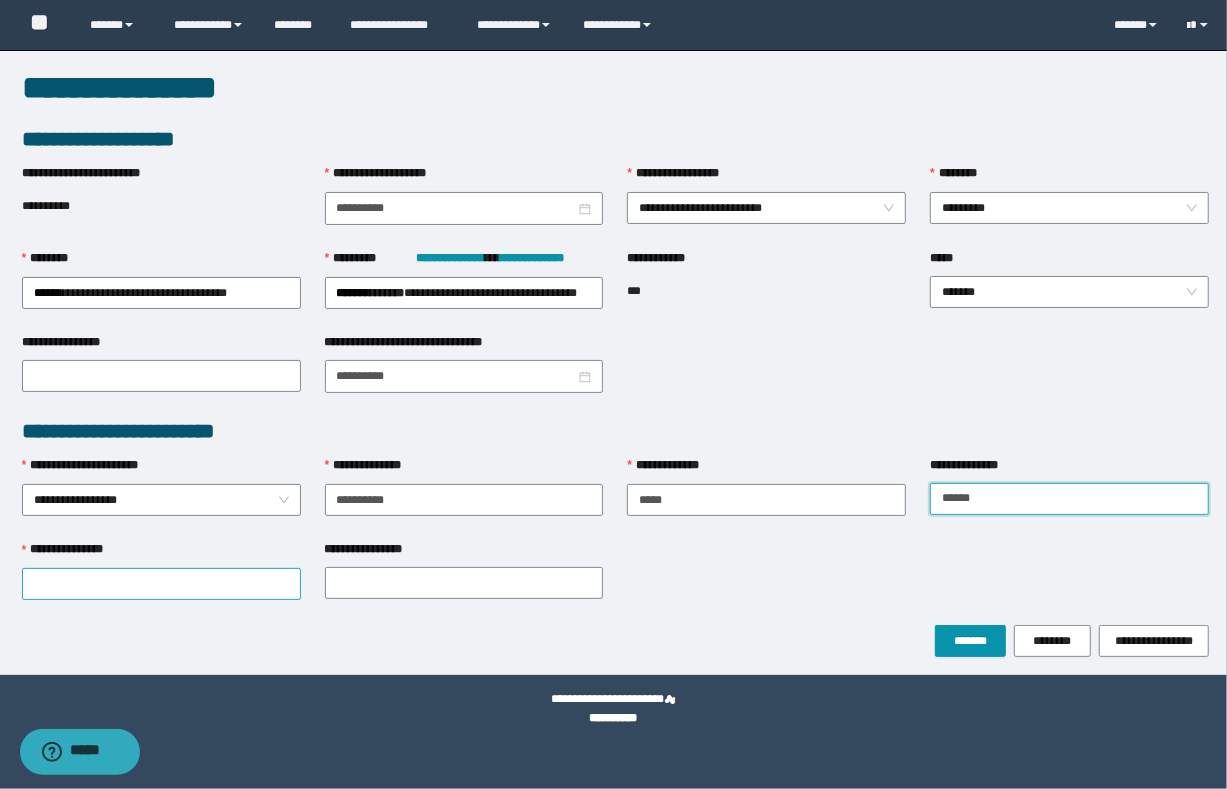 type on "*****" 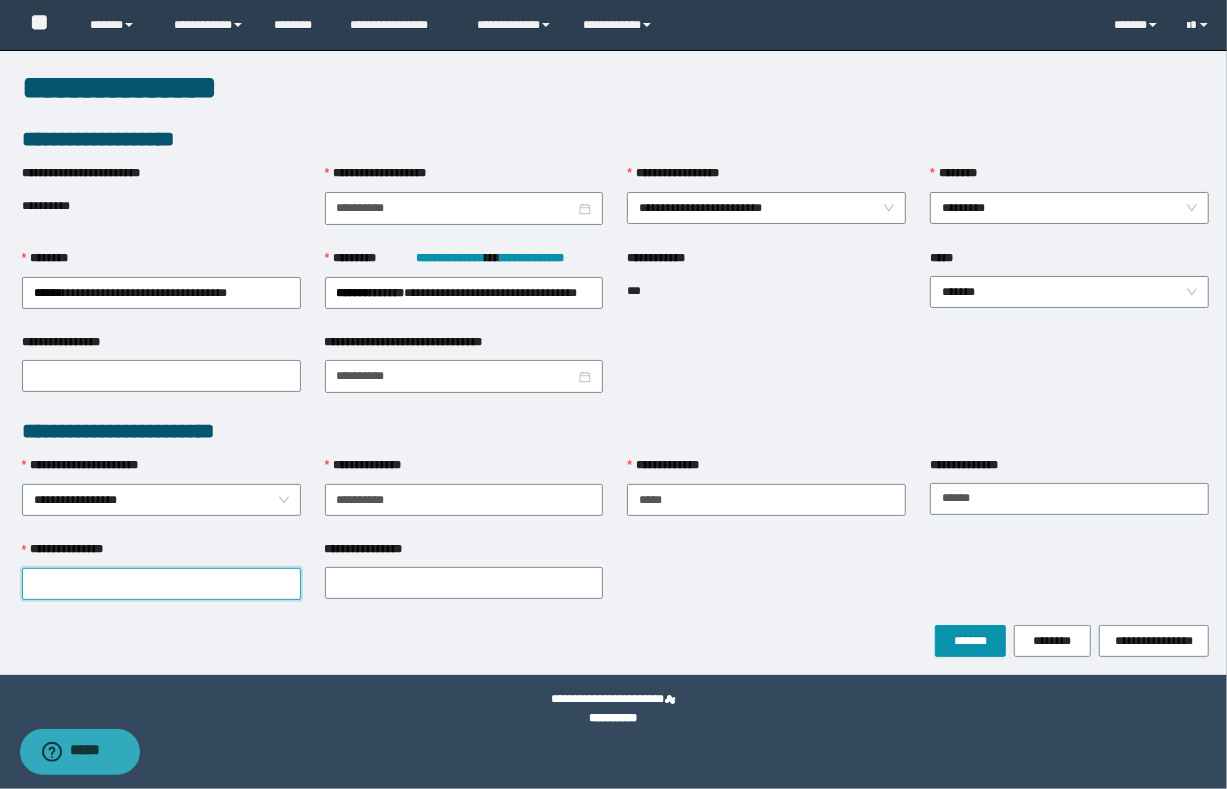 click on "**********" at bounding box center [161, 584] 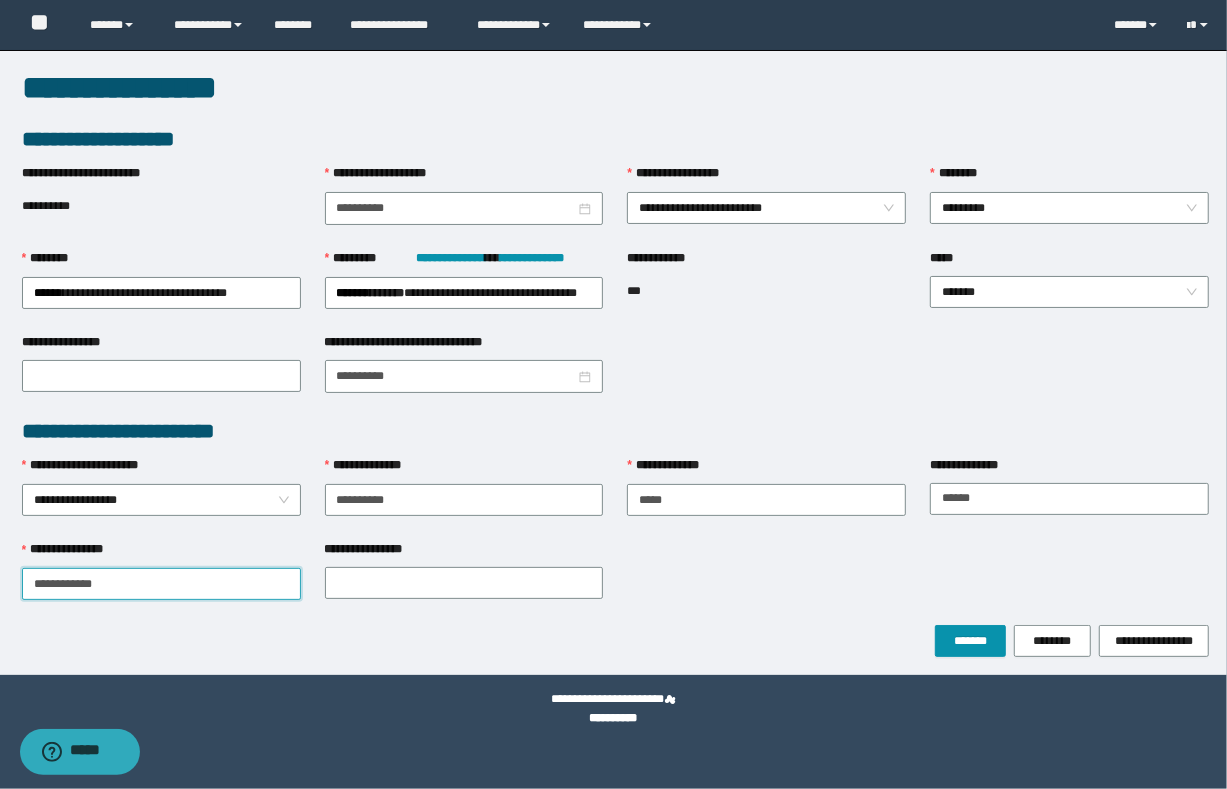 drag, startPoint x: 76, startPoint y: 574, endPoint x: 191, endPoint y: 574, distance: 115 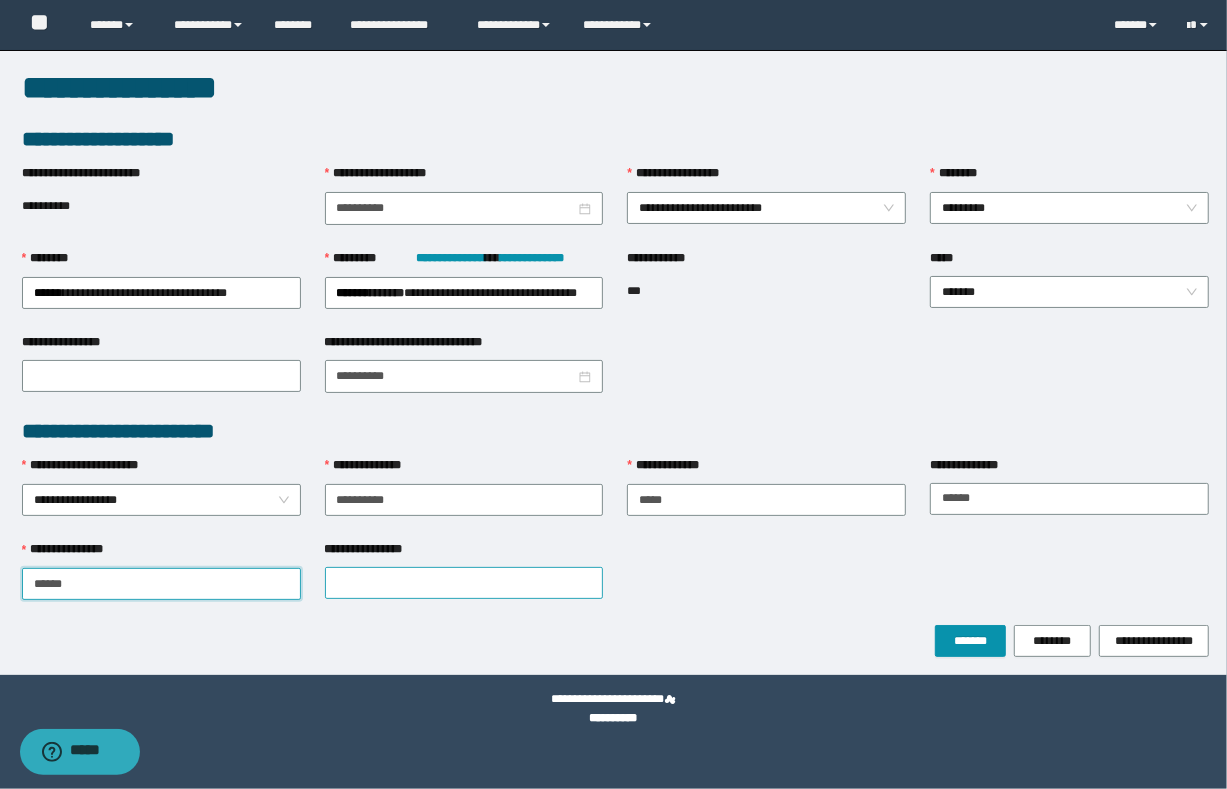 type on "*****" 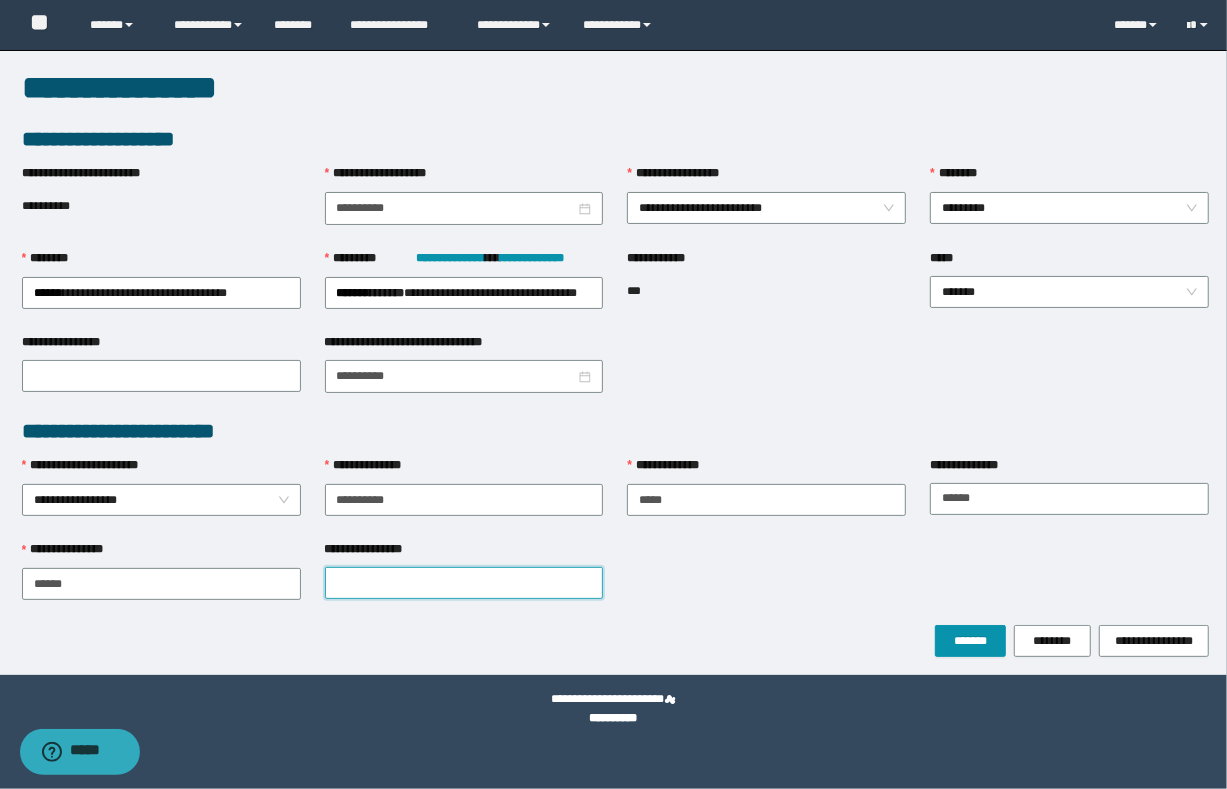 click on "**********" at bounding box center (464, 583) 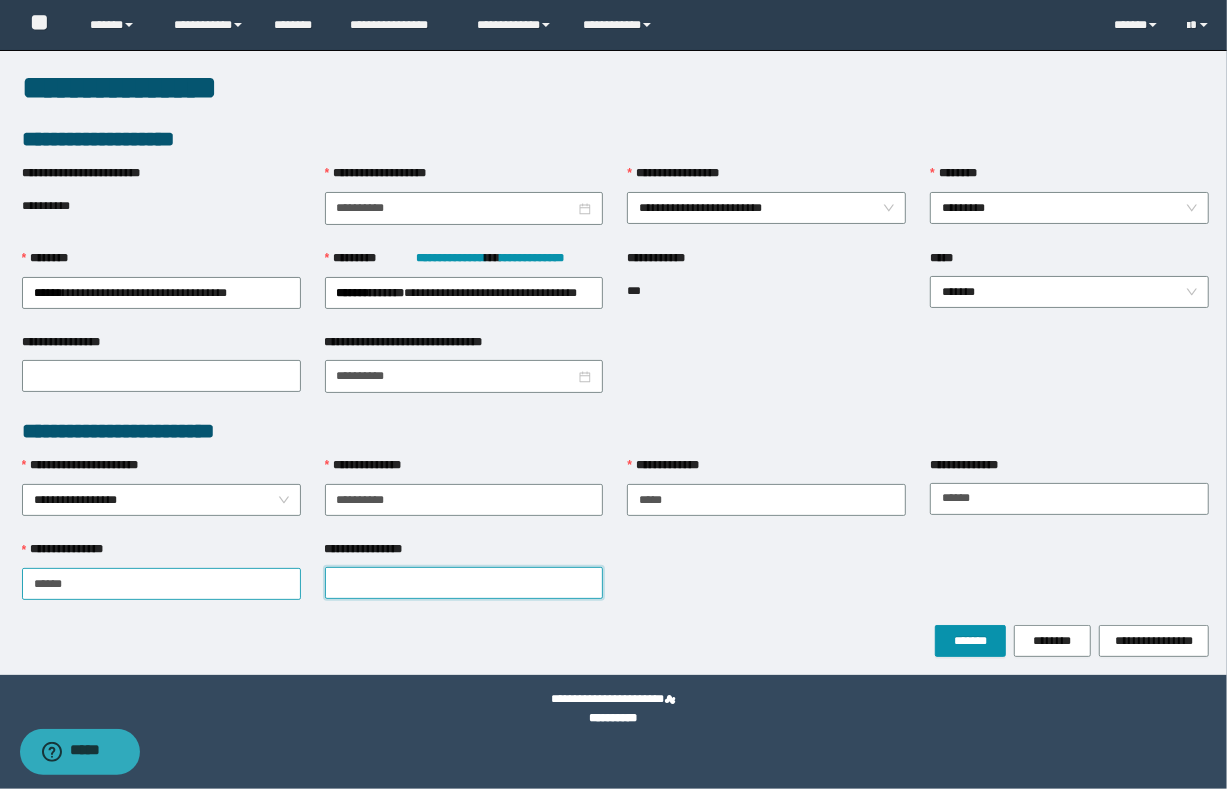 paste on "******" 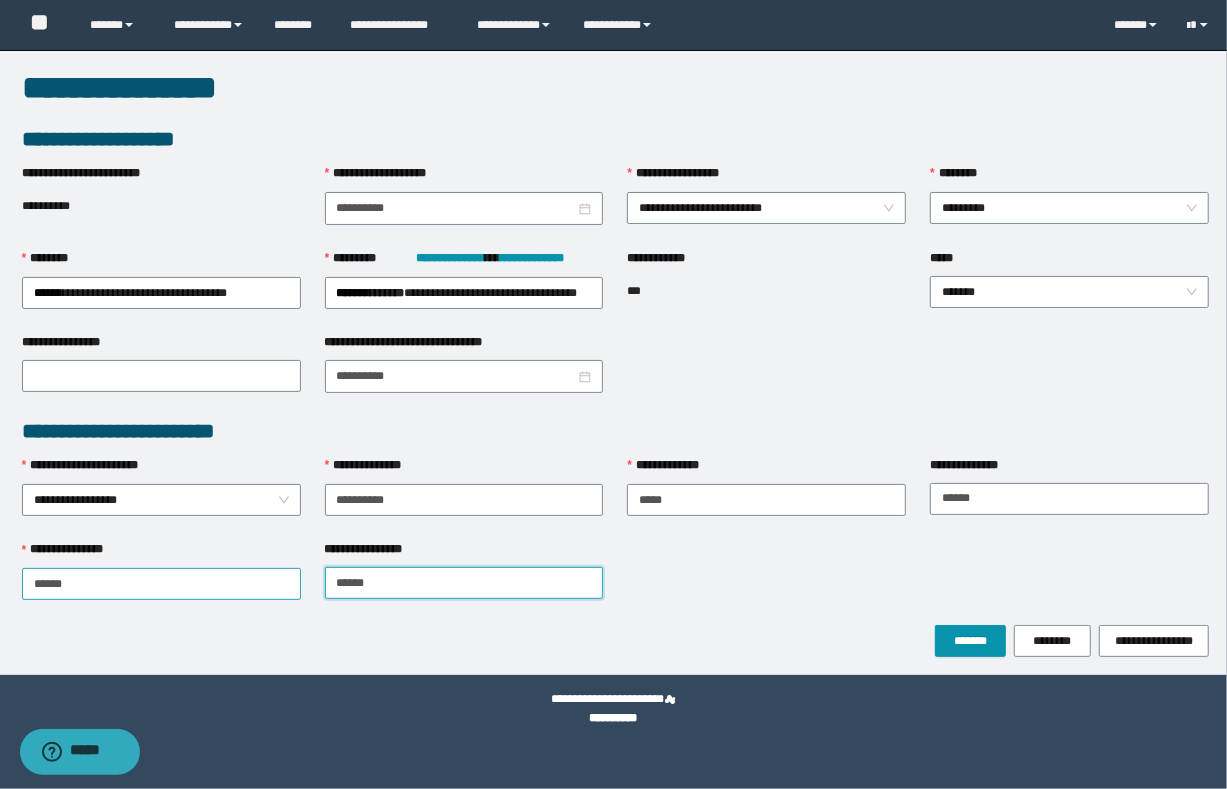 type on "******" 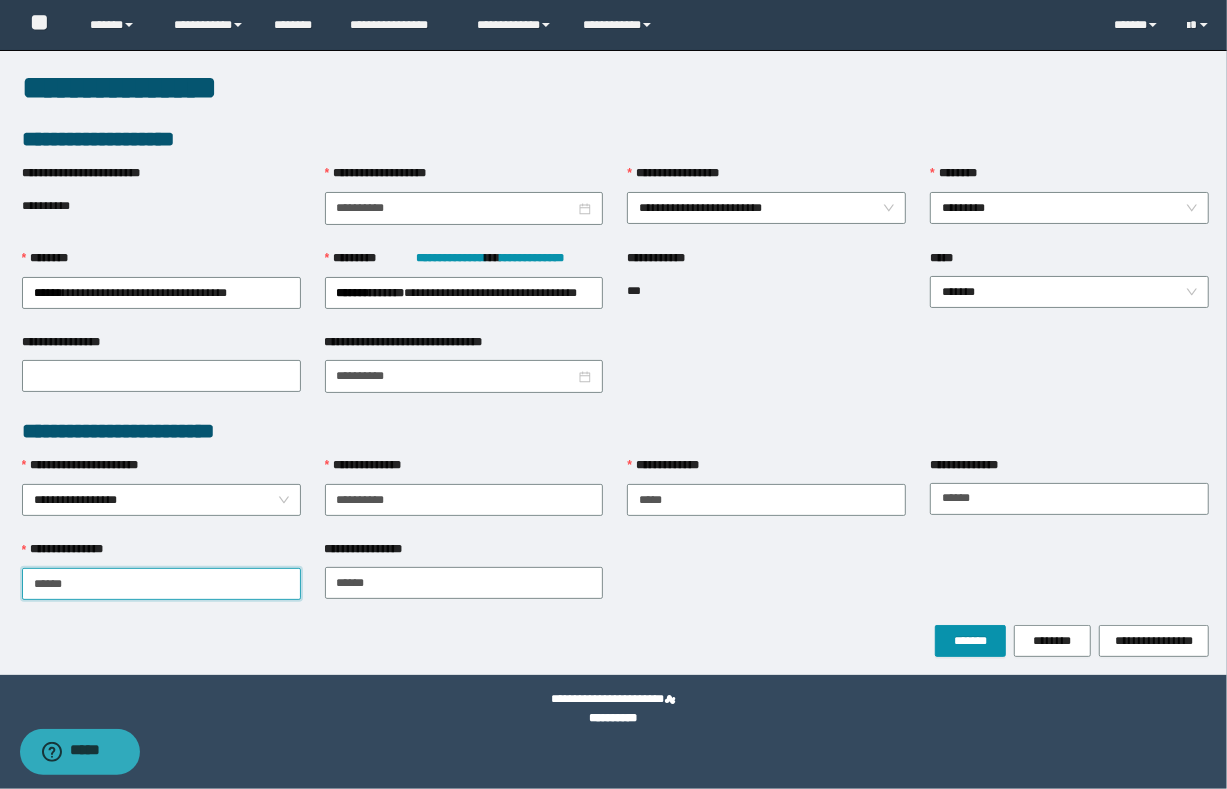 click on "*****" at bounding box center (161, 584) 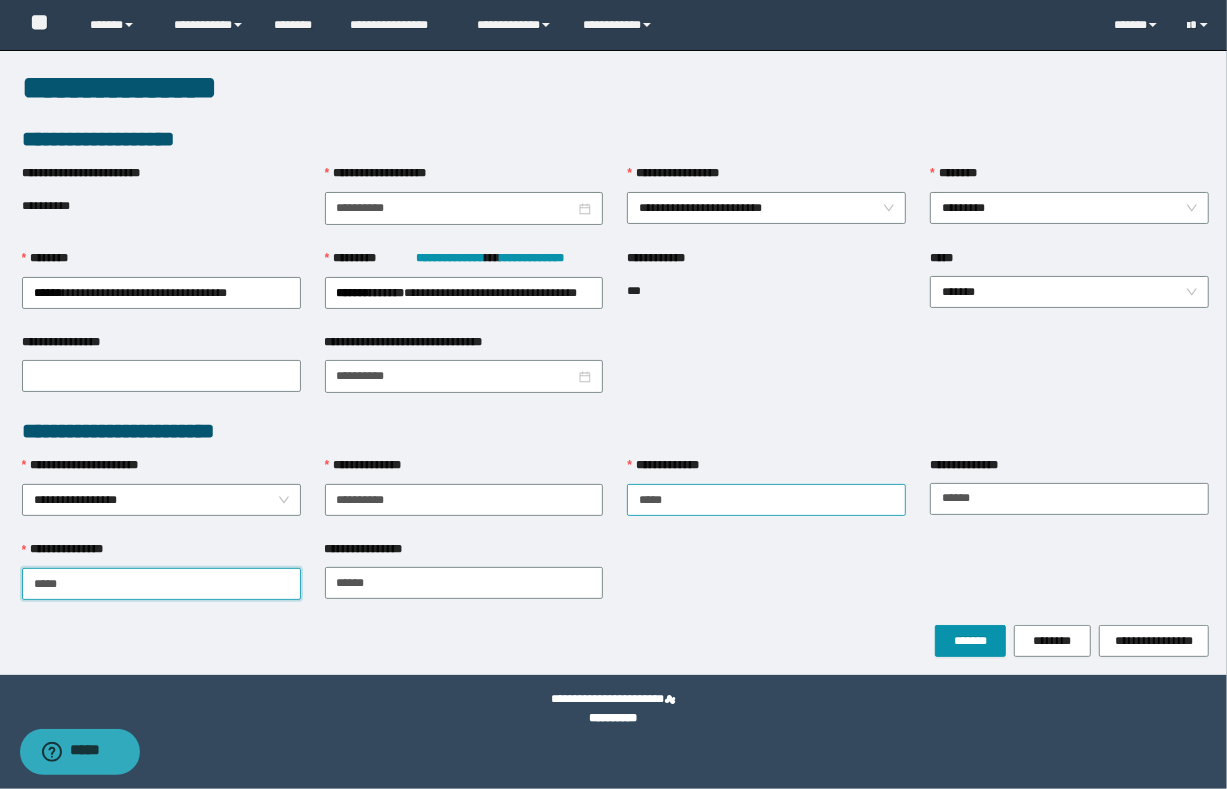 type on "*****" 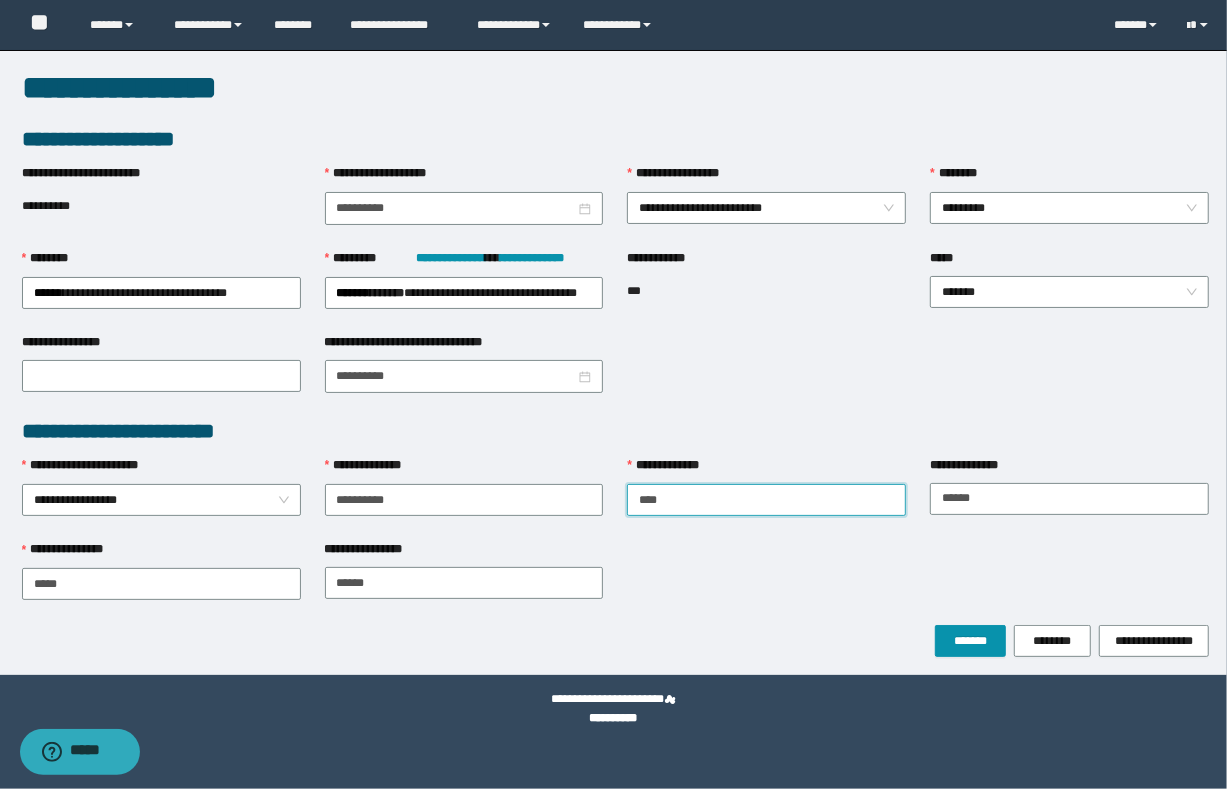 drag, startPoint x: 730, startPoint y: 491, endPoint x: 742, endPoint y: 498, distance: 13.892444 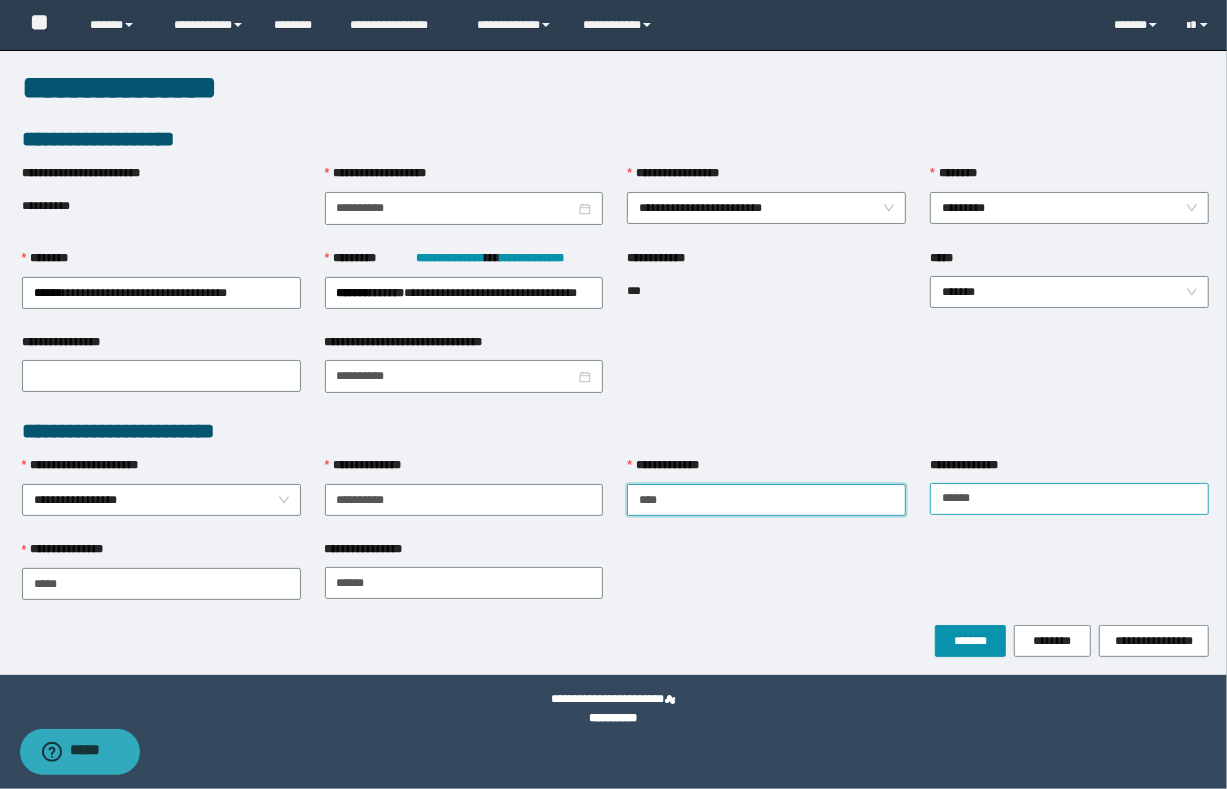 type on "****" 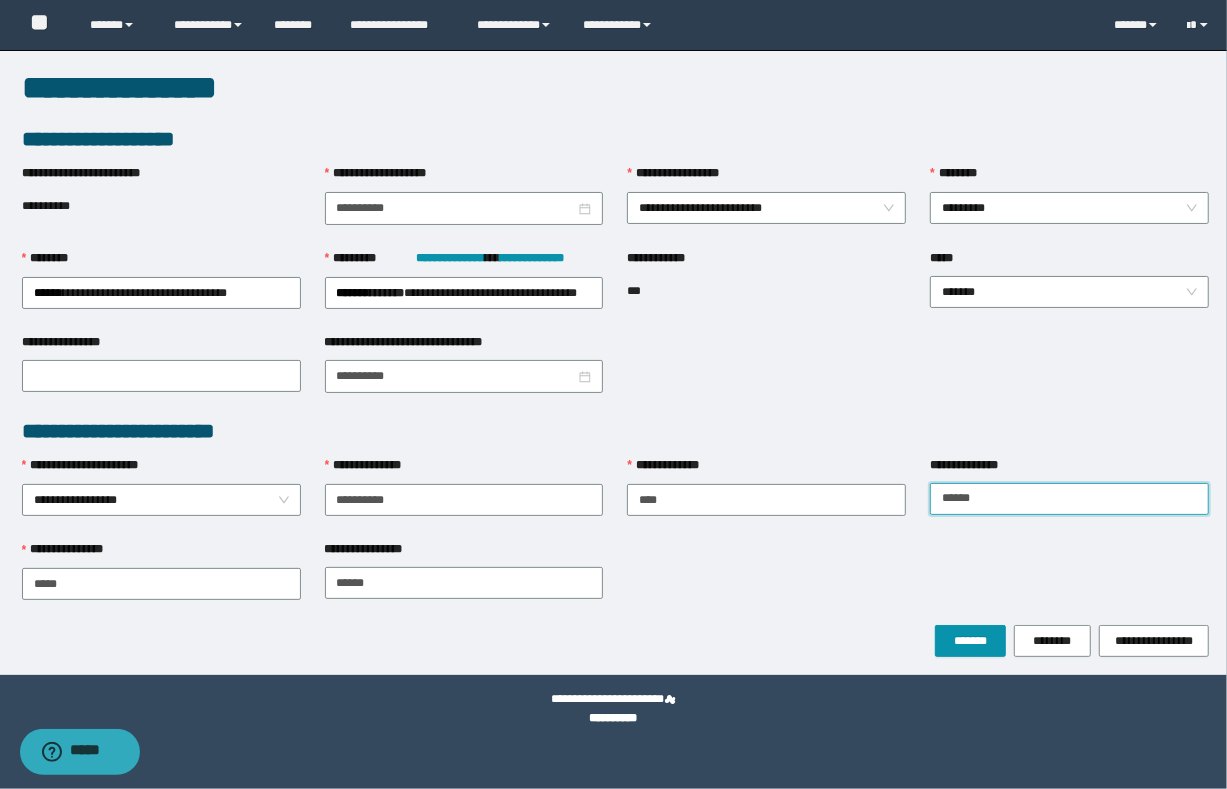 click on "*****" at bounding box center (1069, 499) 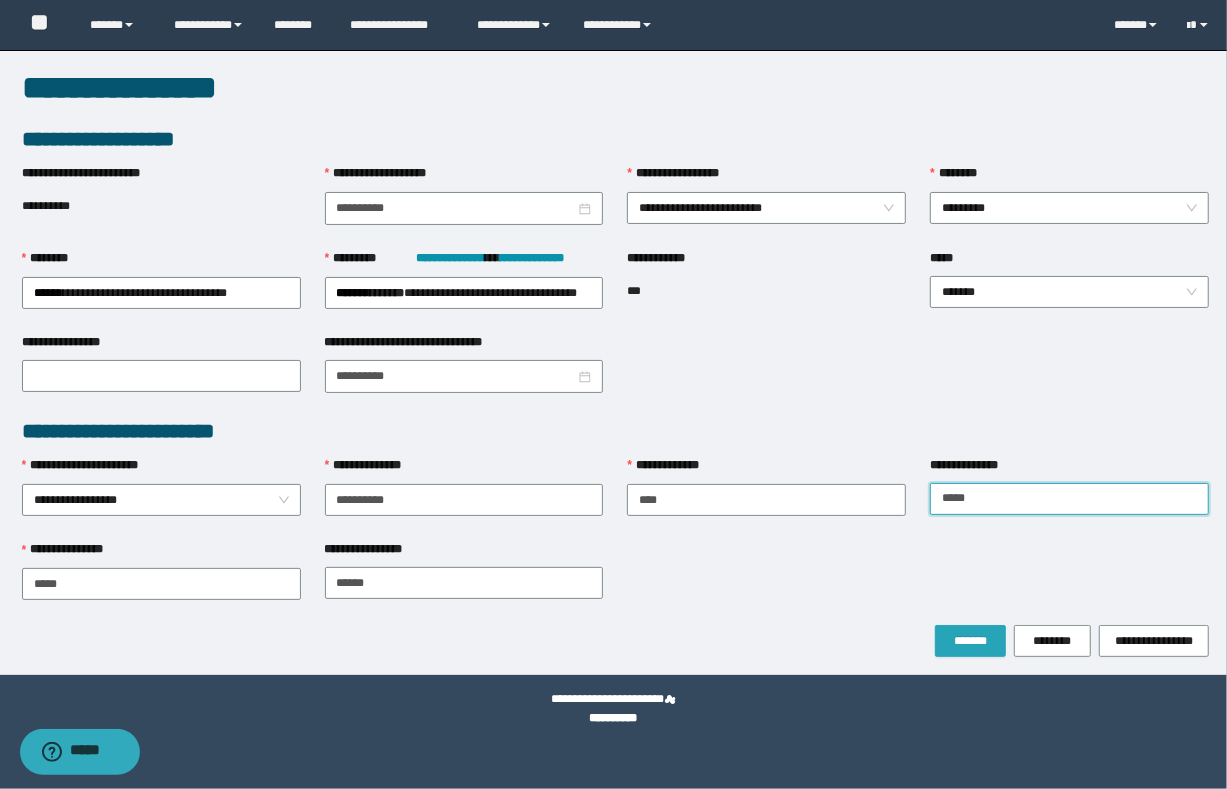 type on "*****" 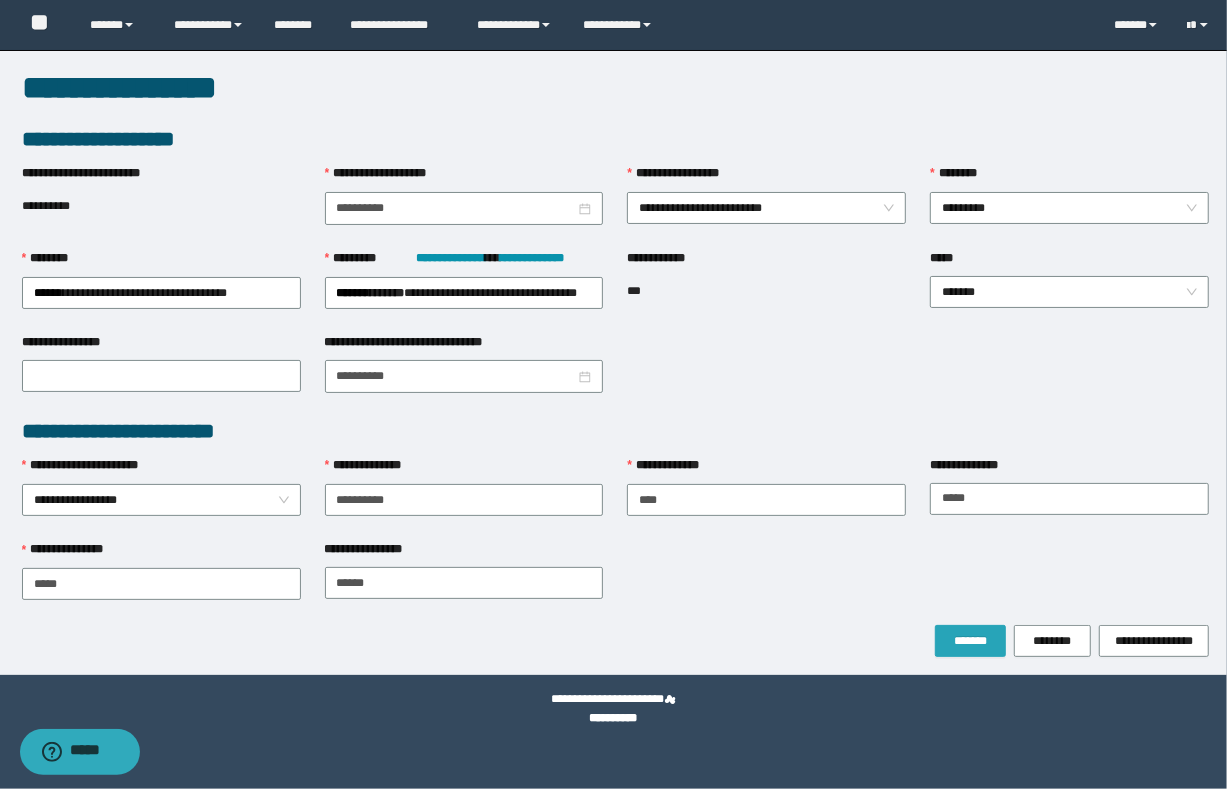 drag, startPoint x: 969, startPoint y: 630, endPoint x: 740, endPoint y: 662, distance: 231.225 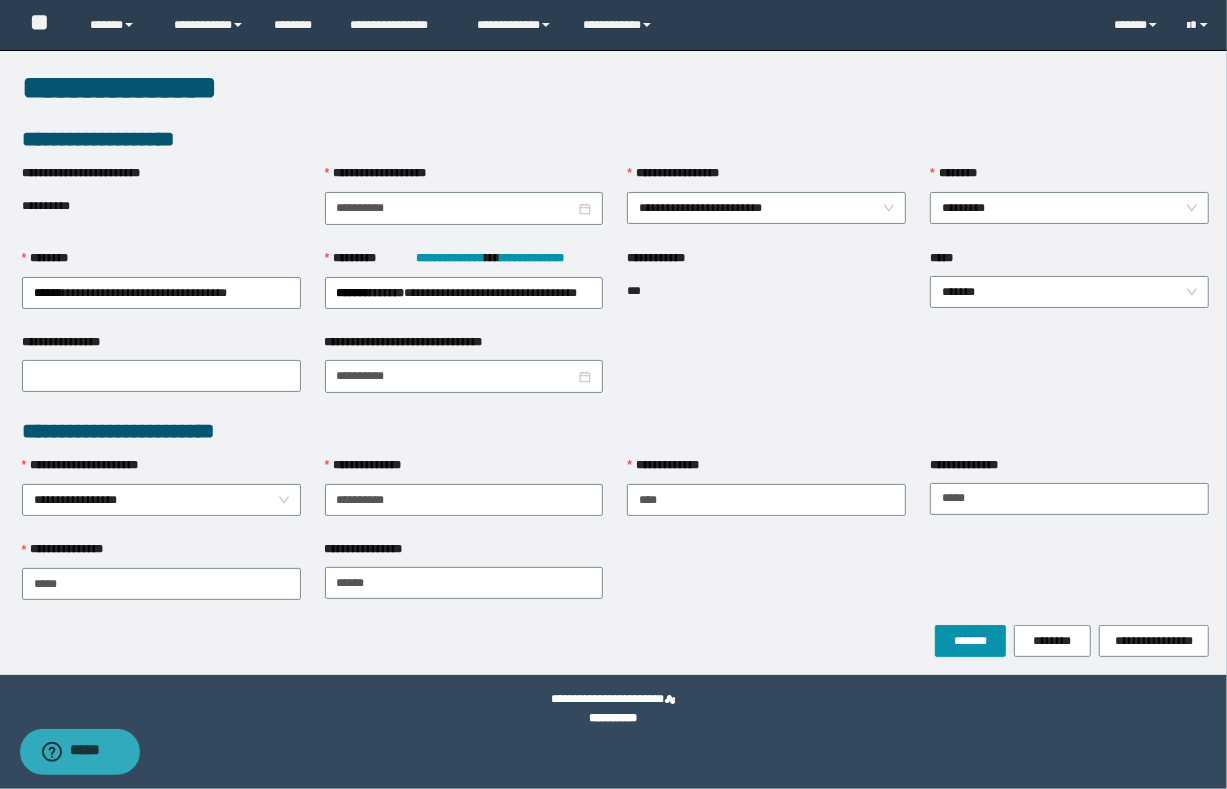 drag, startPoint x: 699, startPoint y: 393, endPoint x: 722, endPoint y: 459, distance: 69.89278 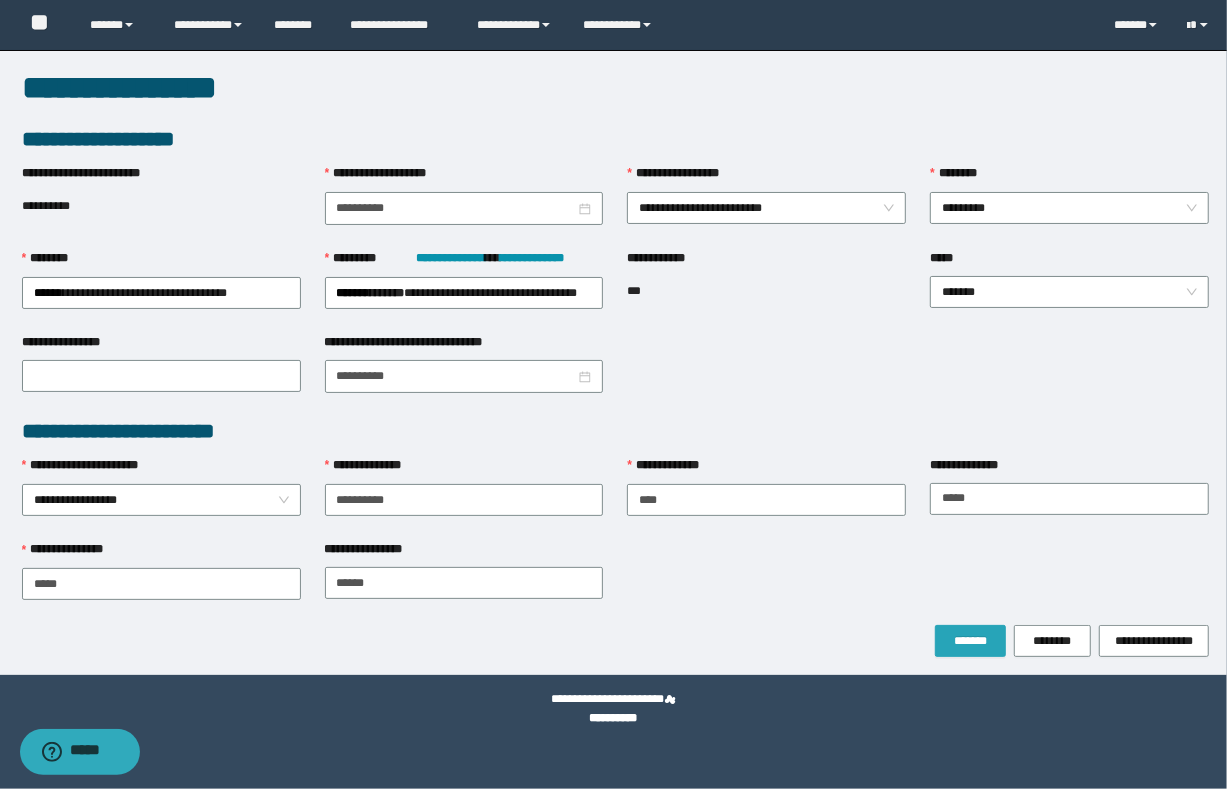 click on "*******" at bounding box center (970, 641) 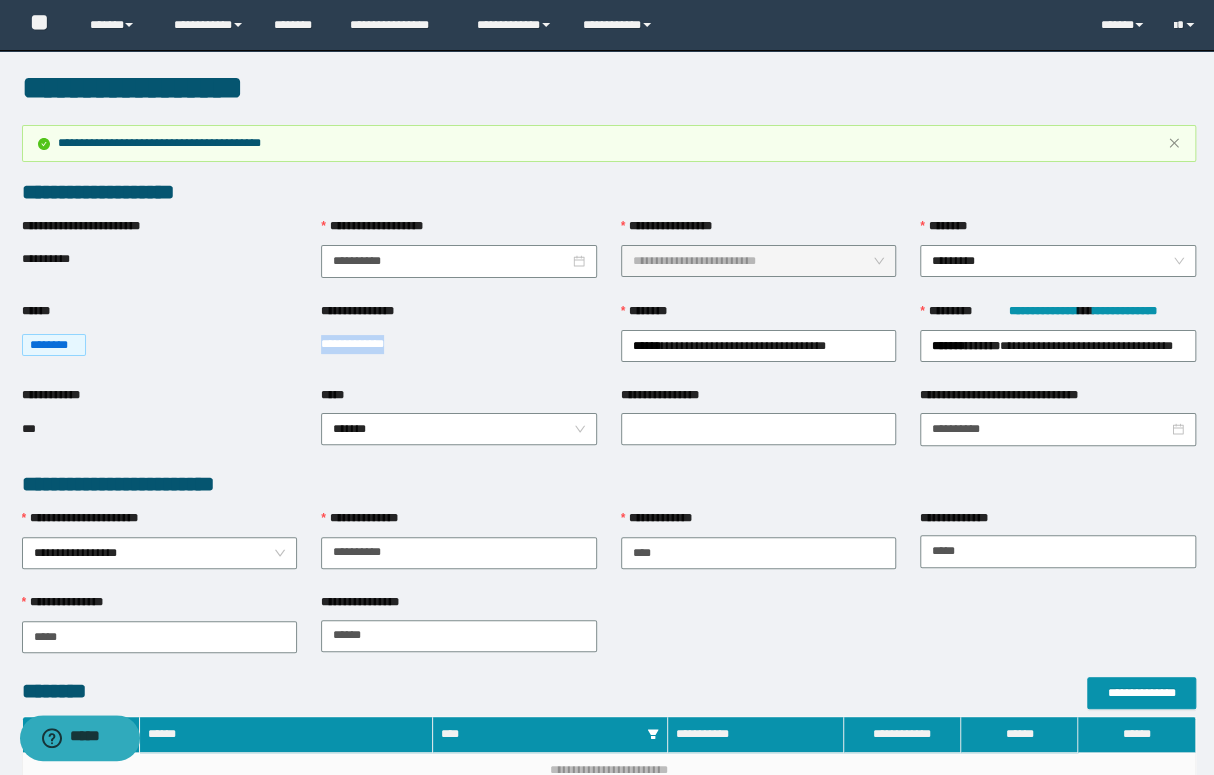 drag, startPoint x: 320, startPoint y: 335, endPoint x: 403, endPoint y: 345, distance: 83.60024 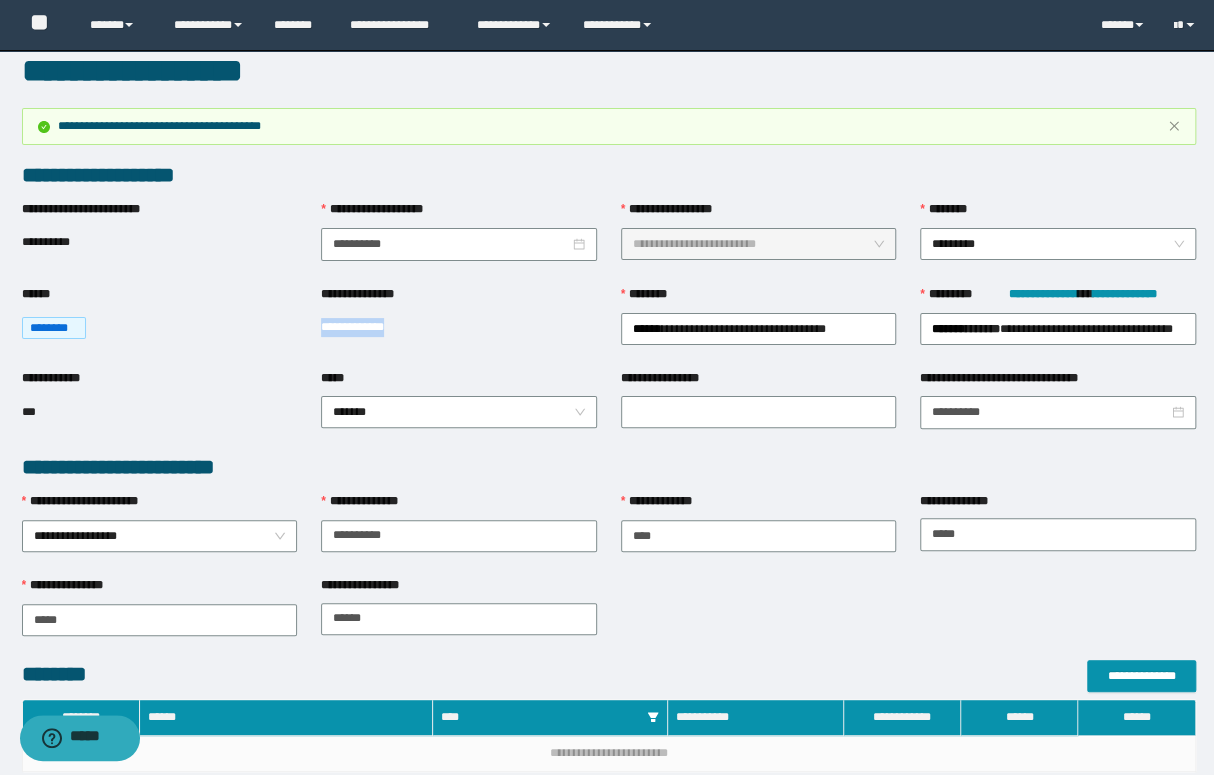 scroll, scrollTop: 545, scrollLeft: 0, axis: vertical 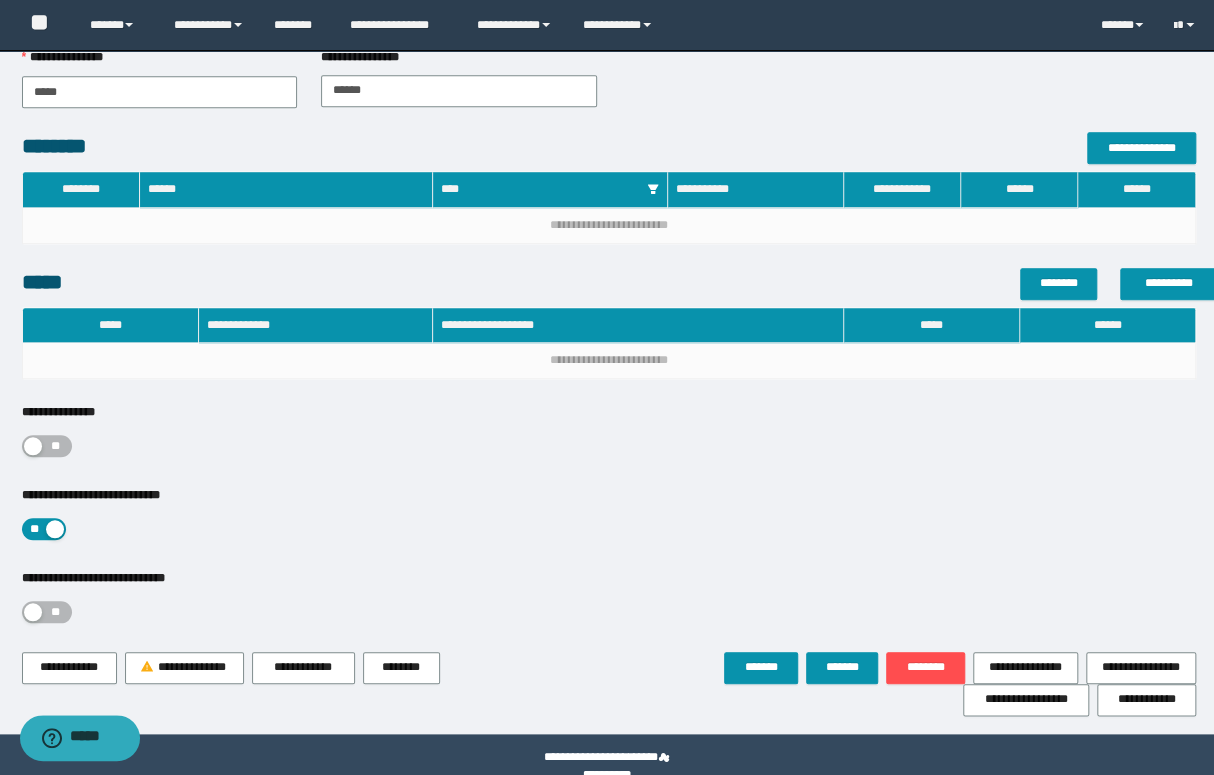click at bounding box center [33, 446] 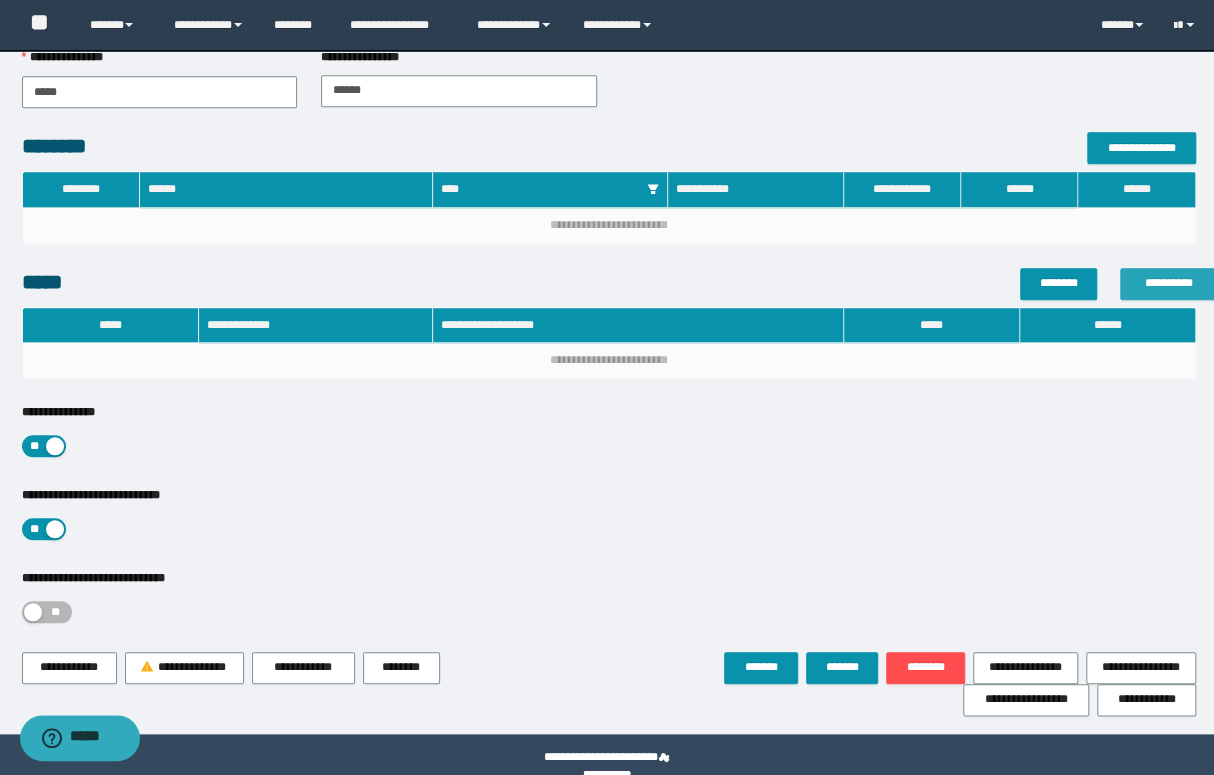 click on "**********" at bounding box center (1168, 283) 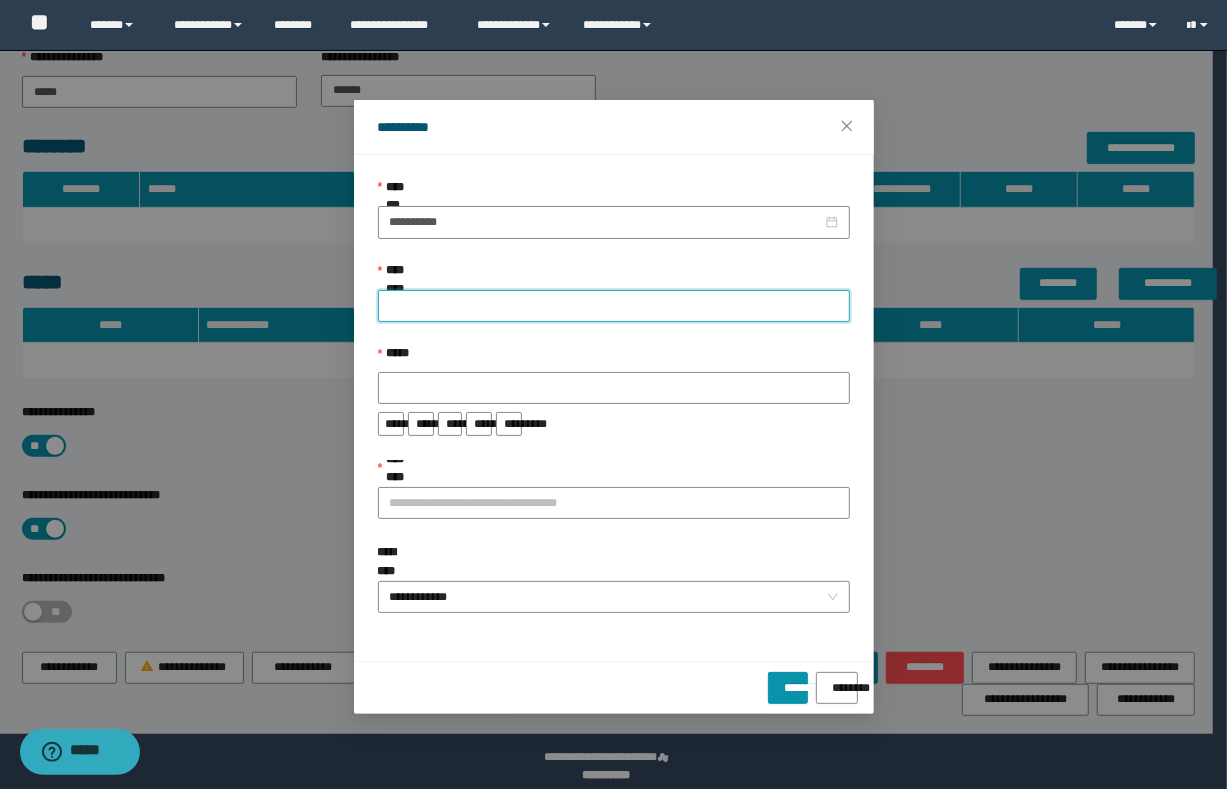 click on "**********" at bounding box center (614, 306) 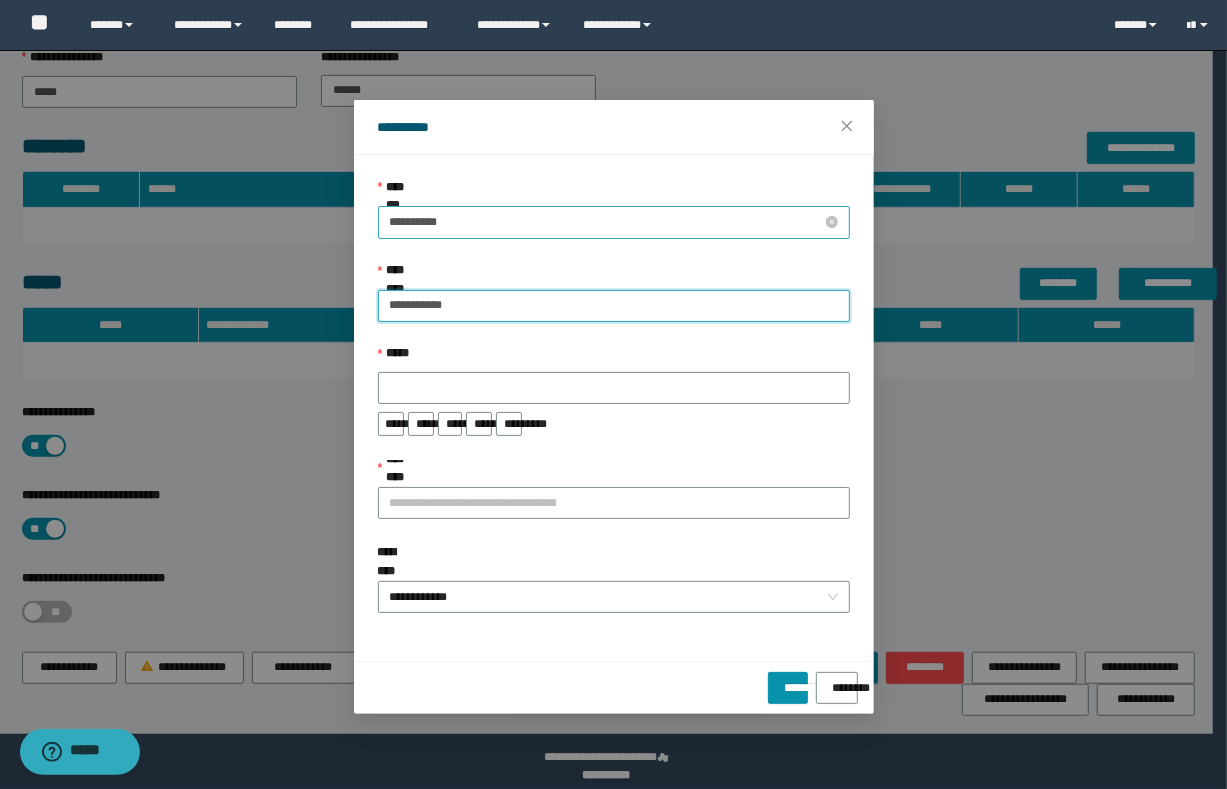 type on "**********" 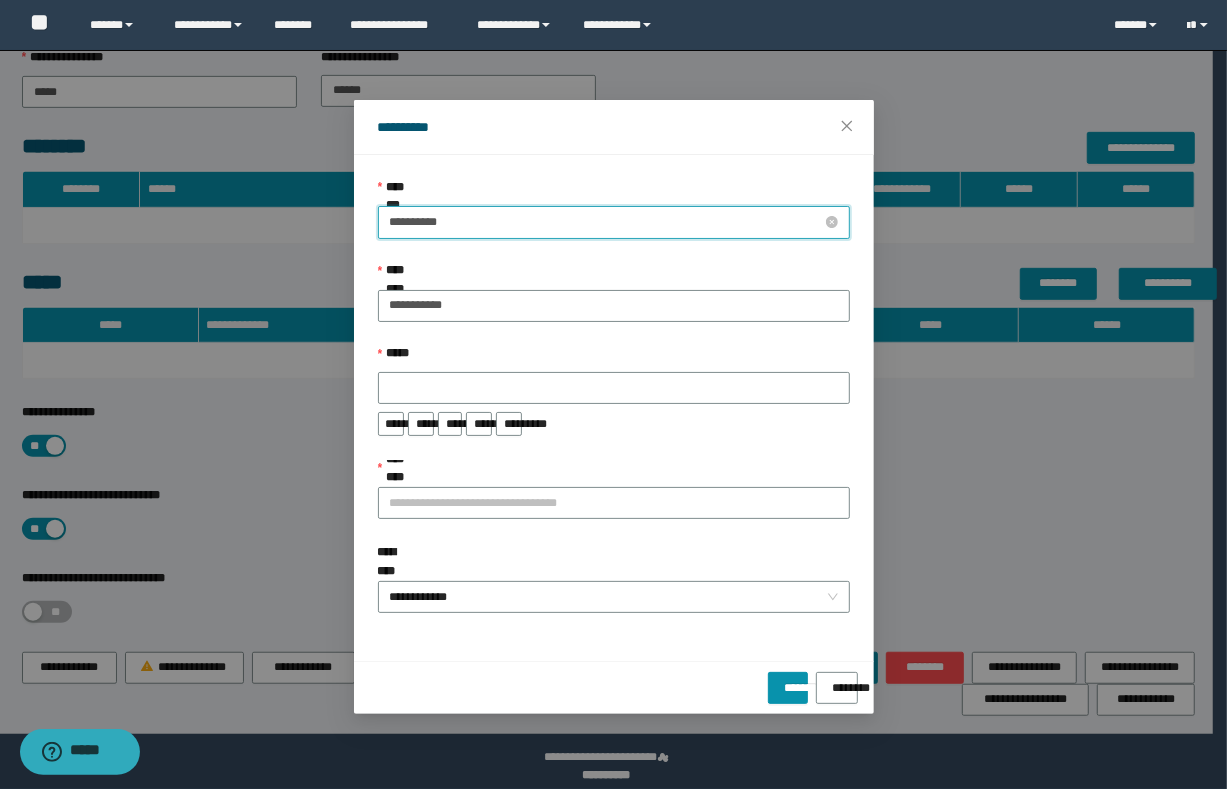click on "**********" at bounding box center (606, 222) 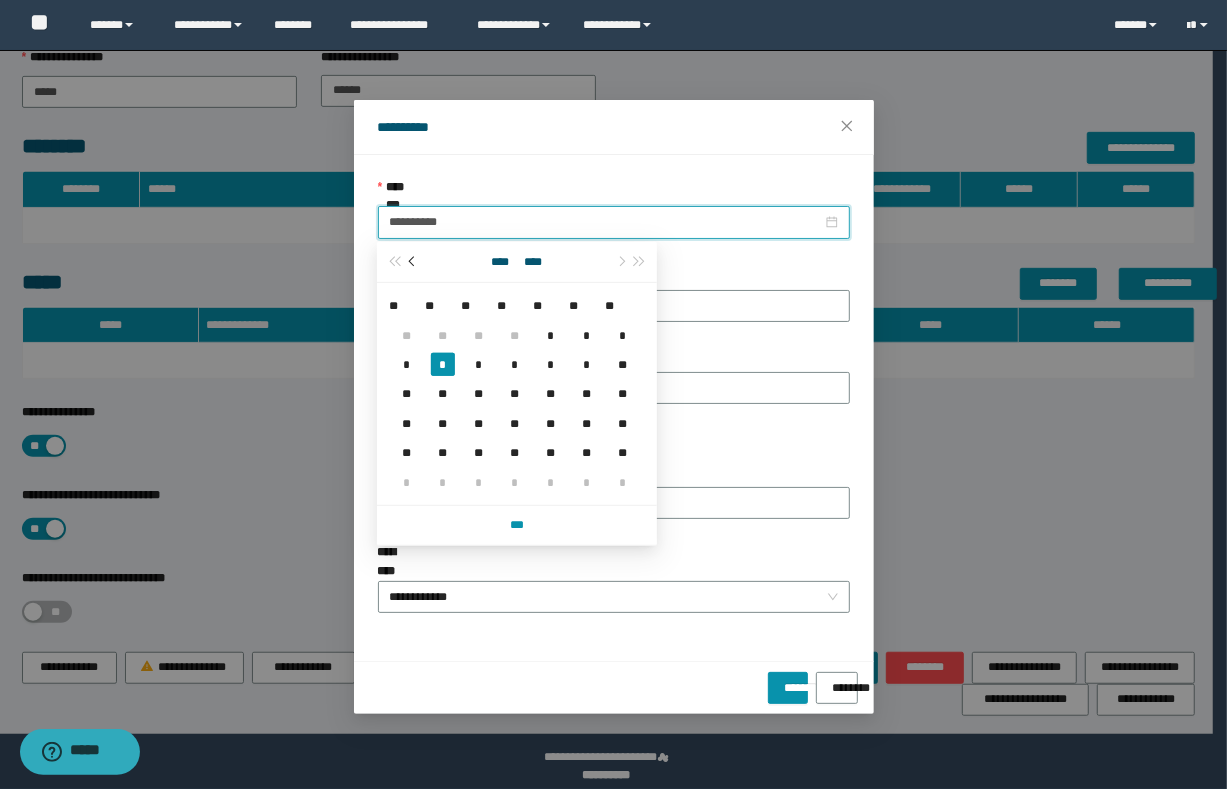 click at bounding box center (413, 262) 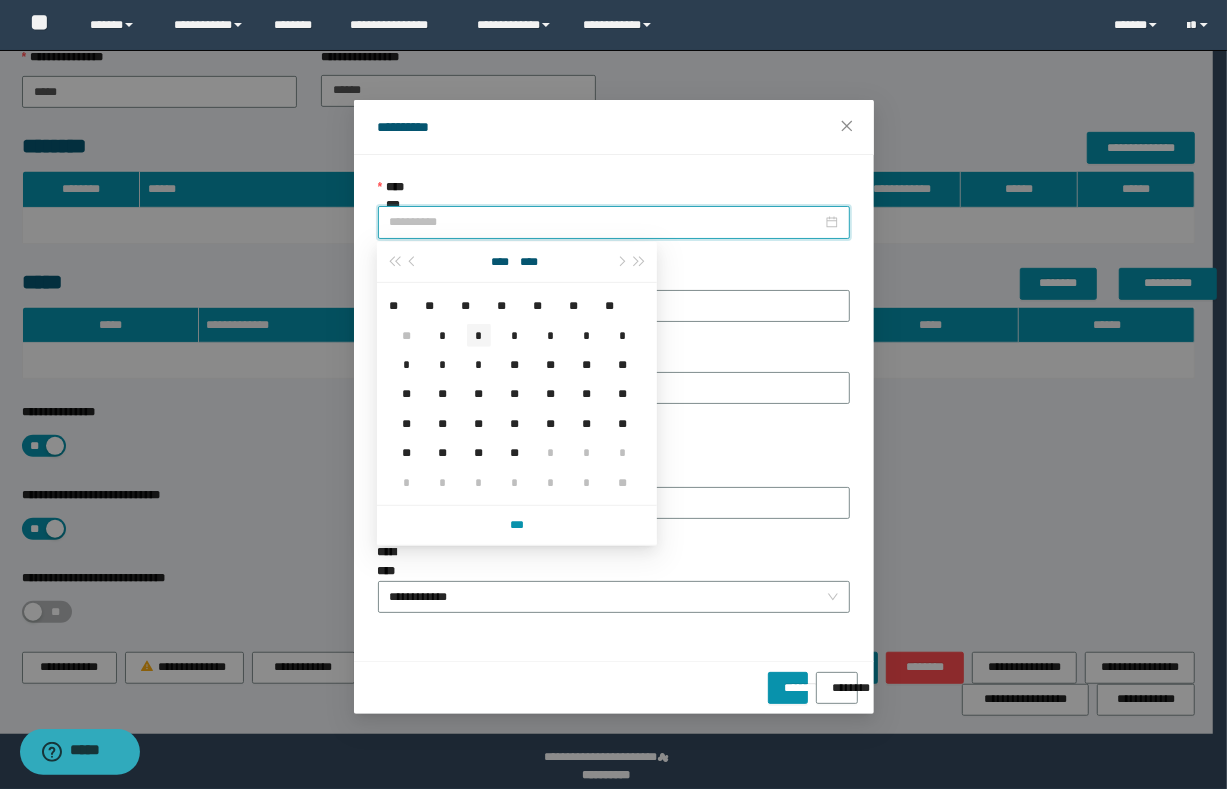 type on "**********" 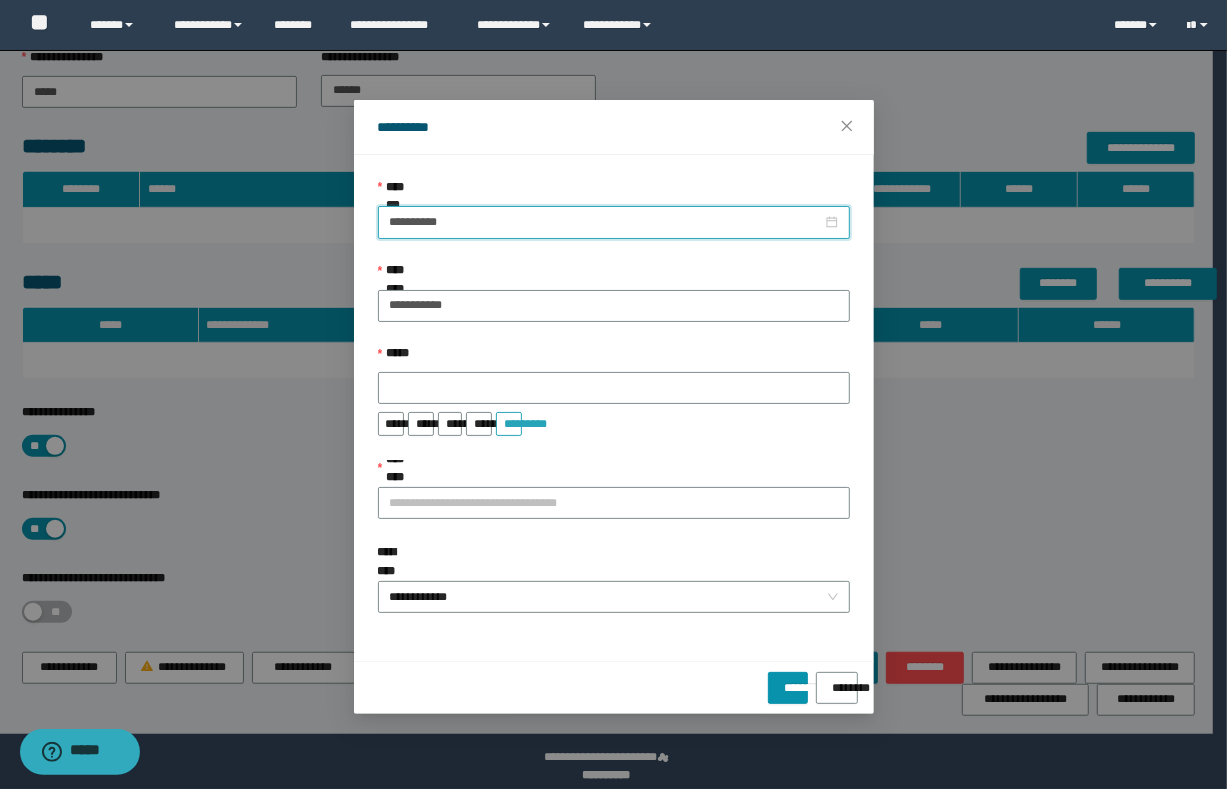click on "*********" at bounding box center [509, 417] 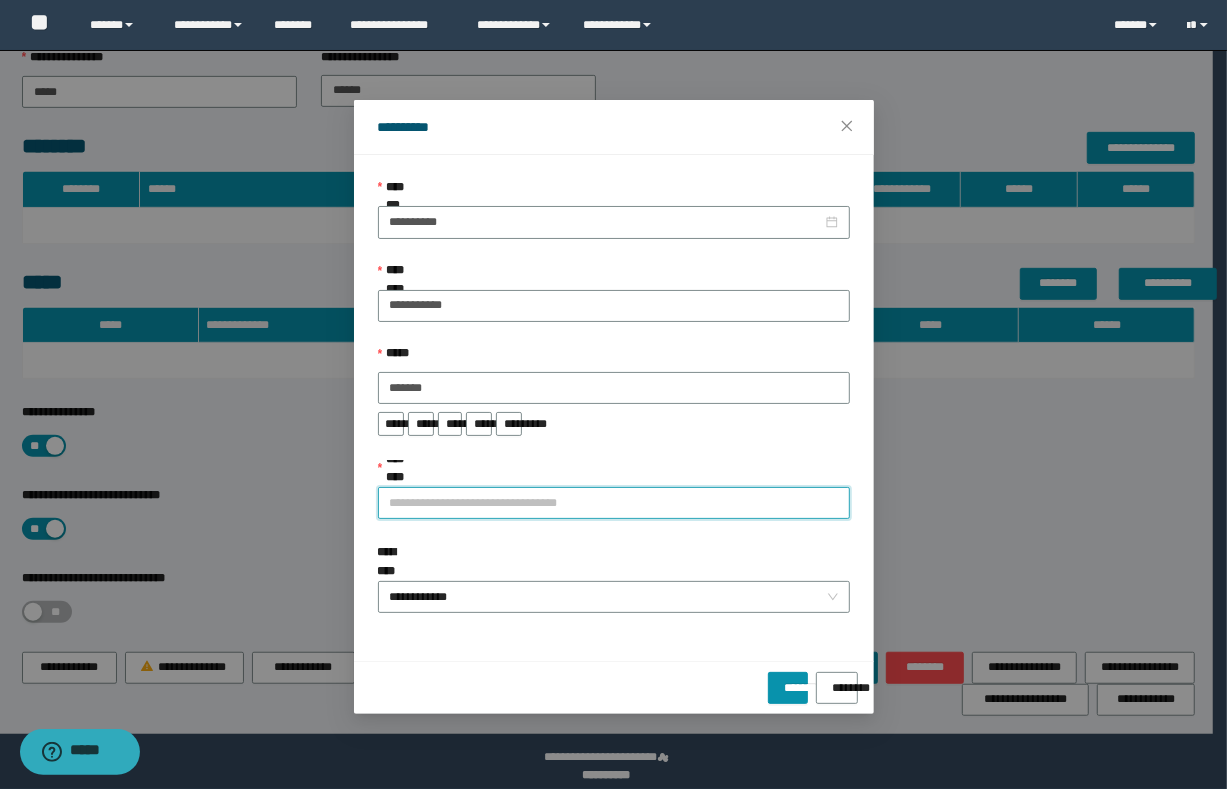 click on "**********" at bounding box center [614, 503] 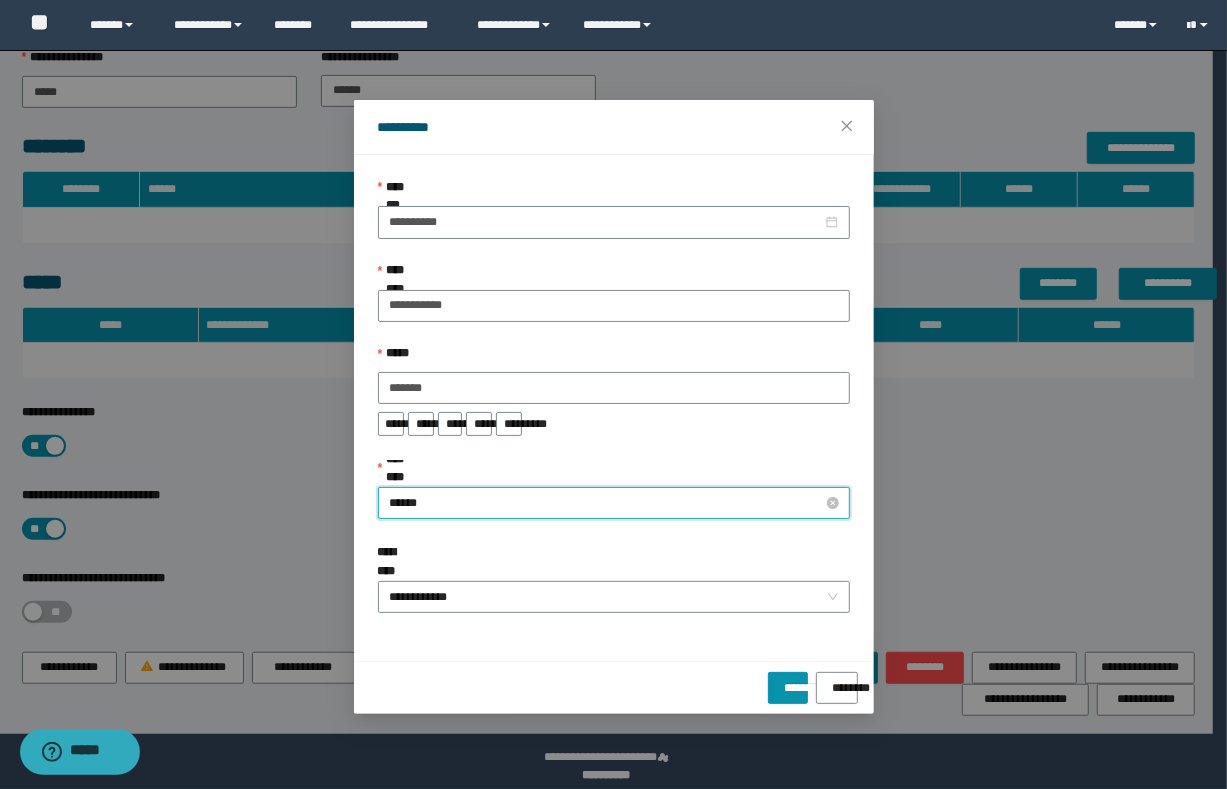 type on "*******" 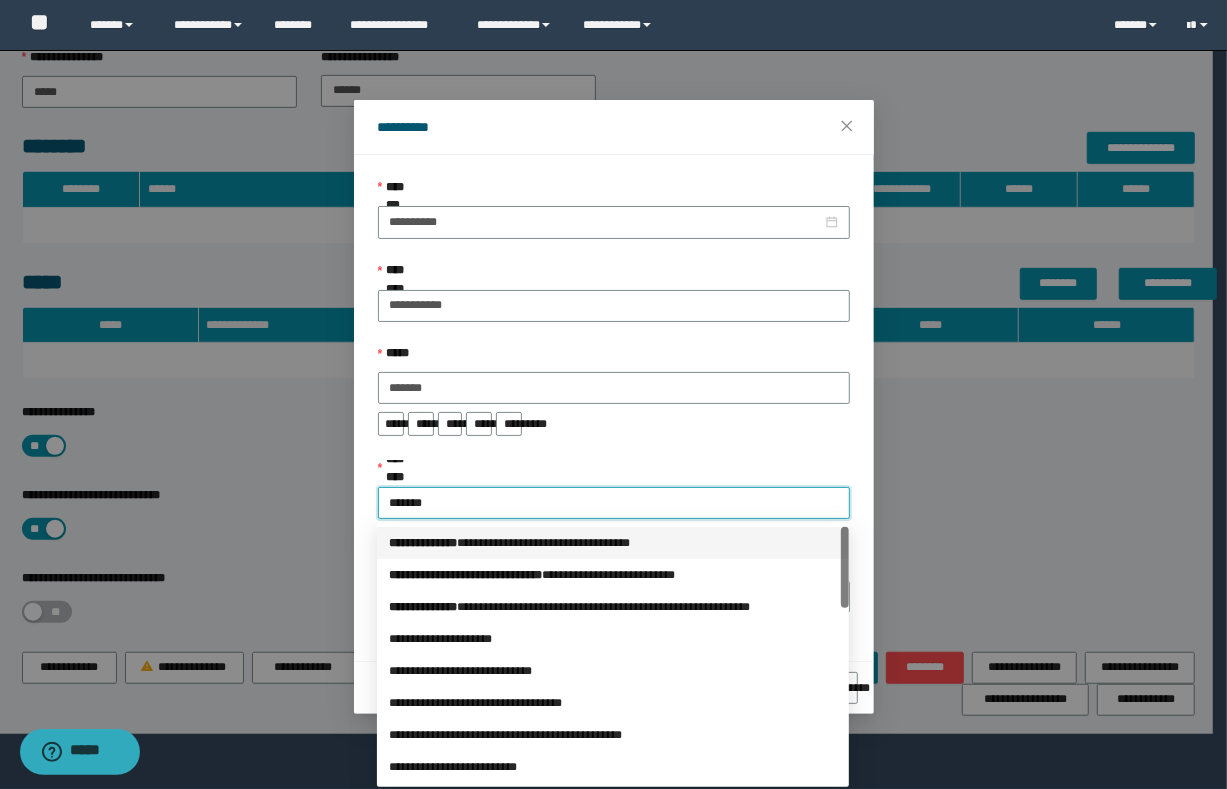 click on "*** *   *********" at bounding box center (423, 543) 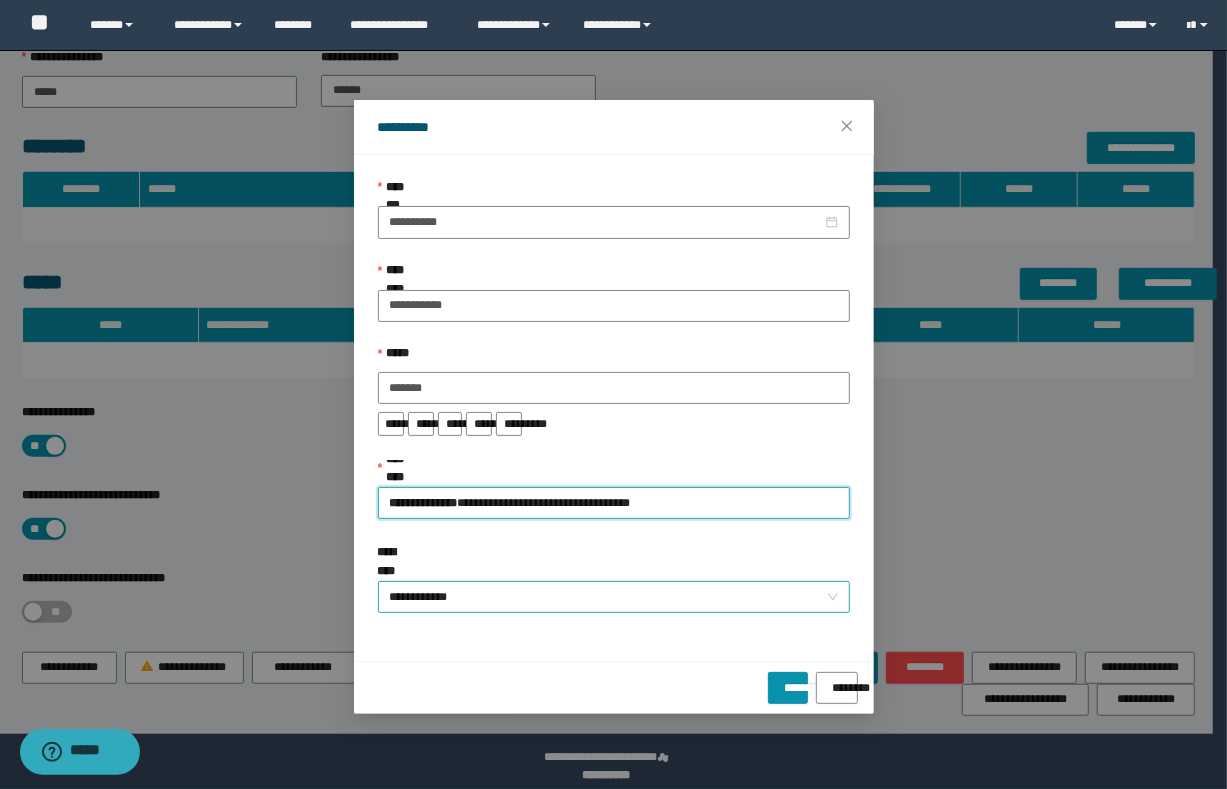 click on "**********" at bounding box center (614, 597) 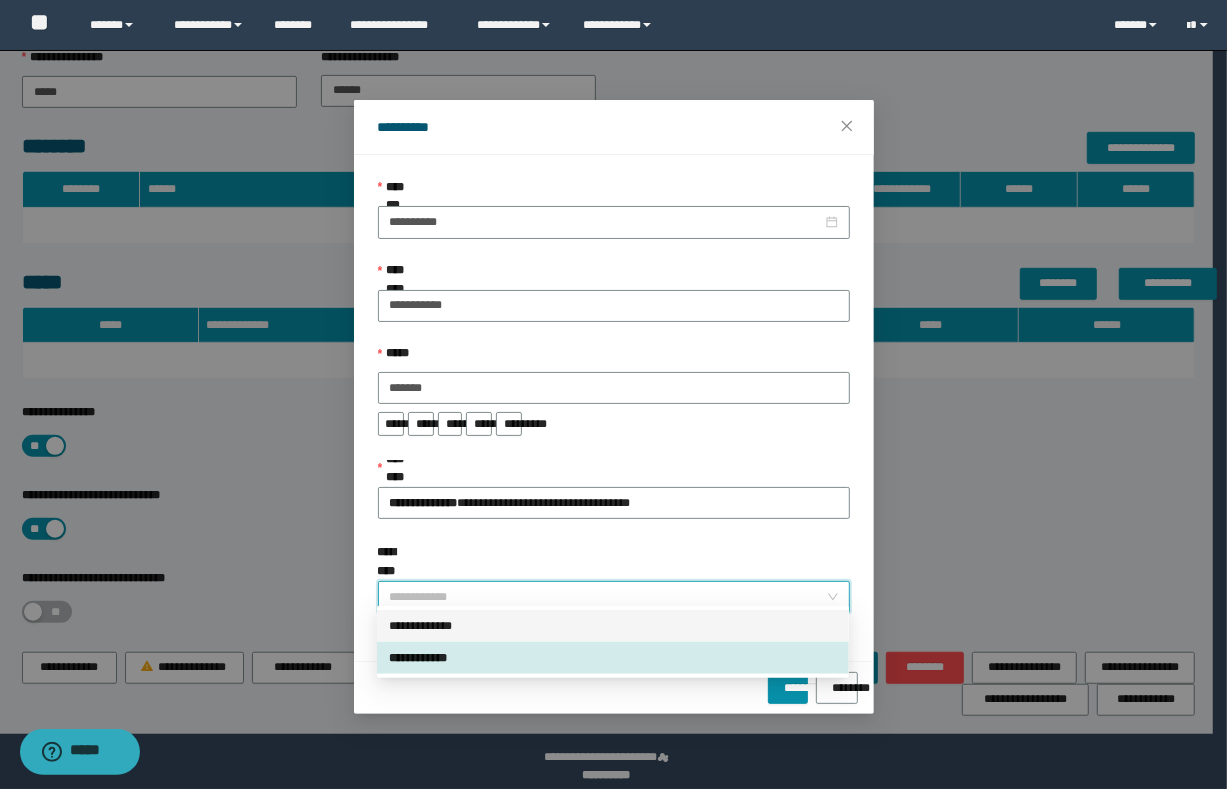 click on "**********" at bounding box center [613, 626] 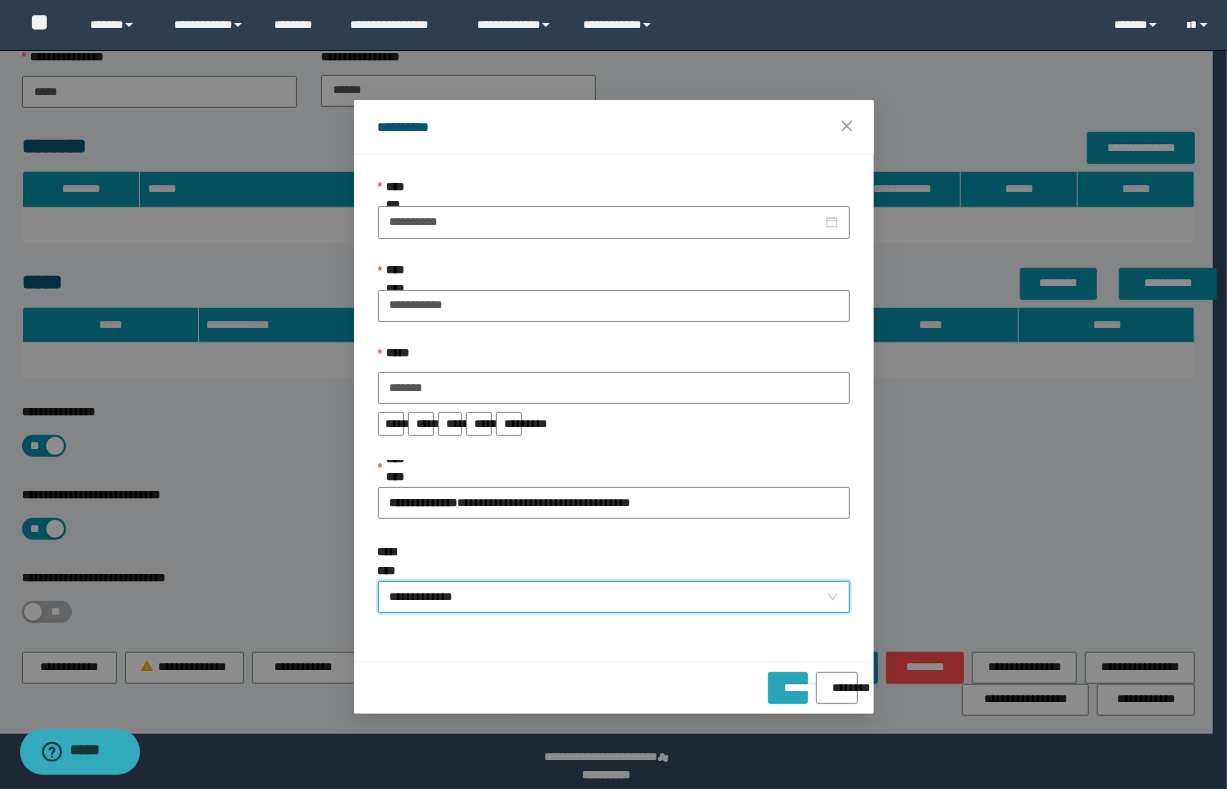 click on "*******" at bounding box center [788, 681] 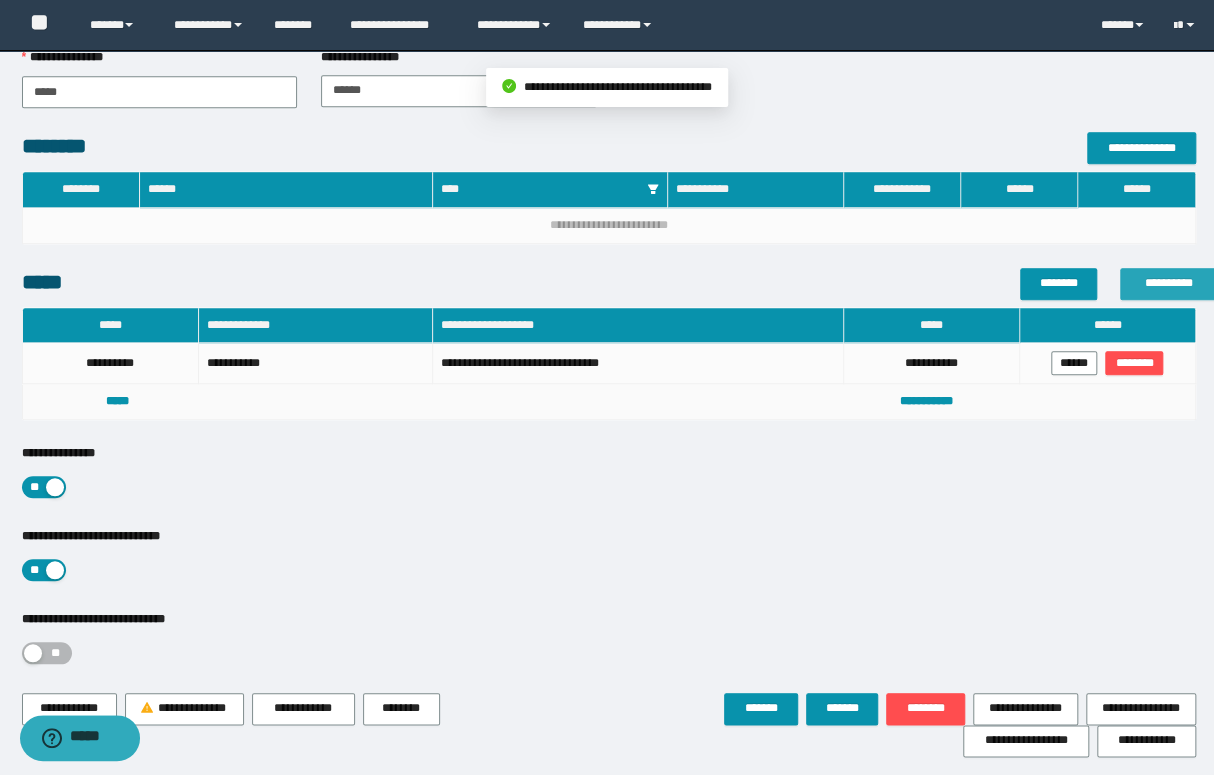 scroll, scrollTop: 615, scrollLeft: 0, axis: vertical 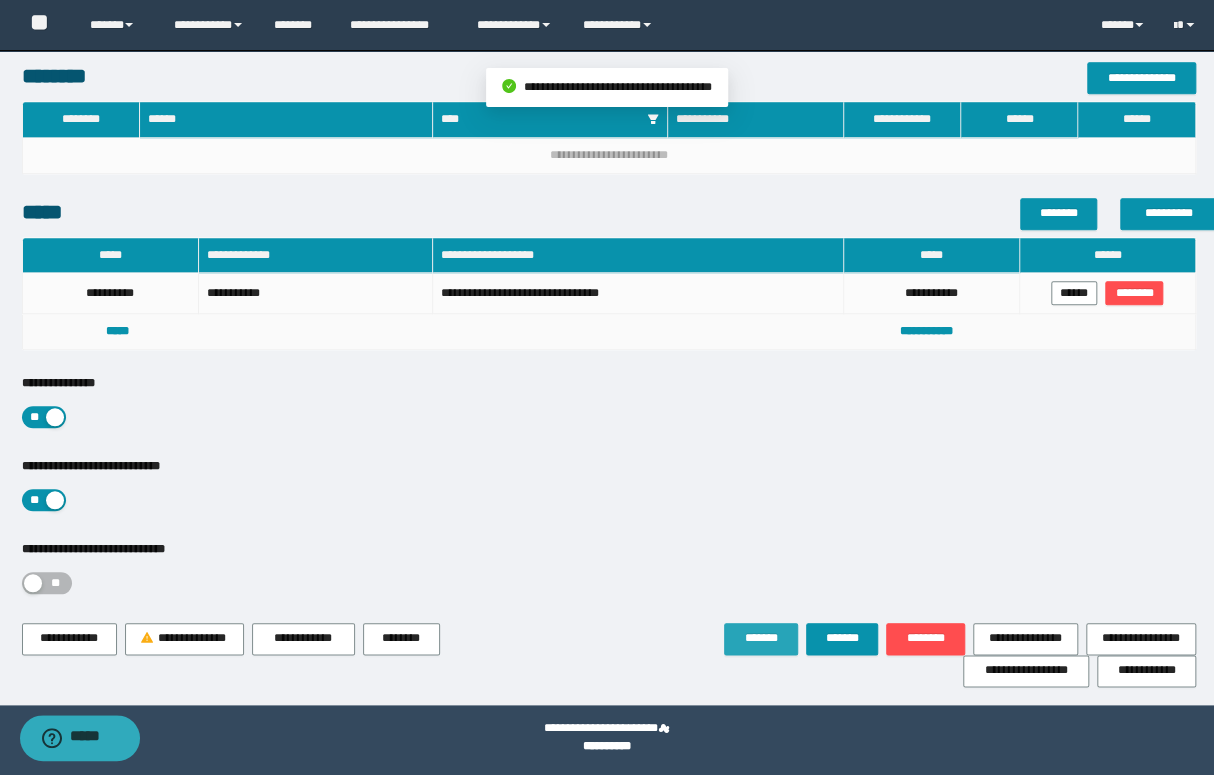 click on "*******" at bounding box center [761, 638] 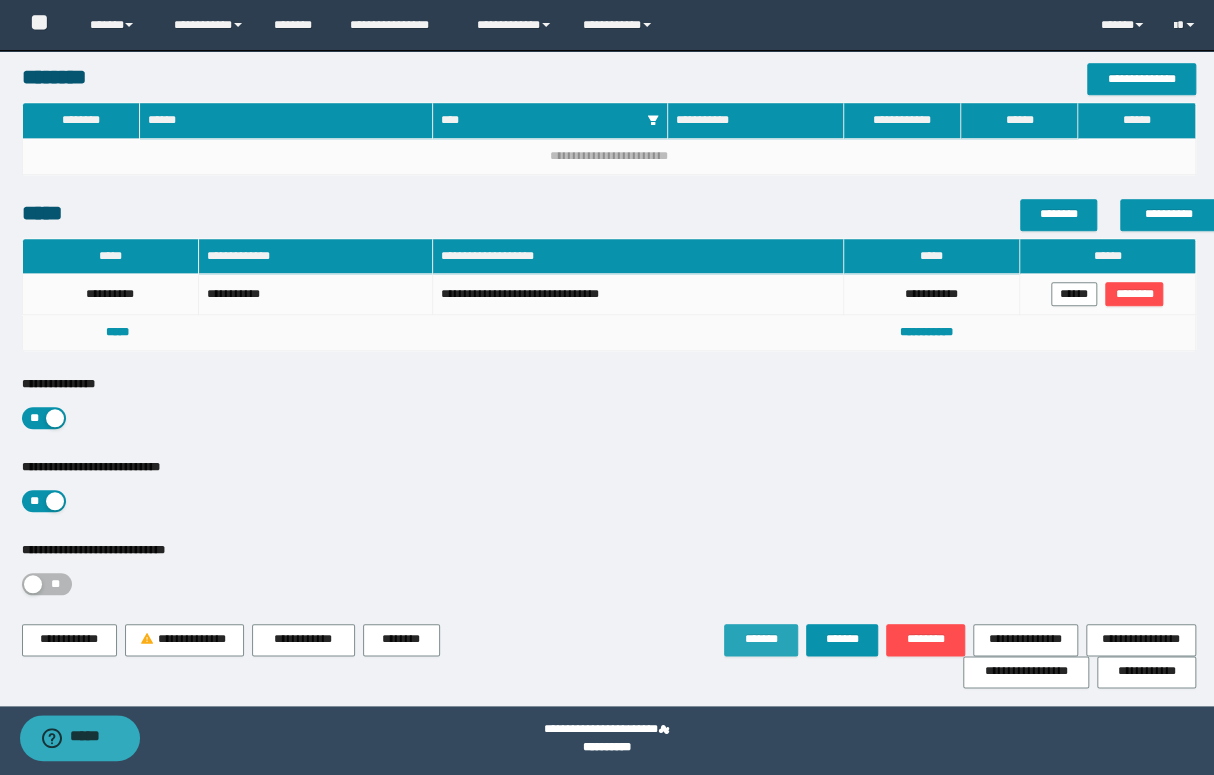 scroll, scrollTop: 615, scrollLeft: 0, axis: vertical 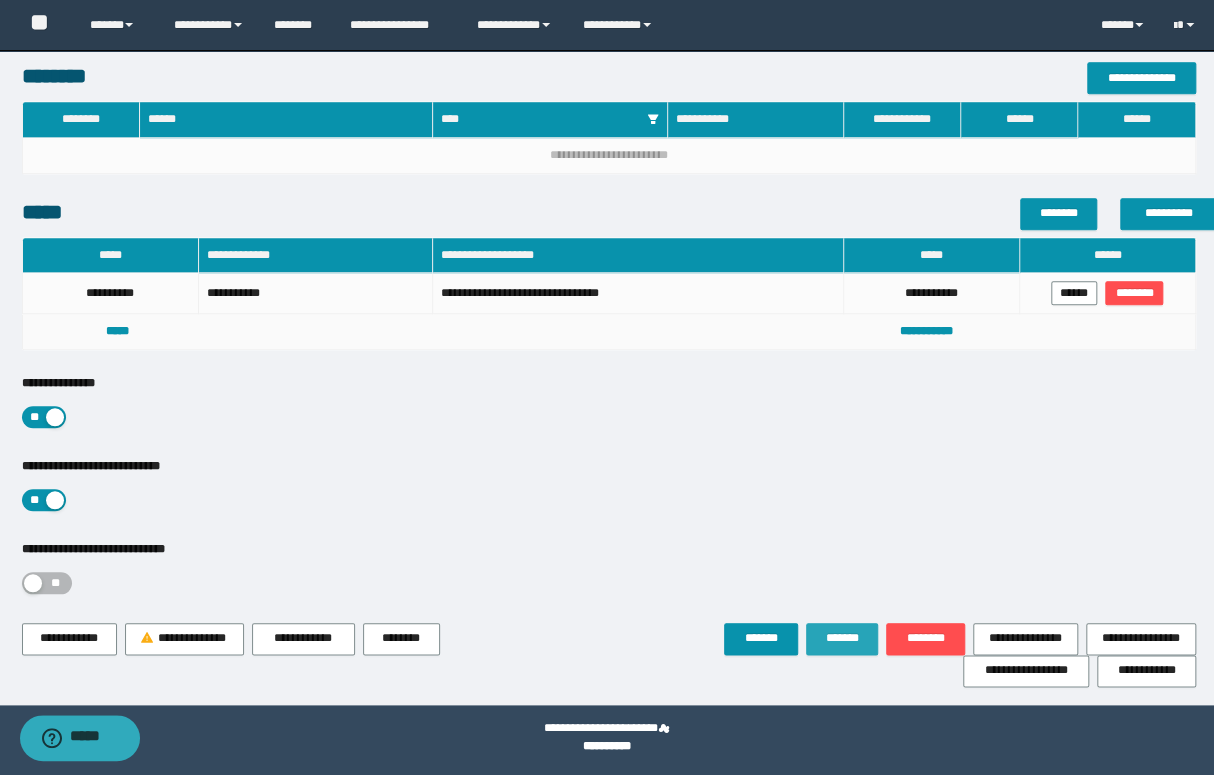 click on "*******" at bounding box center (842, 638) 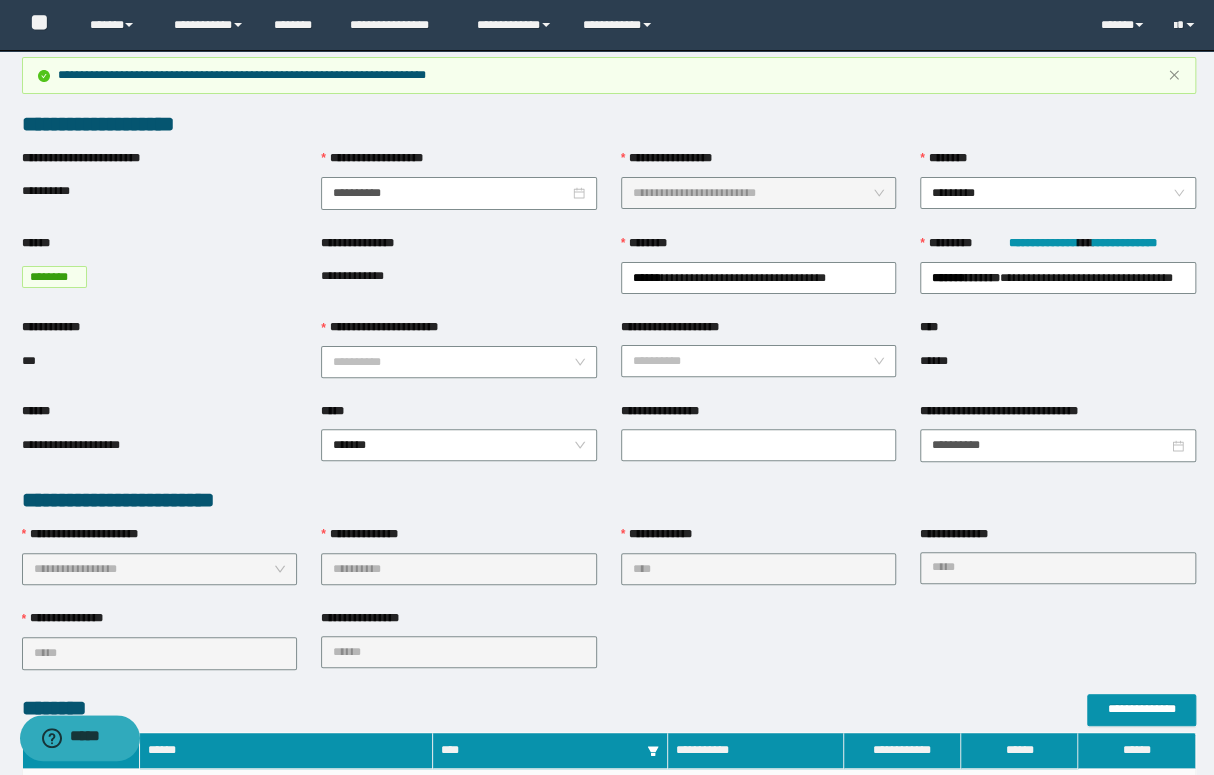 scroll, scrollTop: 0, scrollLeft: 0, axis: both 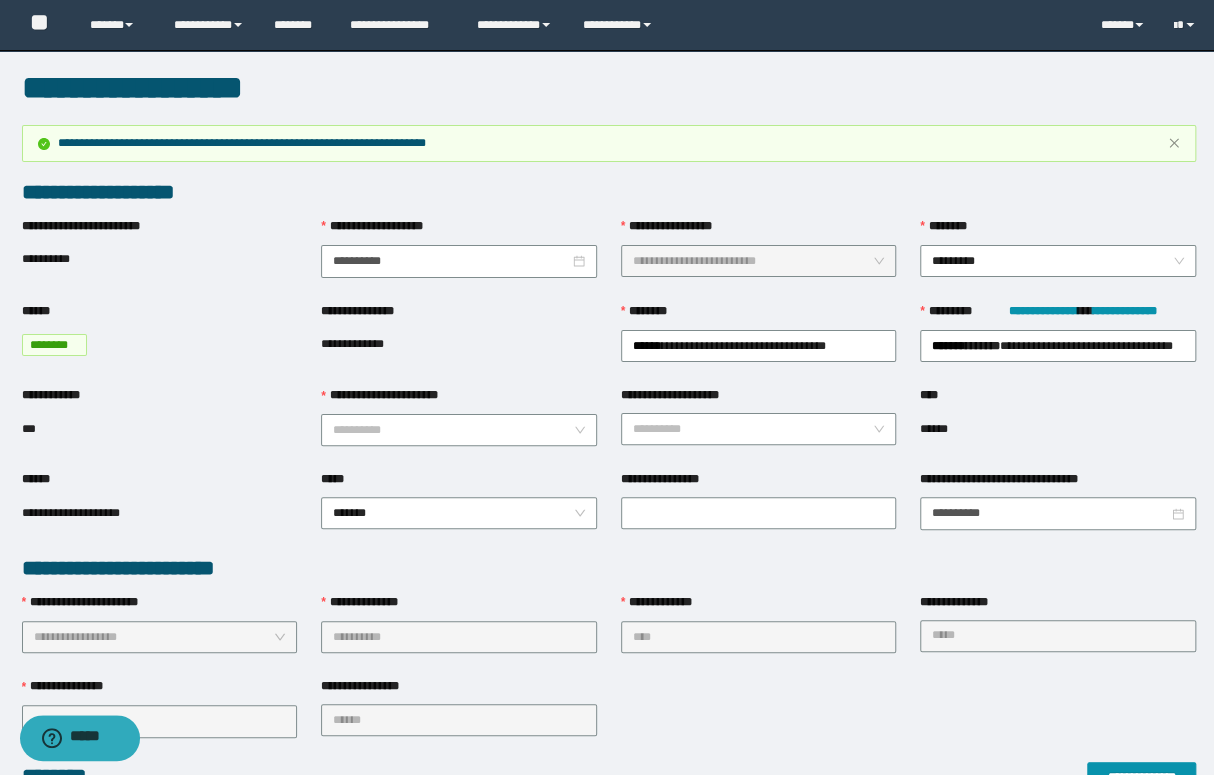 click on "**********" at bounding box center (609, 568) 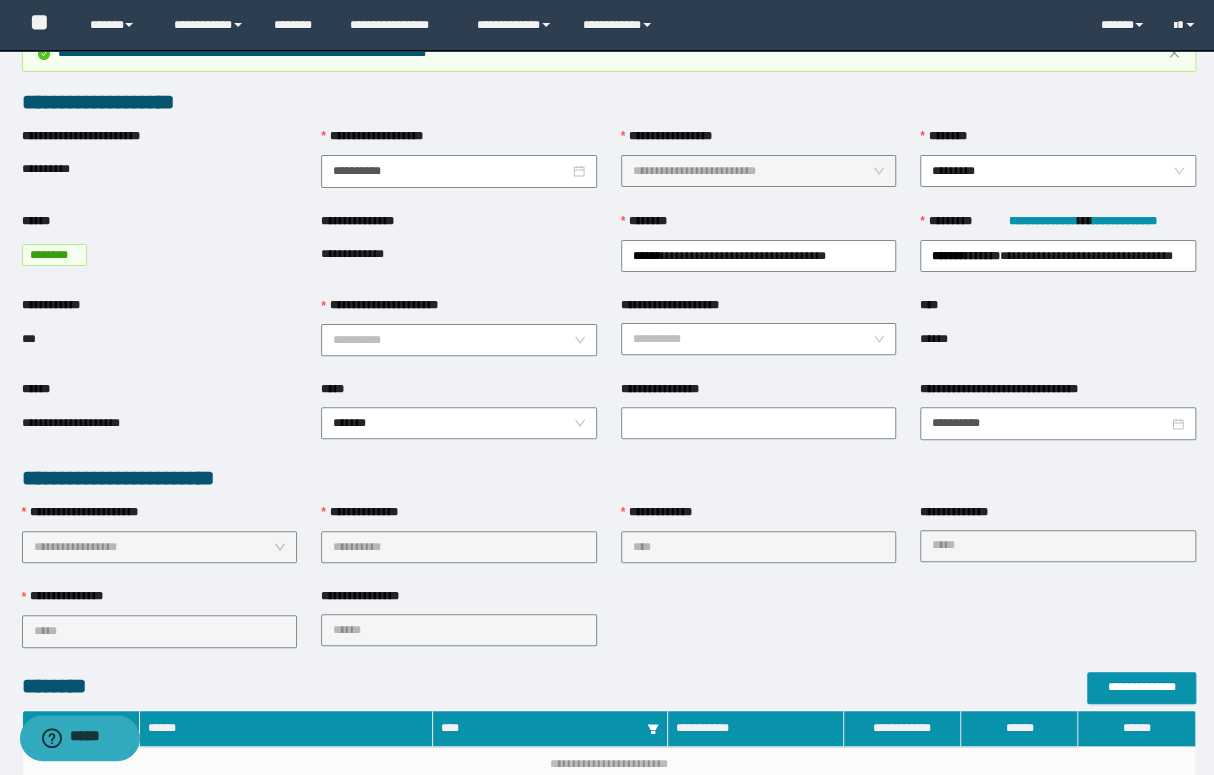 scroll, scrollTop: 0, scrollLeft: 0, axis: both 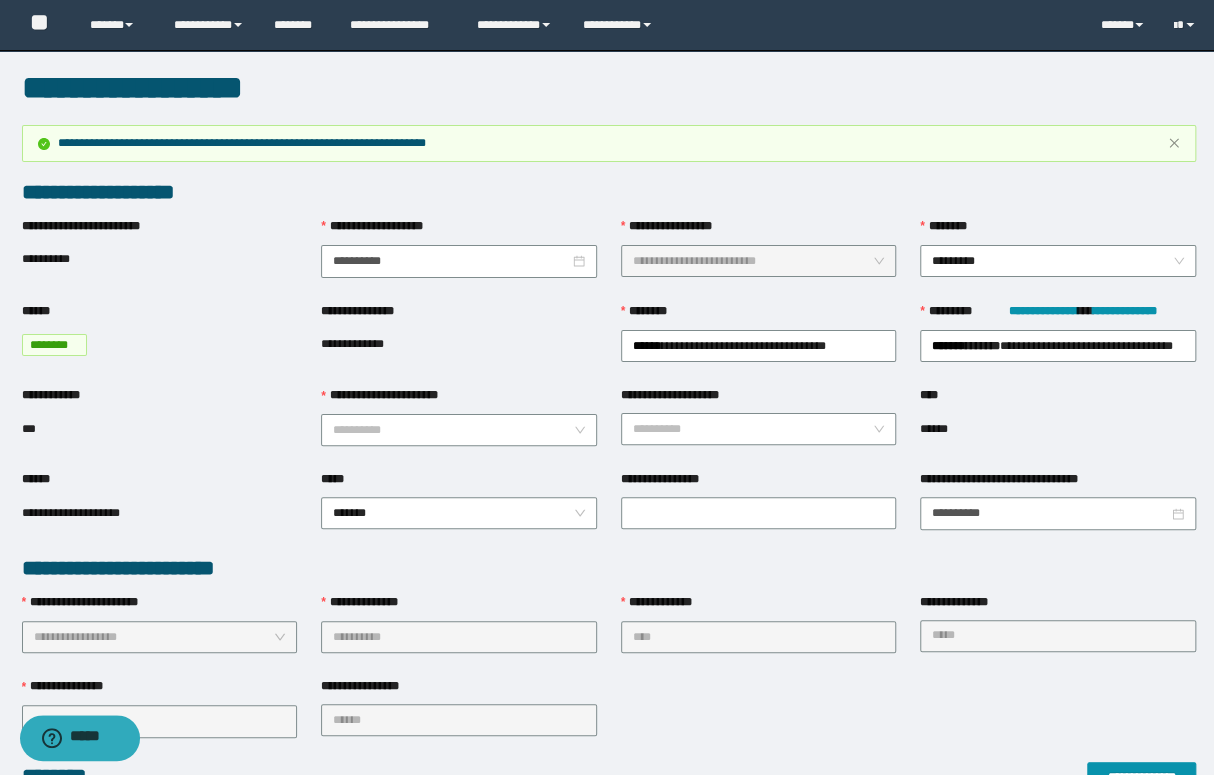 click on "**********" at bounding box center [609, 568] 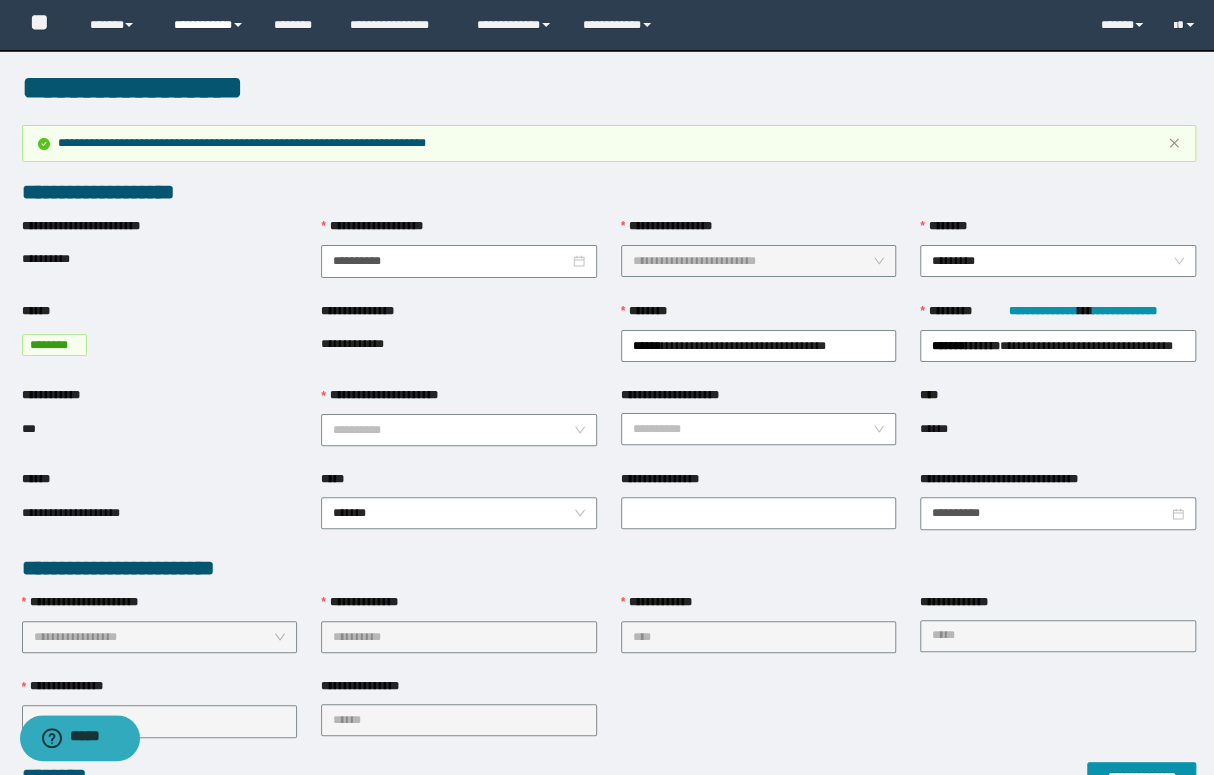 click on "**********" at bounding box center (209, 25) 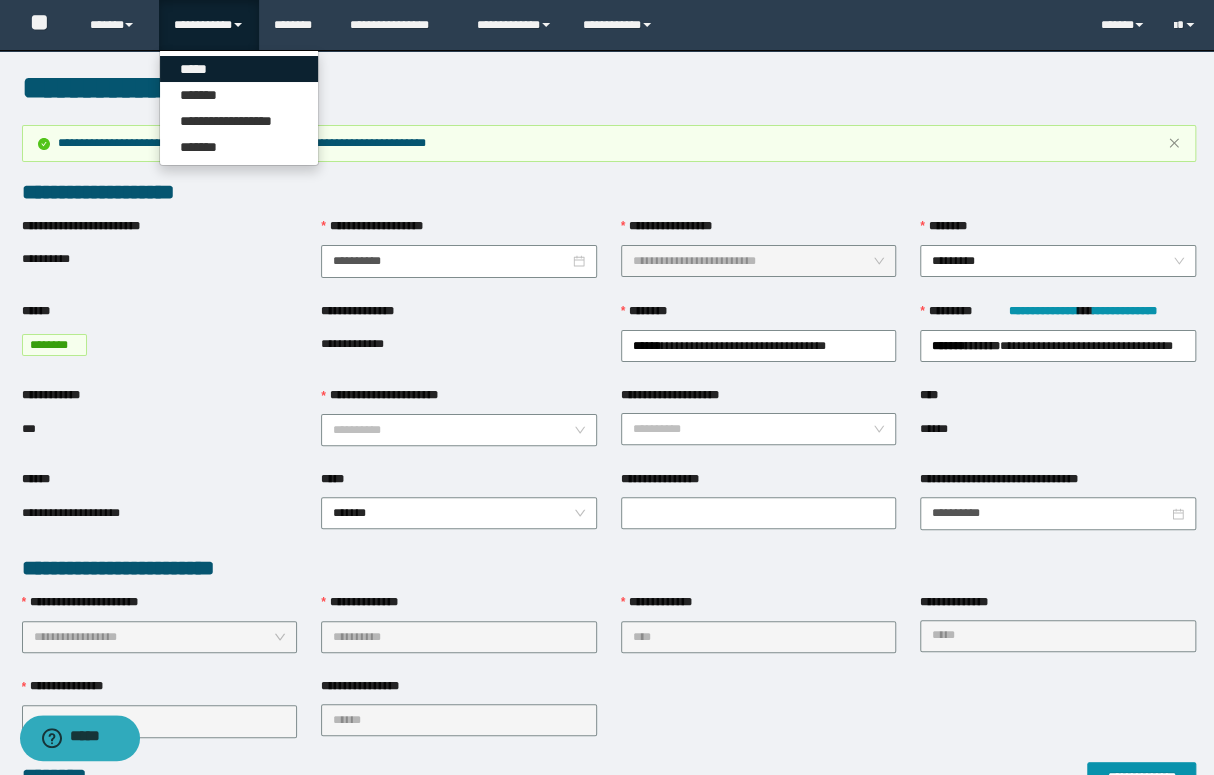 click on "*****" at bounding box center [239, 69] 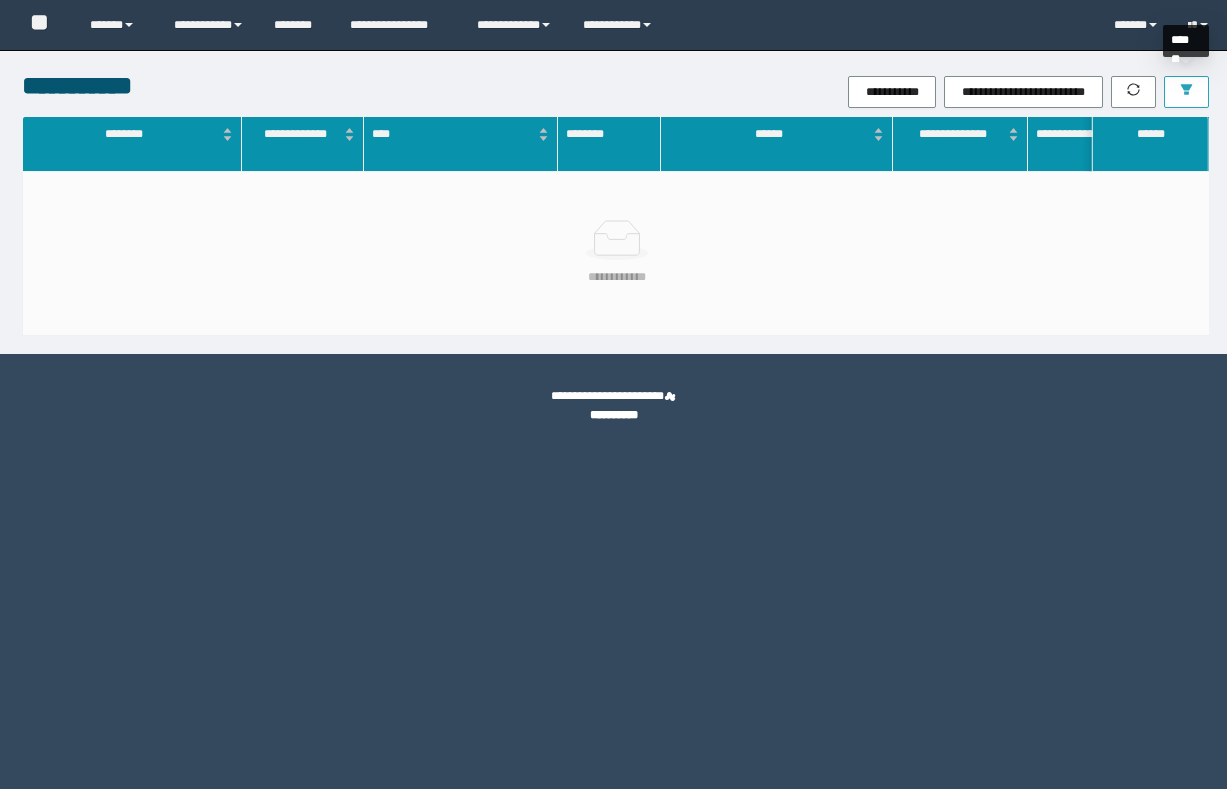 scroll, scrollTop: 0, scrollLeft: 0, axis: both 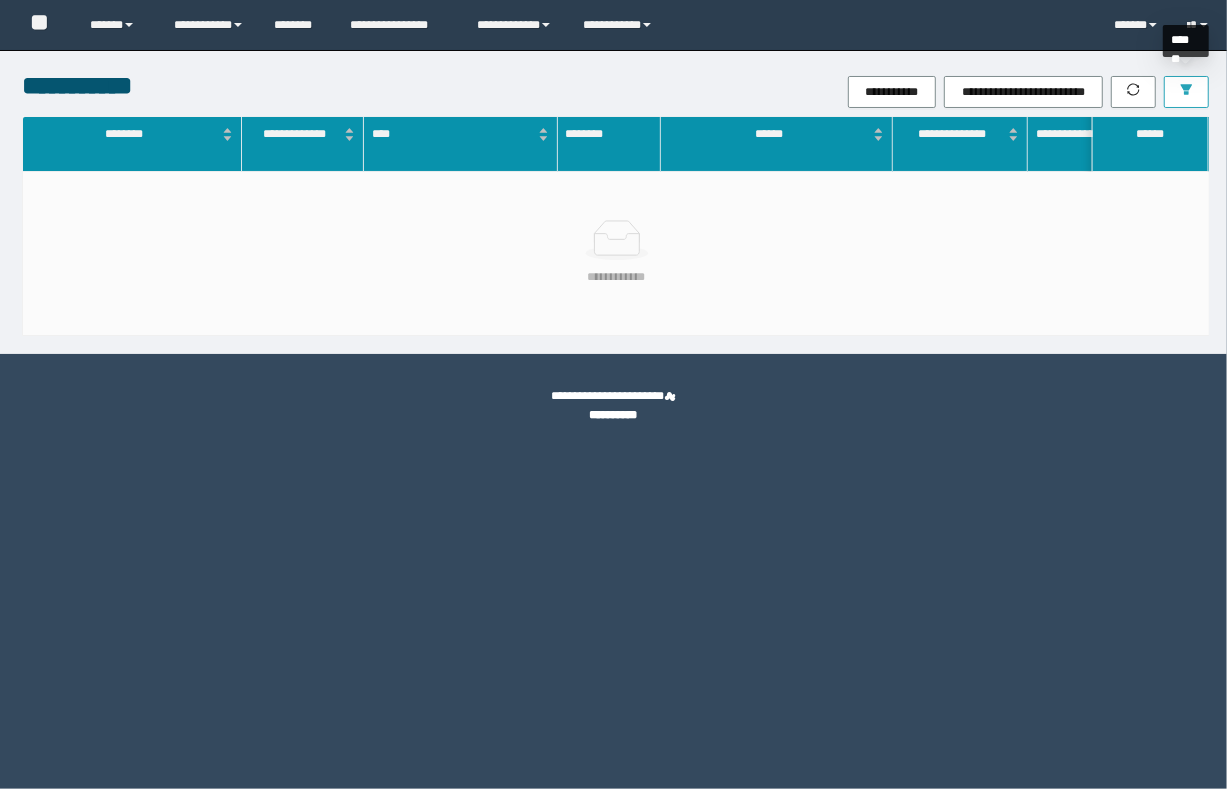 click at bounding box center (1186, 92) 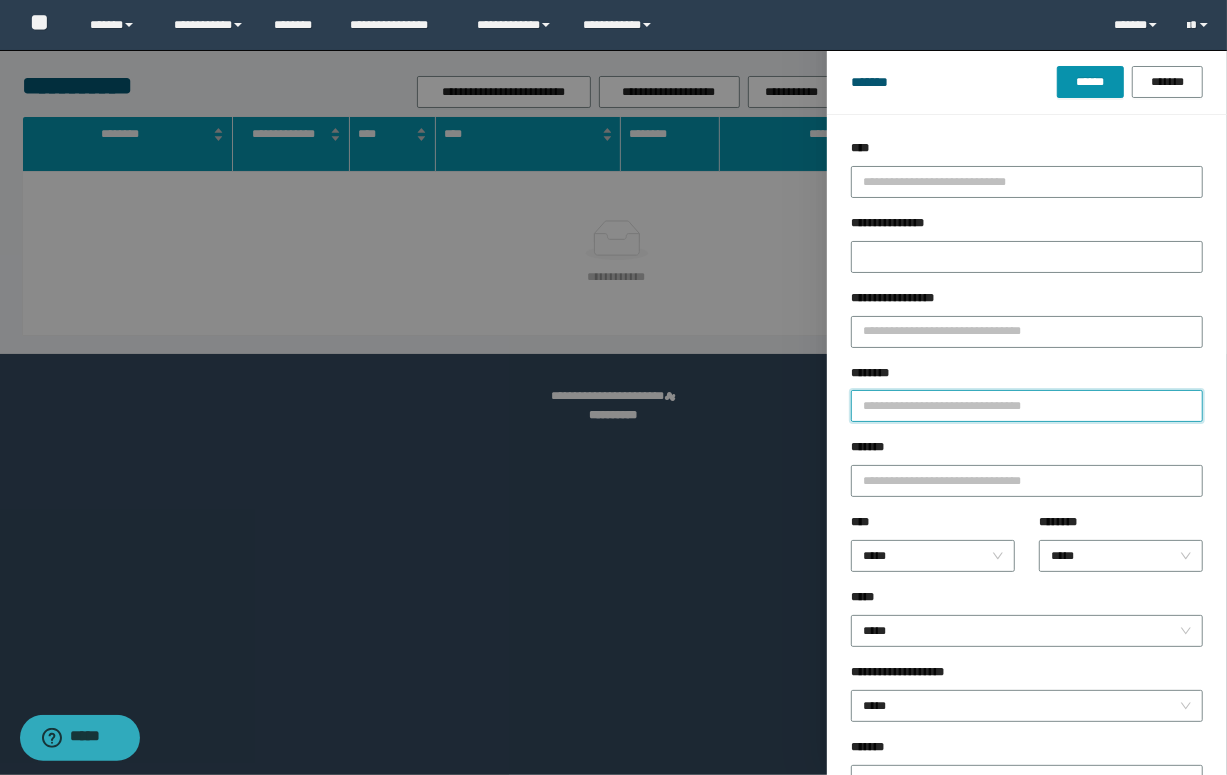 click on "********" at bounding box center (1027, 406) 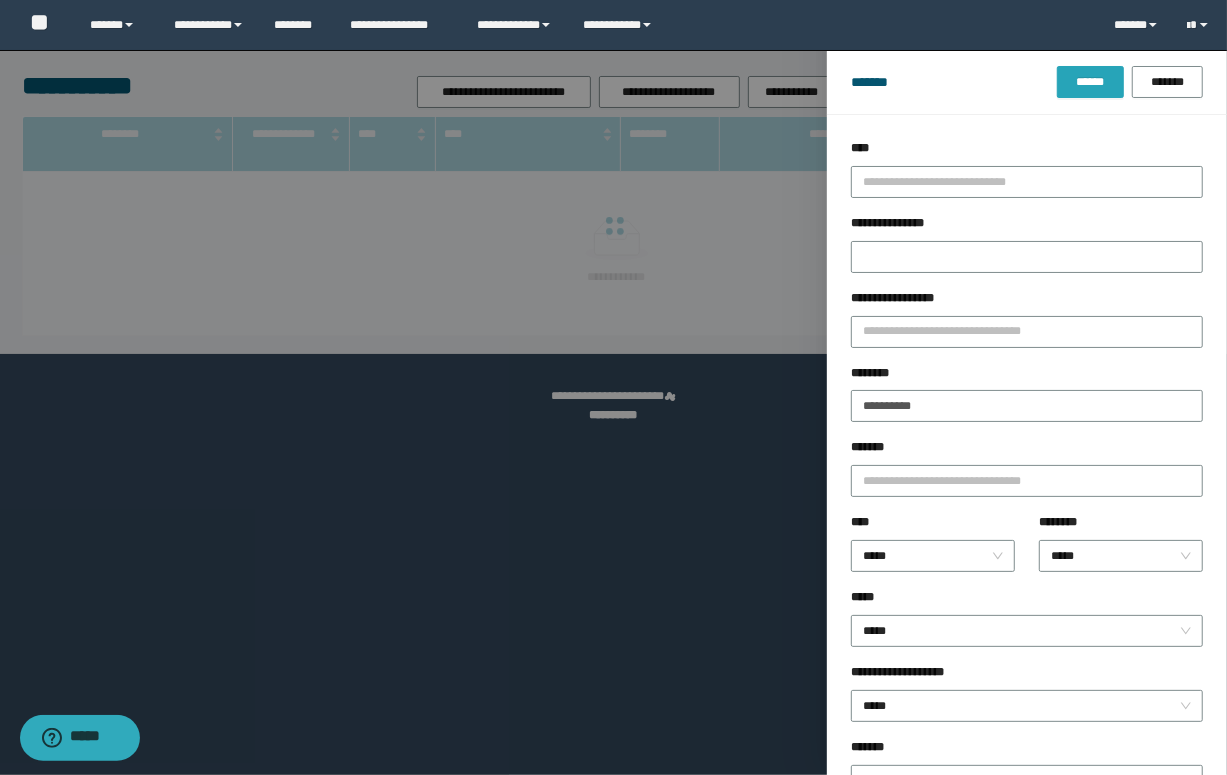 click on "******" at bounding box center [1090, 82] 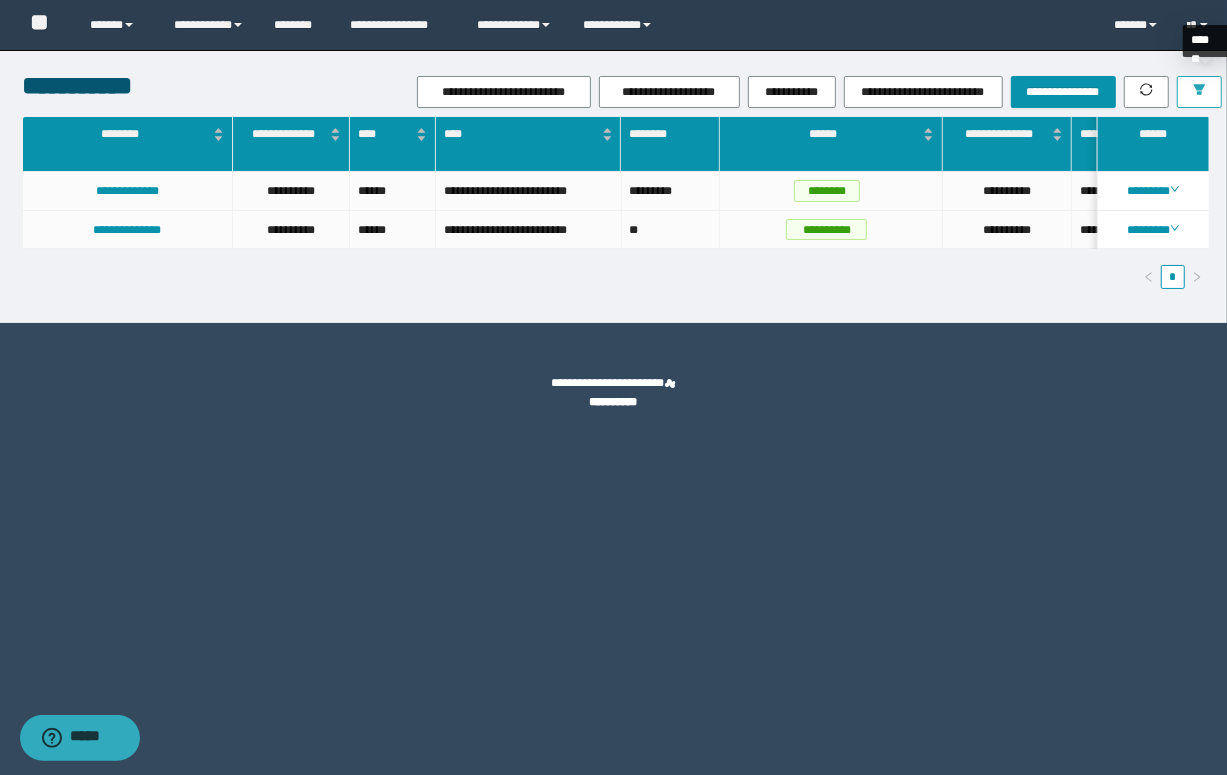 click at bounding box center (1199, 92) 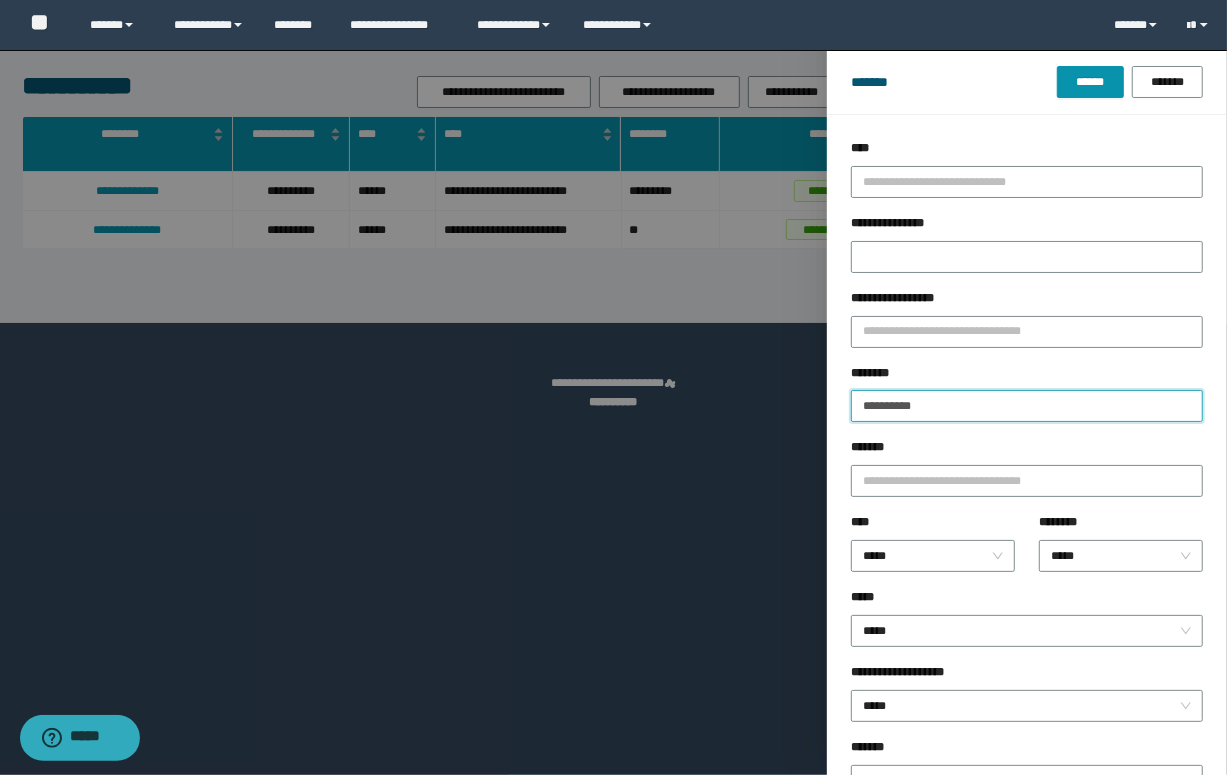 drag, startPoint x: 946, startPoint y: 403, endPoint x: 786, endPoint y: 403, distance: 160 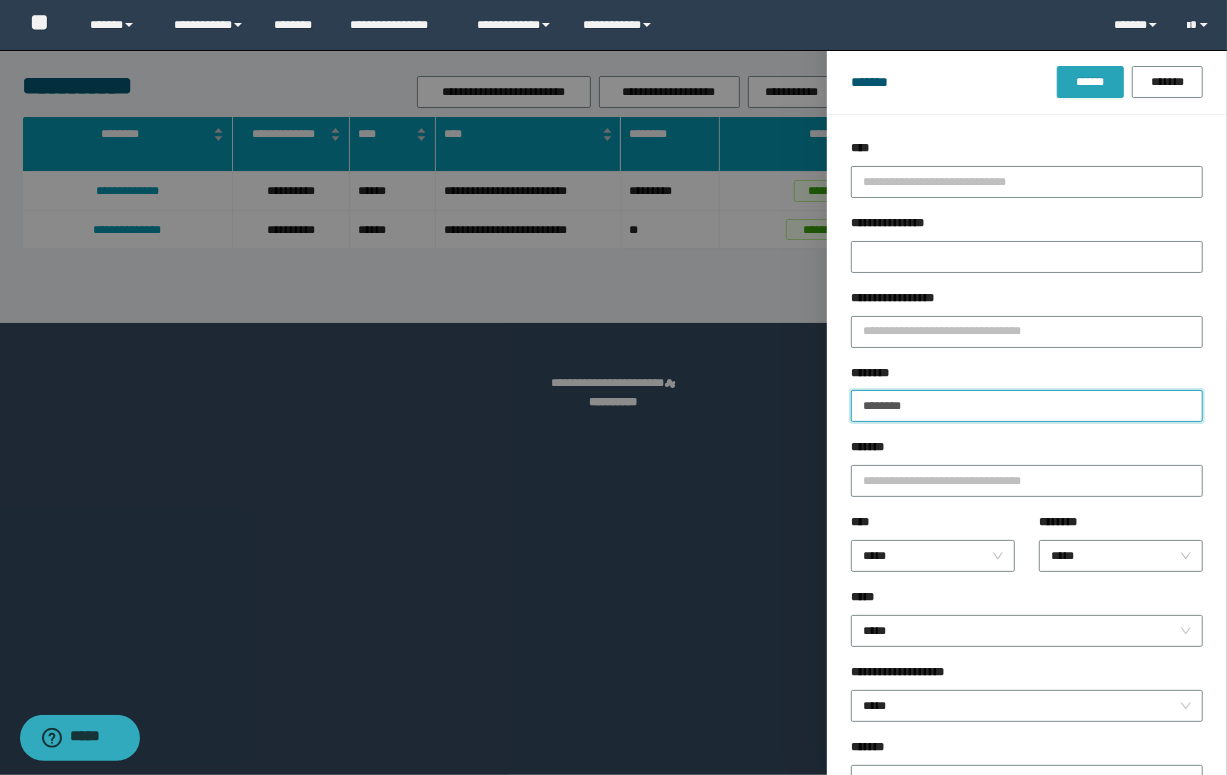 type on "********" 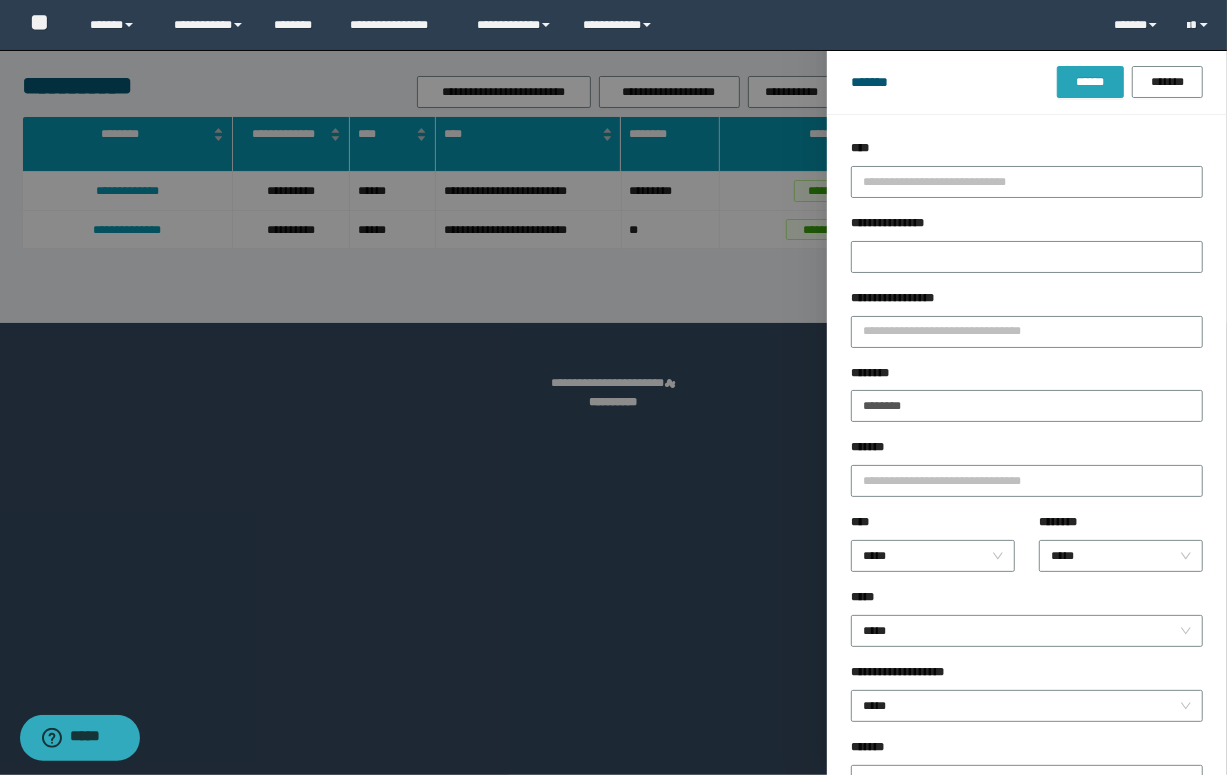 click on "******" at bounding box center [1090, 82] 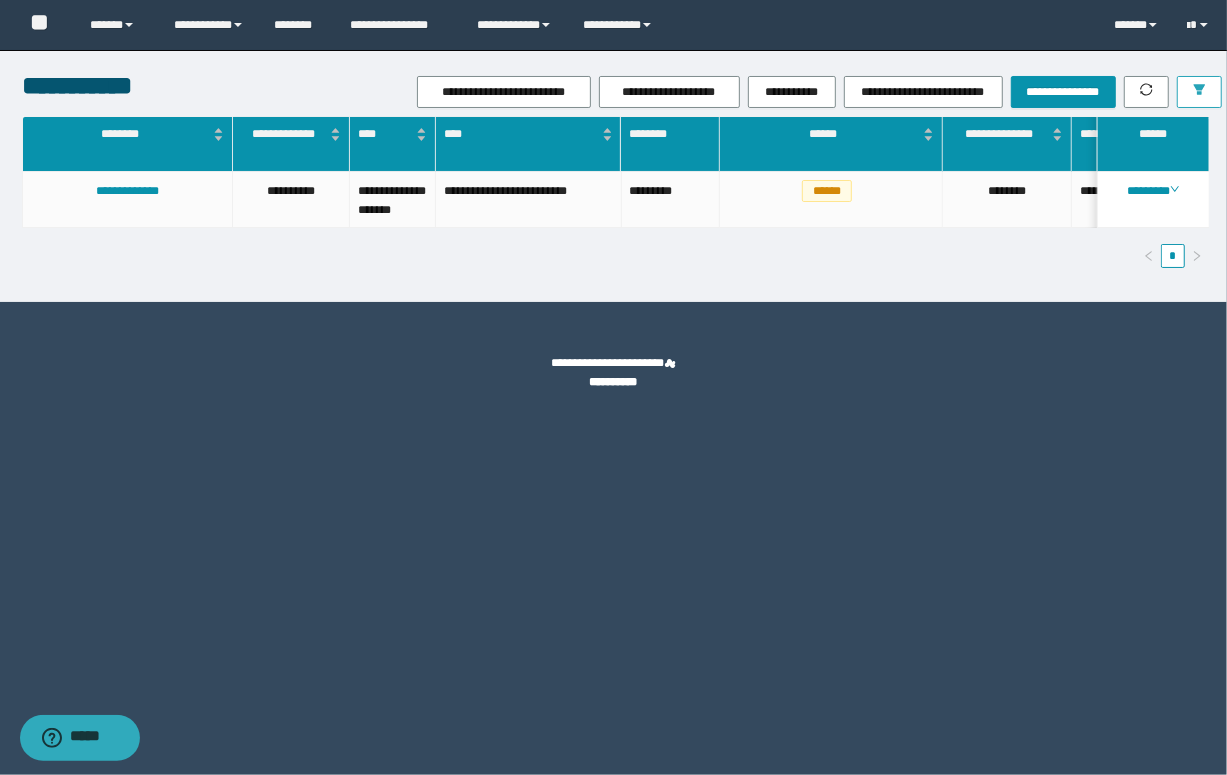 scroll, scrollTop: 0, scrollLeft: 20, axis: horizontal 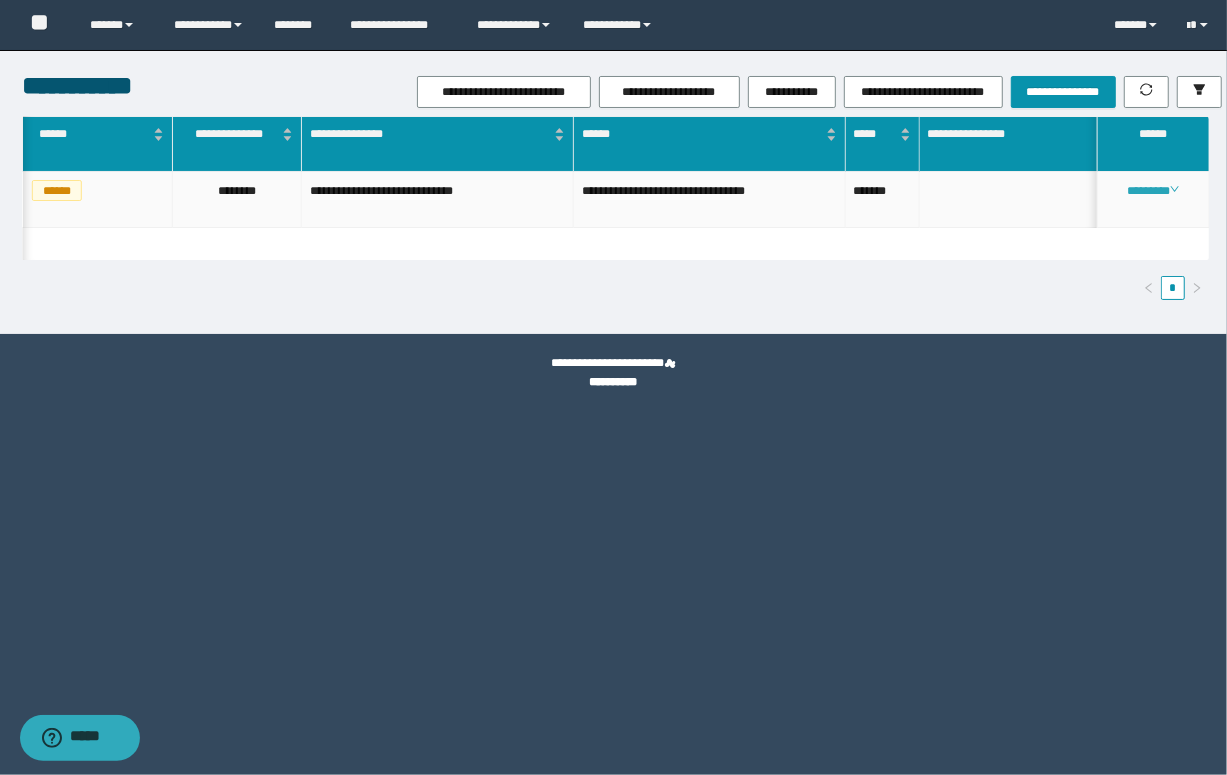 click on "********" at bounding box center (1153, 191) 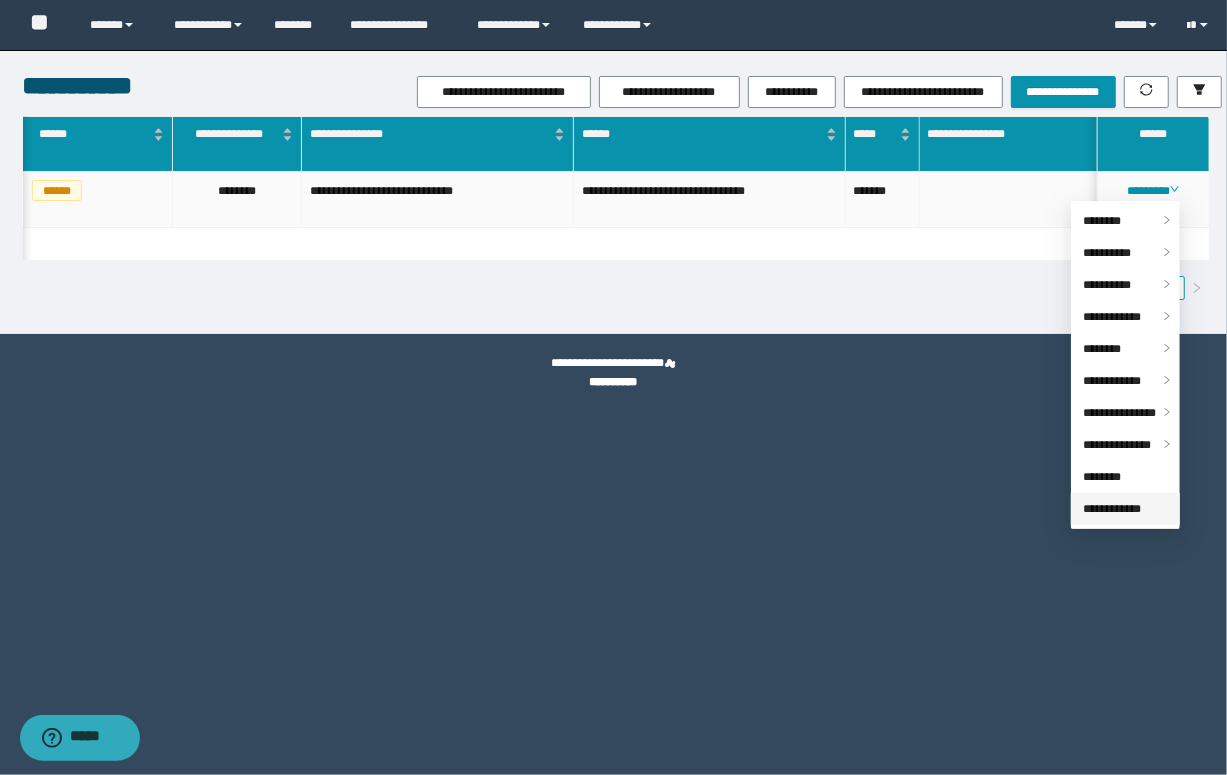 click on "**********" at bounding box center [1112, 509] 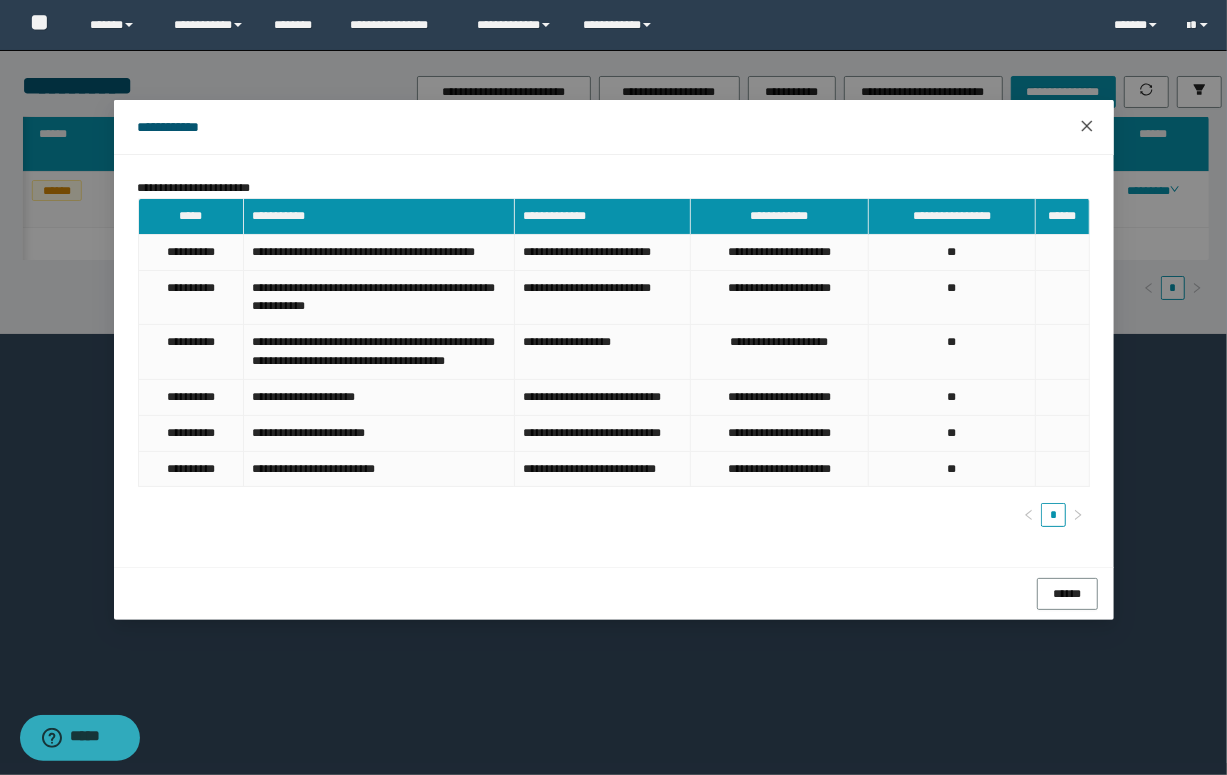 click 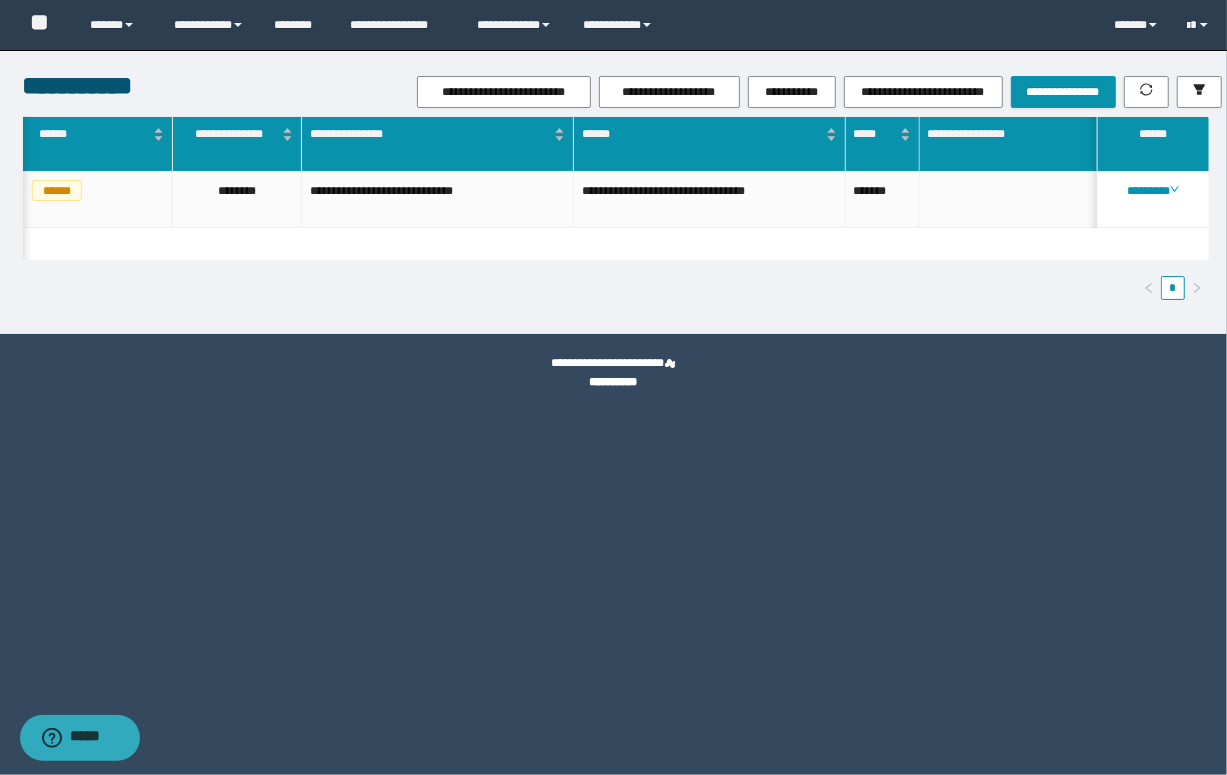 scroll, scrollTop: 0, scrollLeft: 0, axis: both 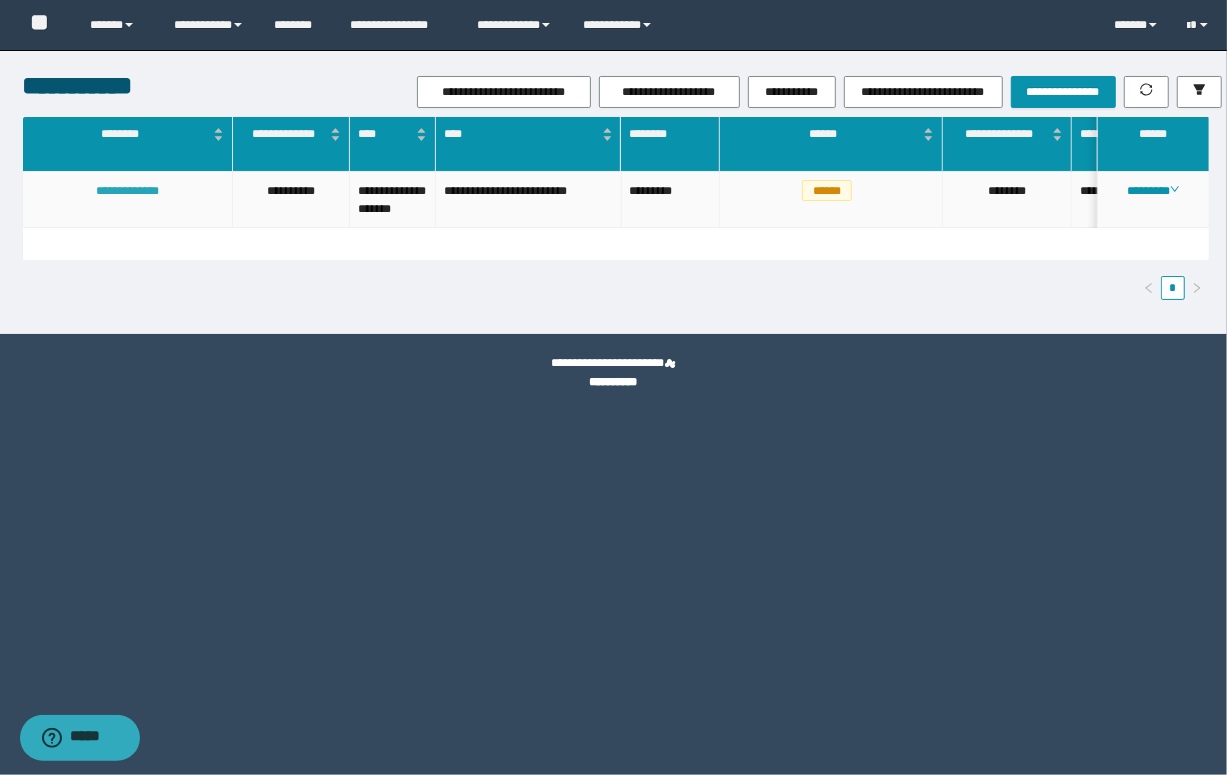 click on "**********" at bounding box center (127, 191) 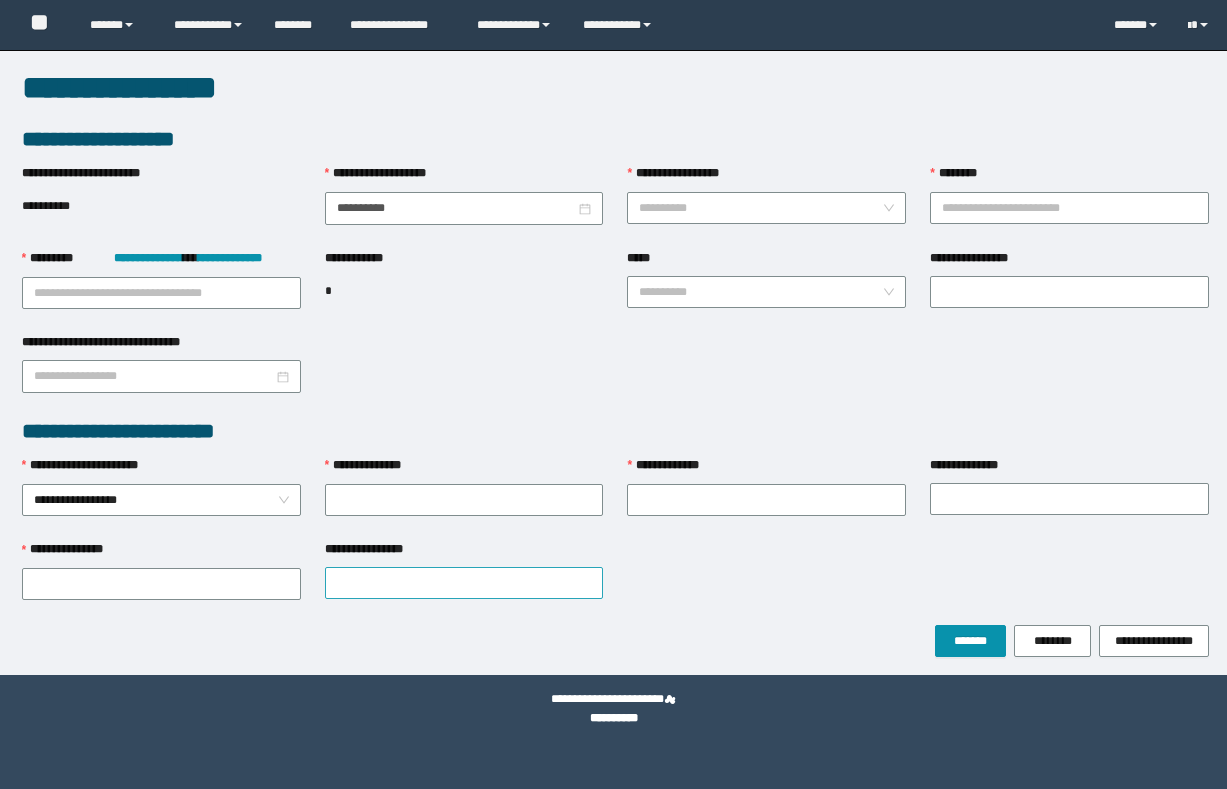 scroll, scrollTop: 0, scrollLeft: 0, axis: both 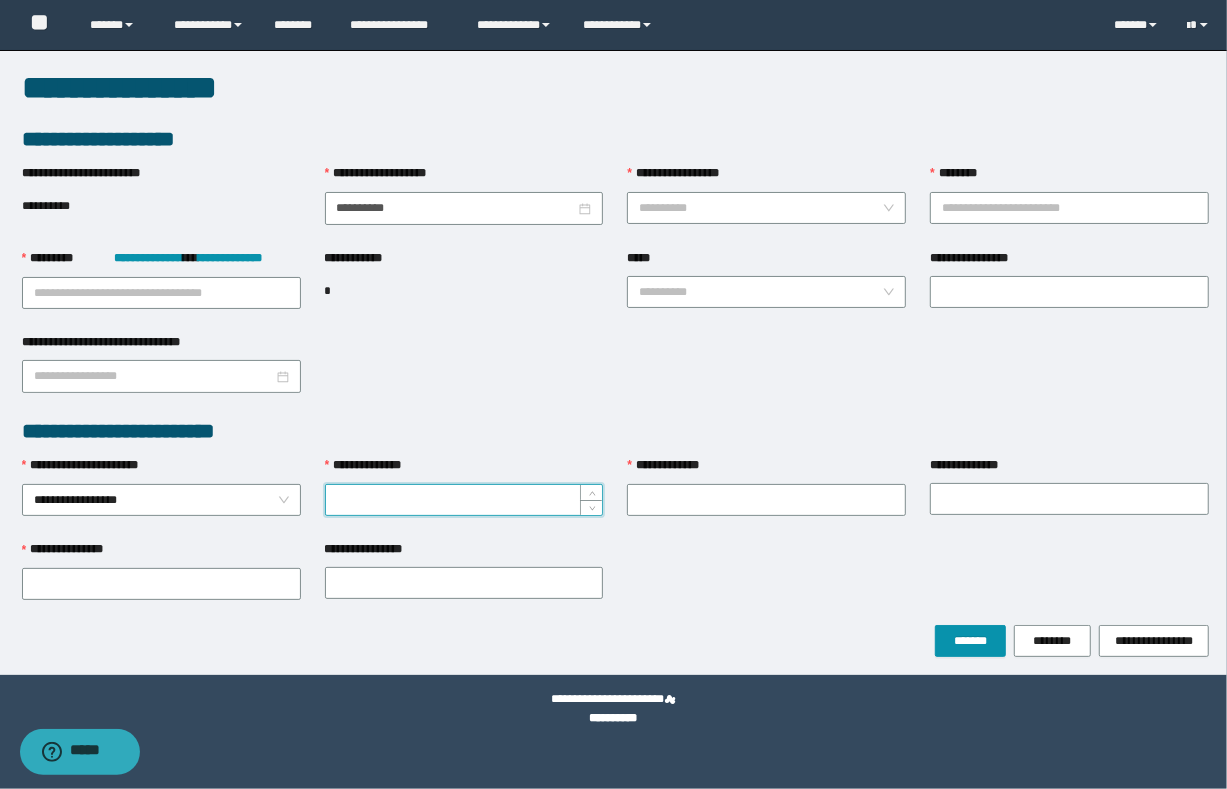 click on "**********" at bounding box center [464, 500] 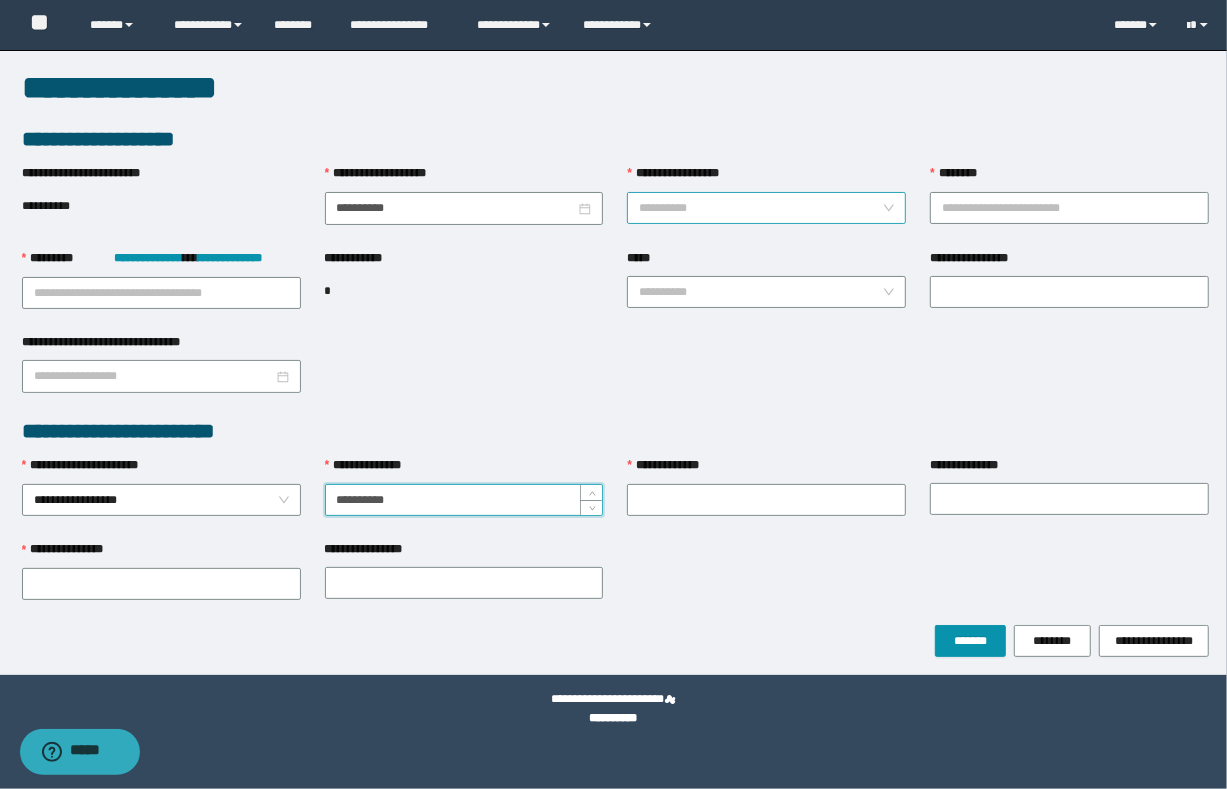 type on "**********" 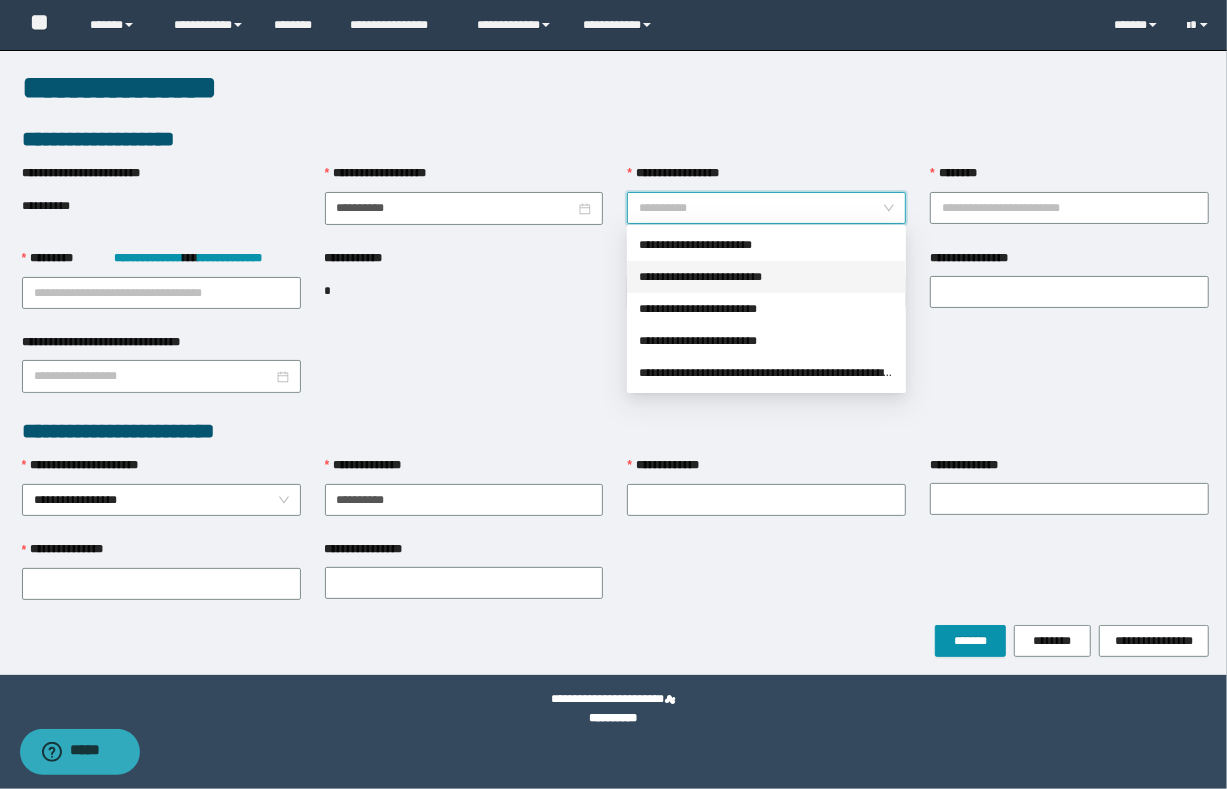 click on "**********" at bounding box center (766, 277) 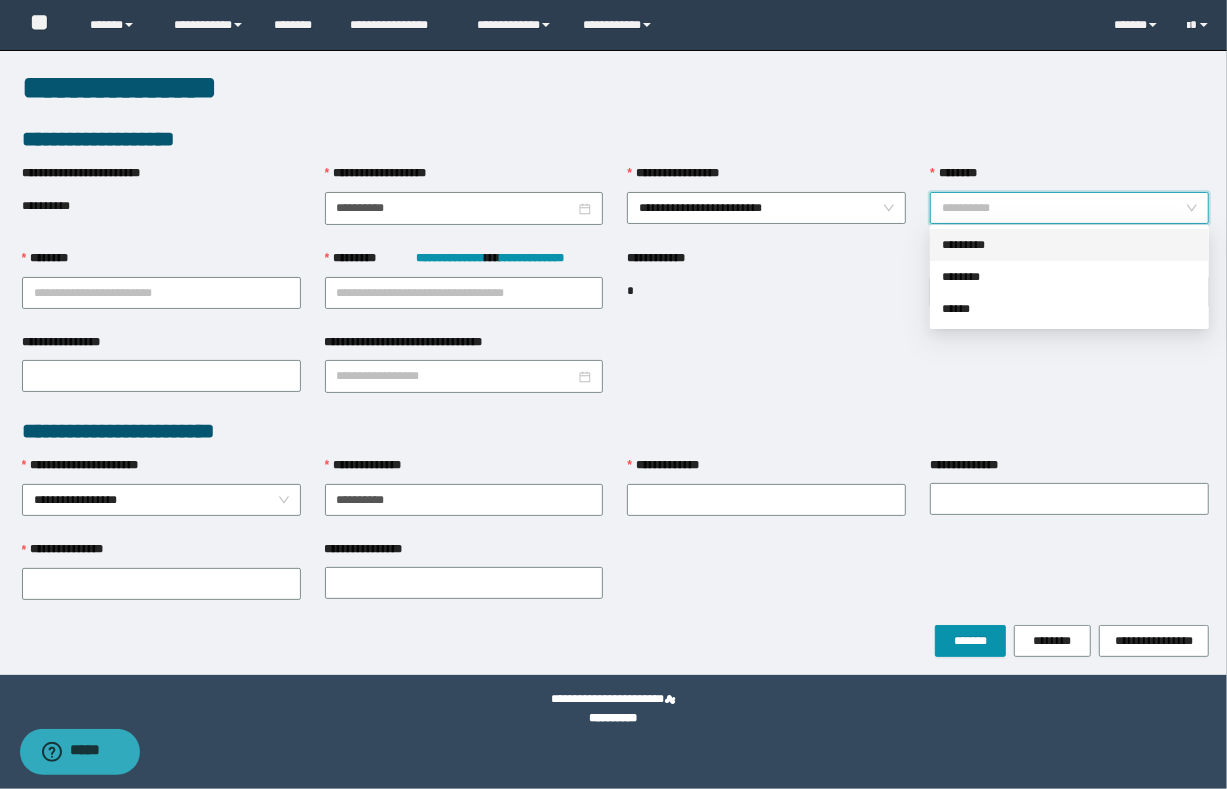 click on "********" at bounding box center (1063, 208) 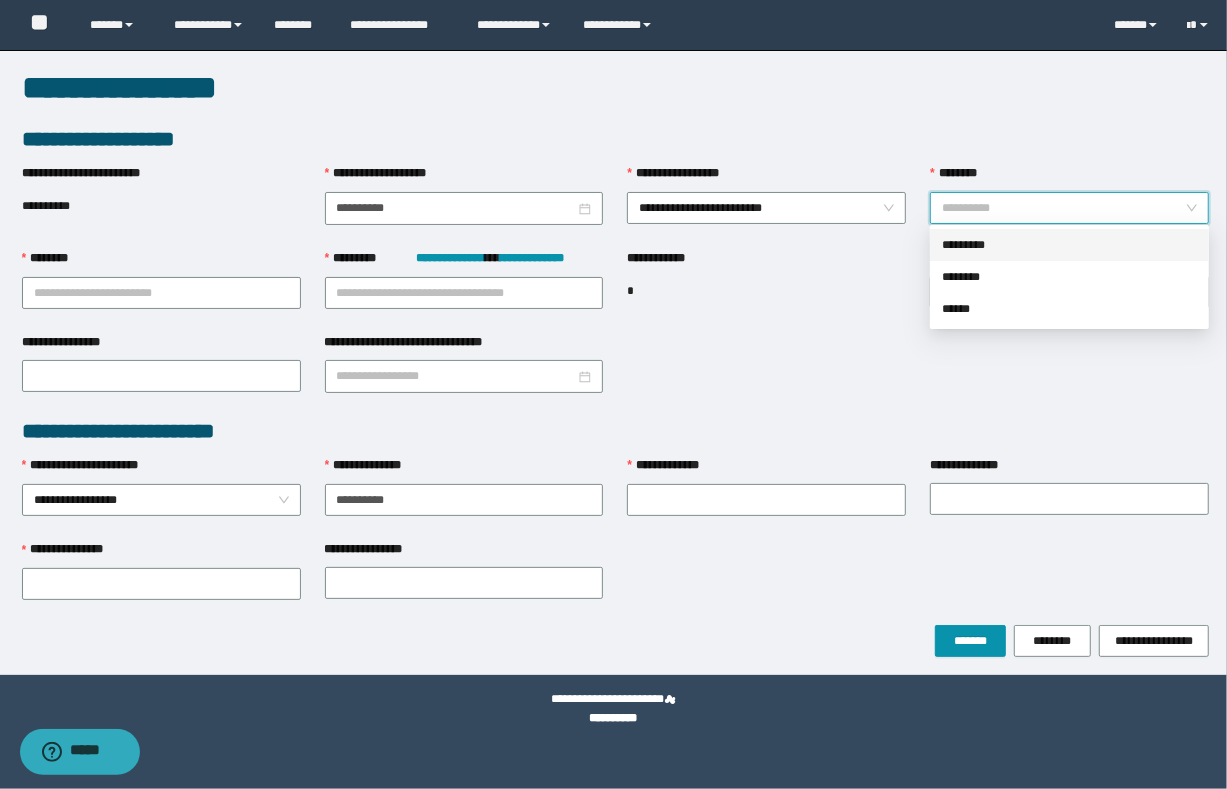 click on "*********" at bounding box center (1069, 245) 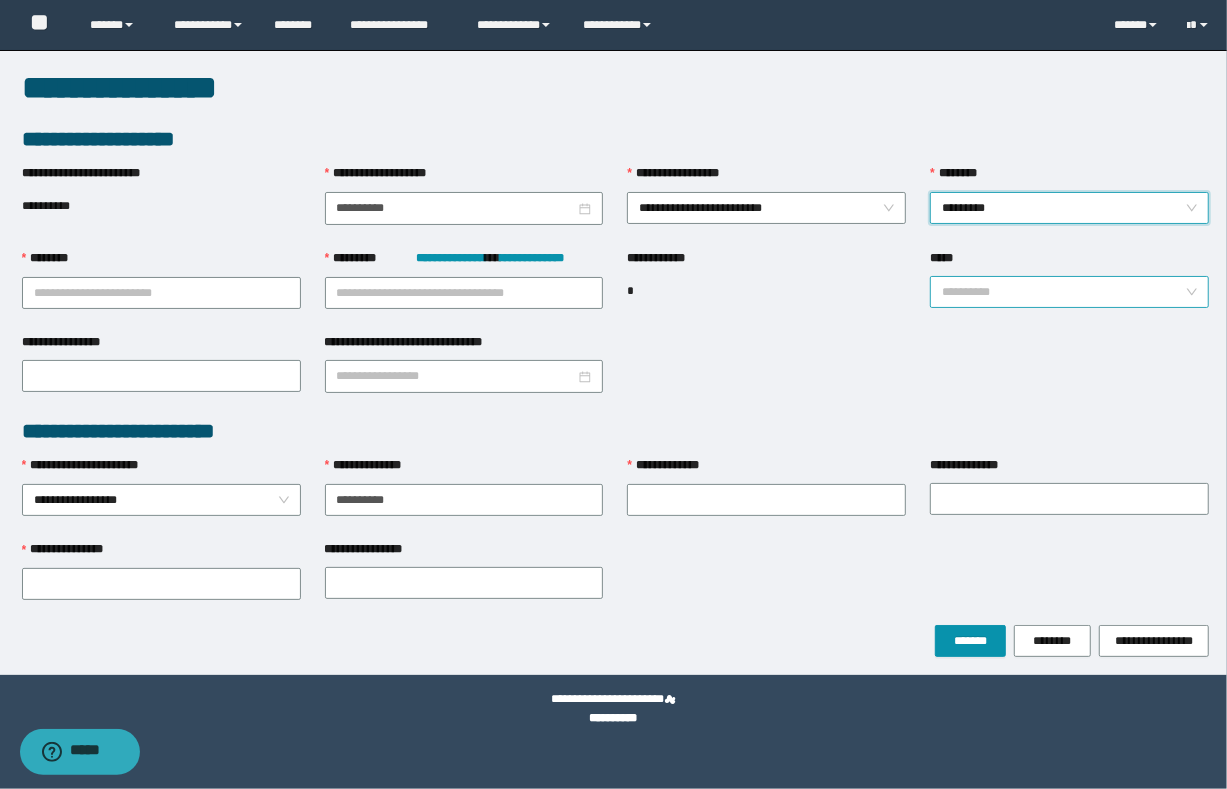 click at bounding box center (1063, 292) 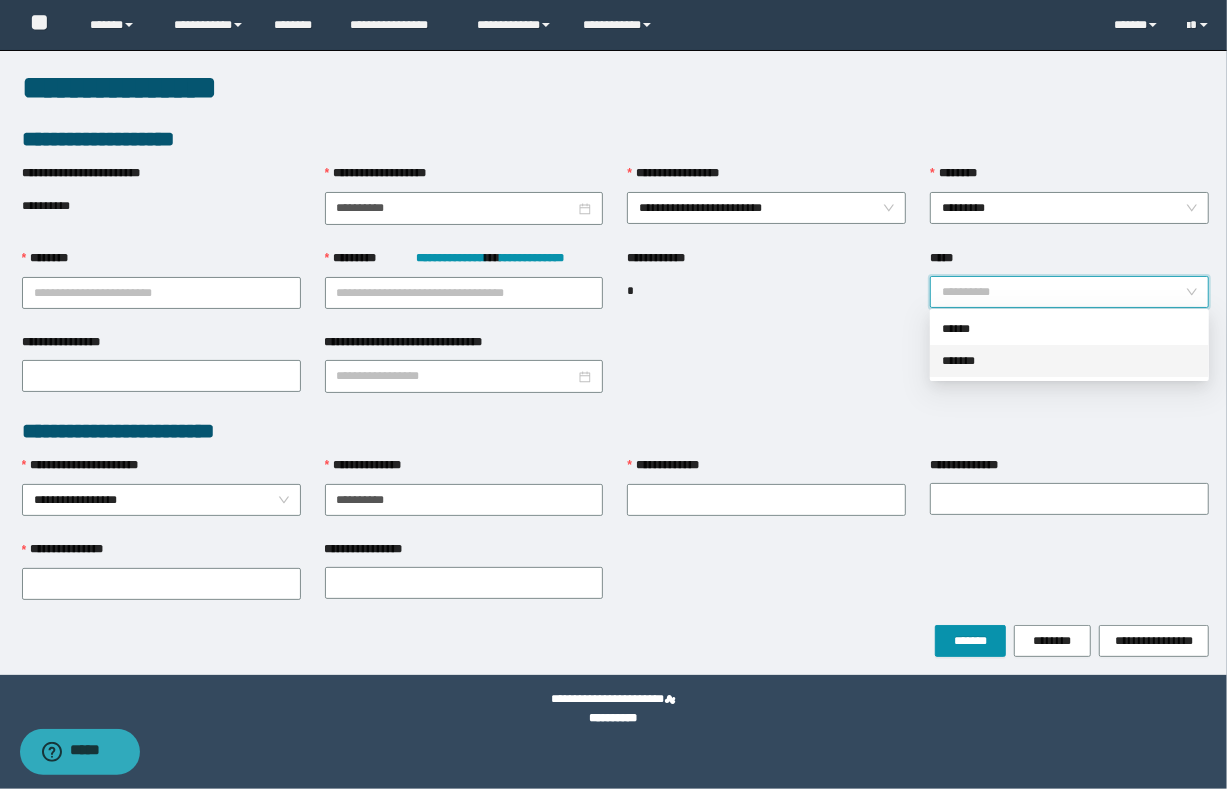 click on "*******" at bounding box center [1069, 361] 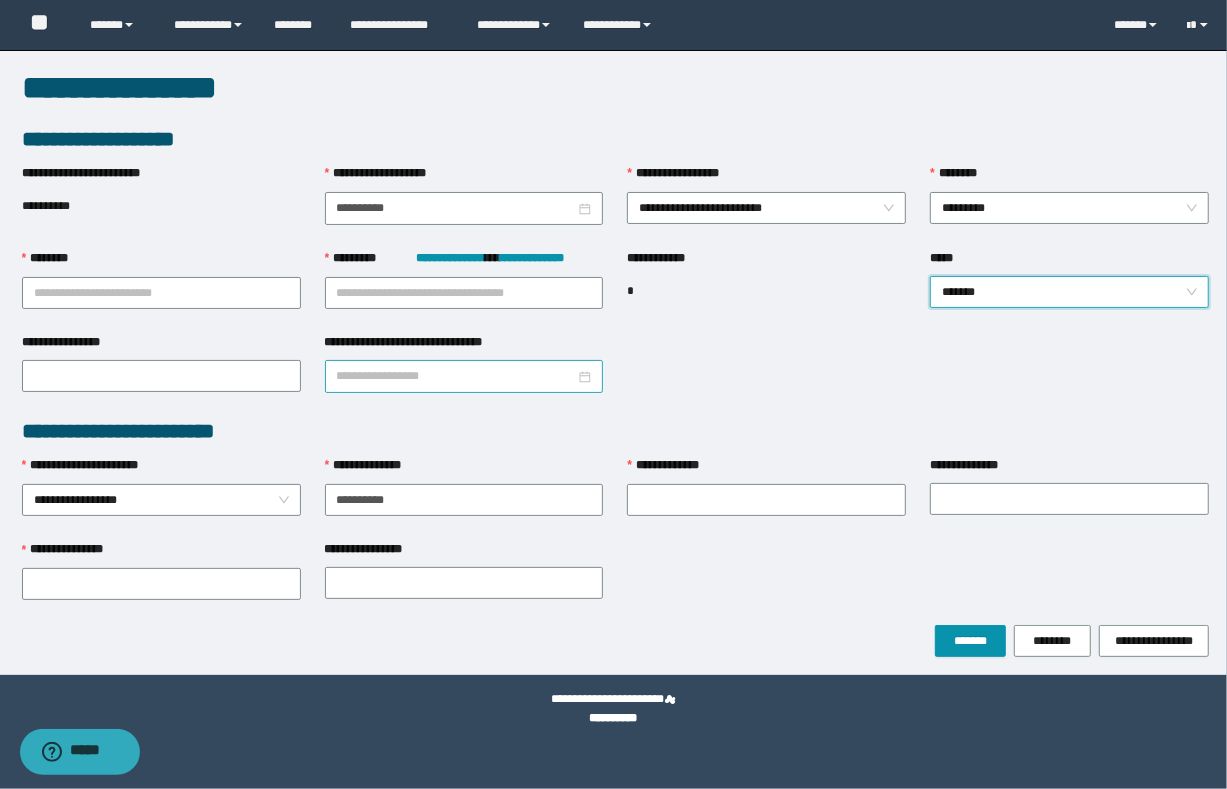 click on "**********" at bounding box center [456, 376] 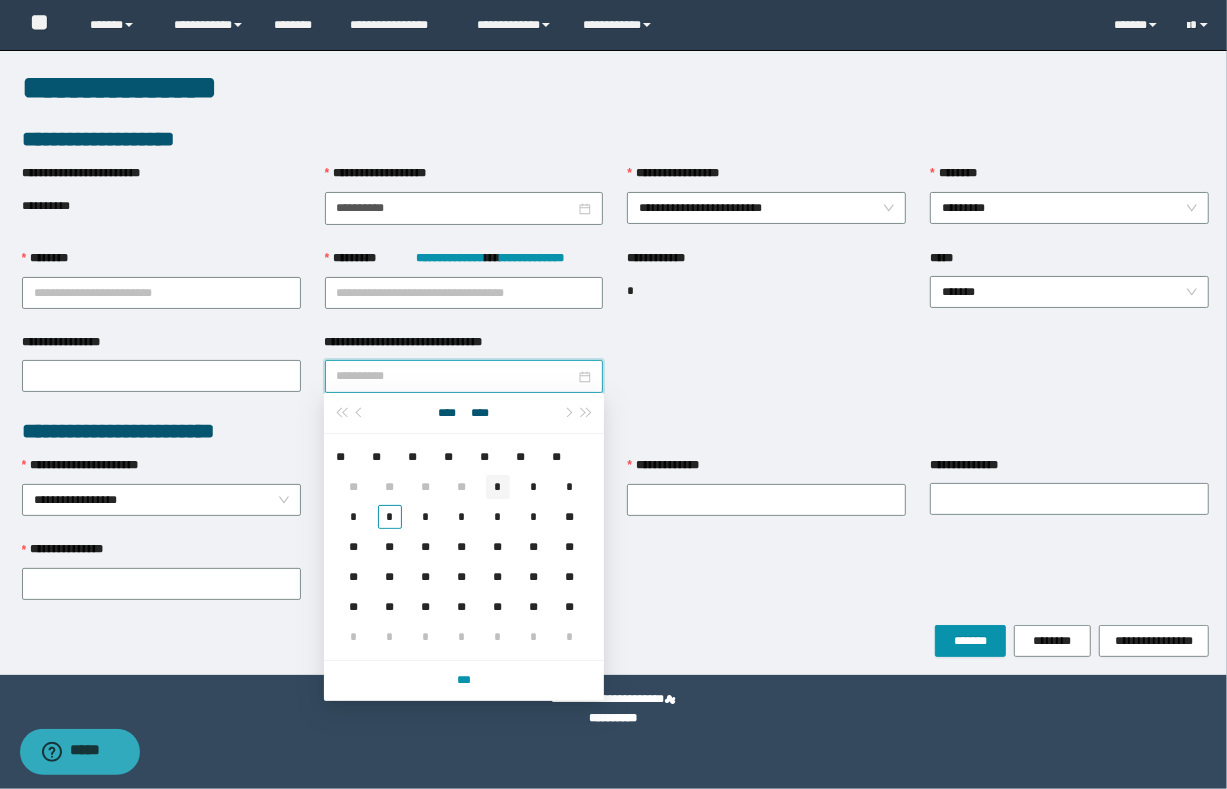 click on "*" at bounding box center [498, 487] 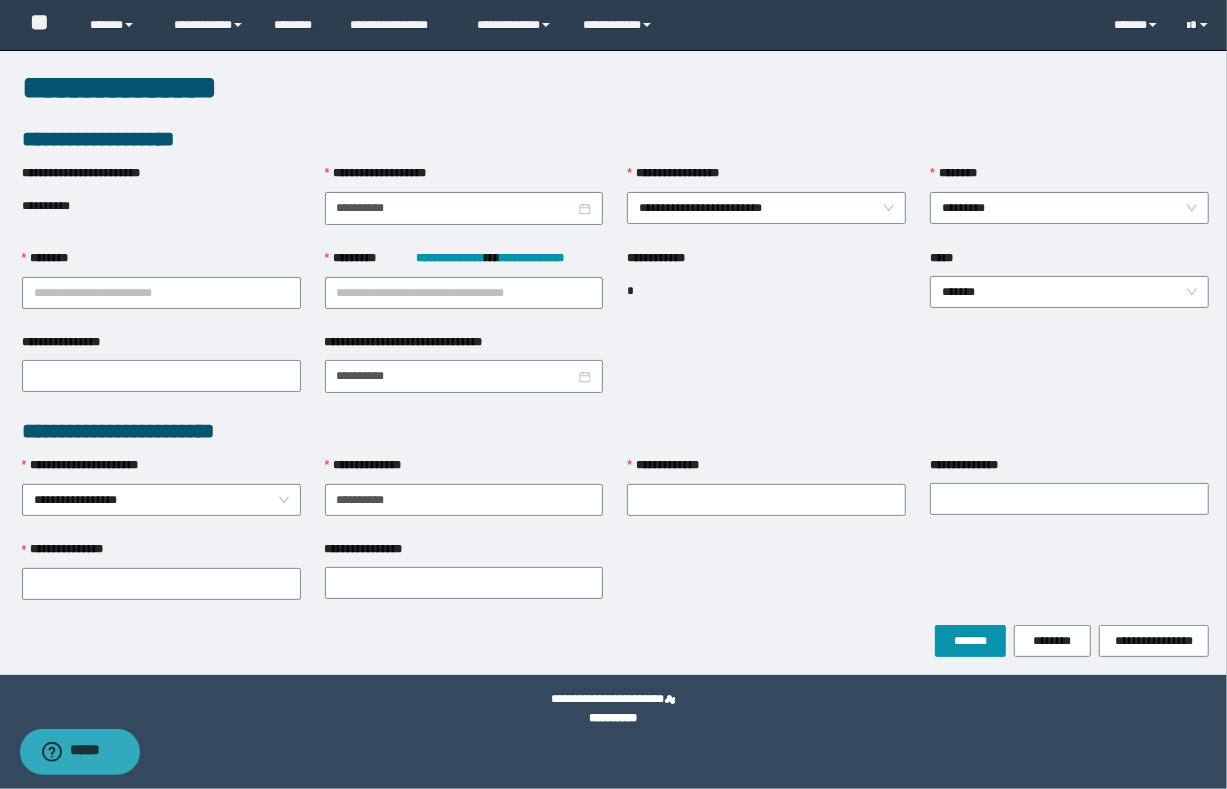 click on "**********" at bounding box center (616, 88) 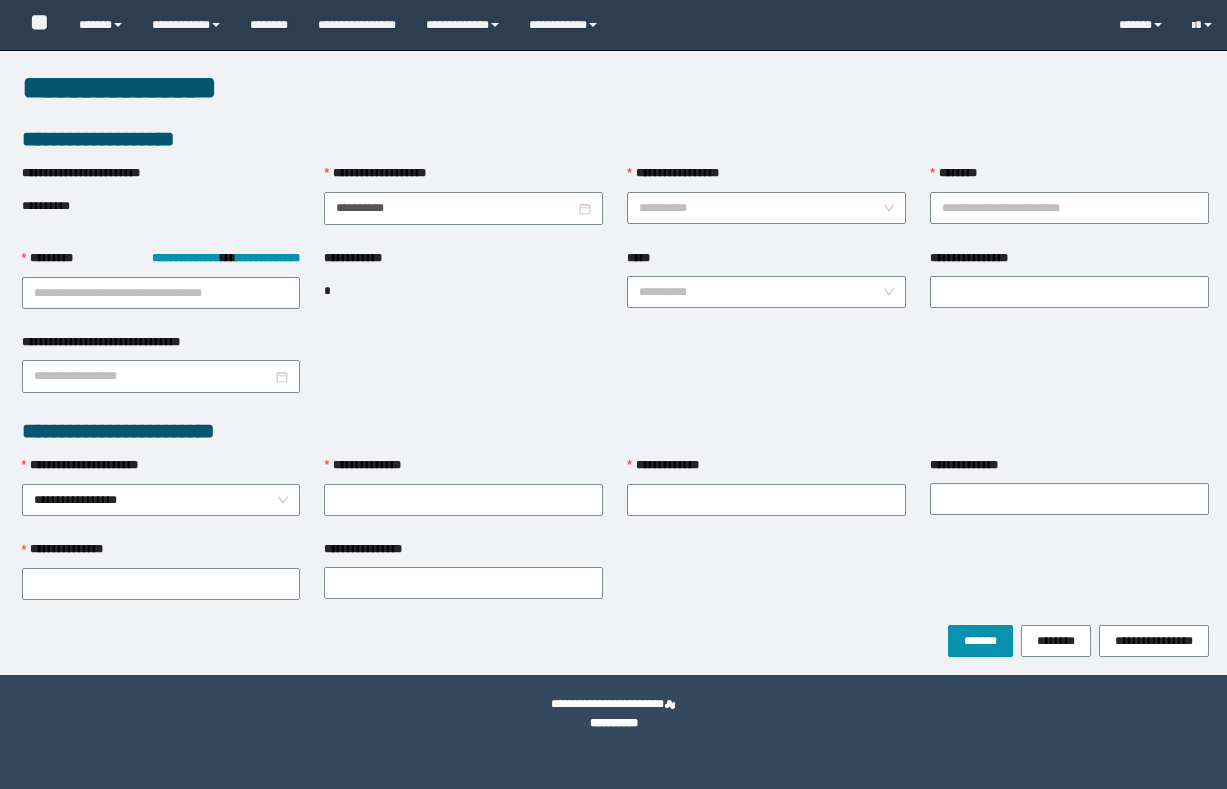 scroll, scrollTop: 0, scrollLeft: 0, axis: both 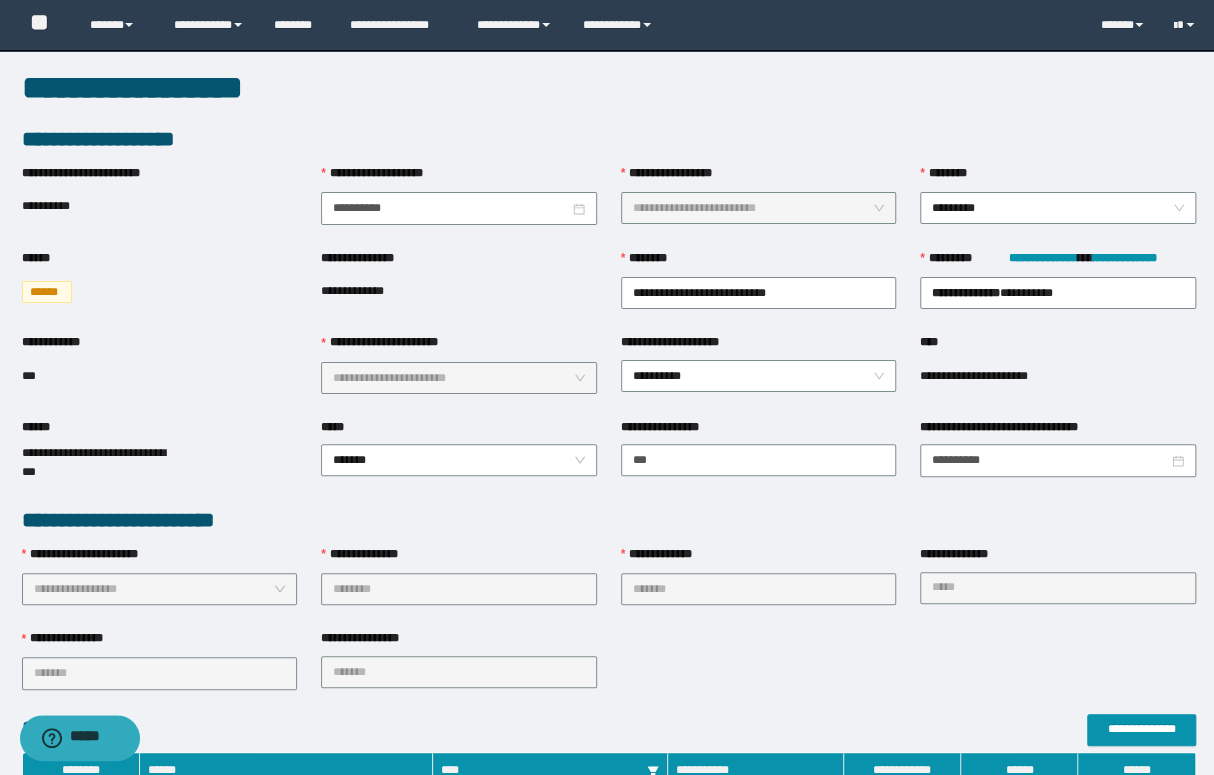 click on "**********" at bounding box center (607, 687) 